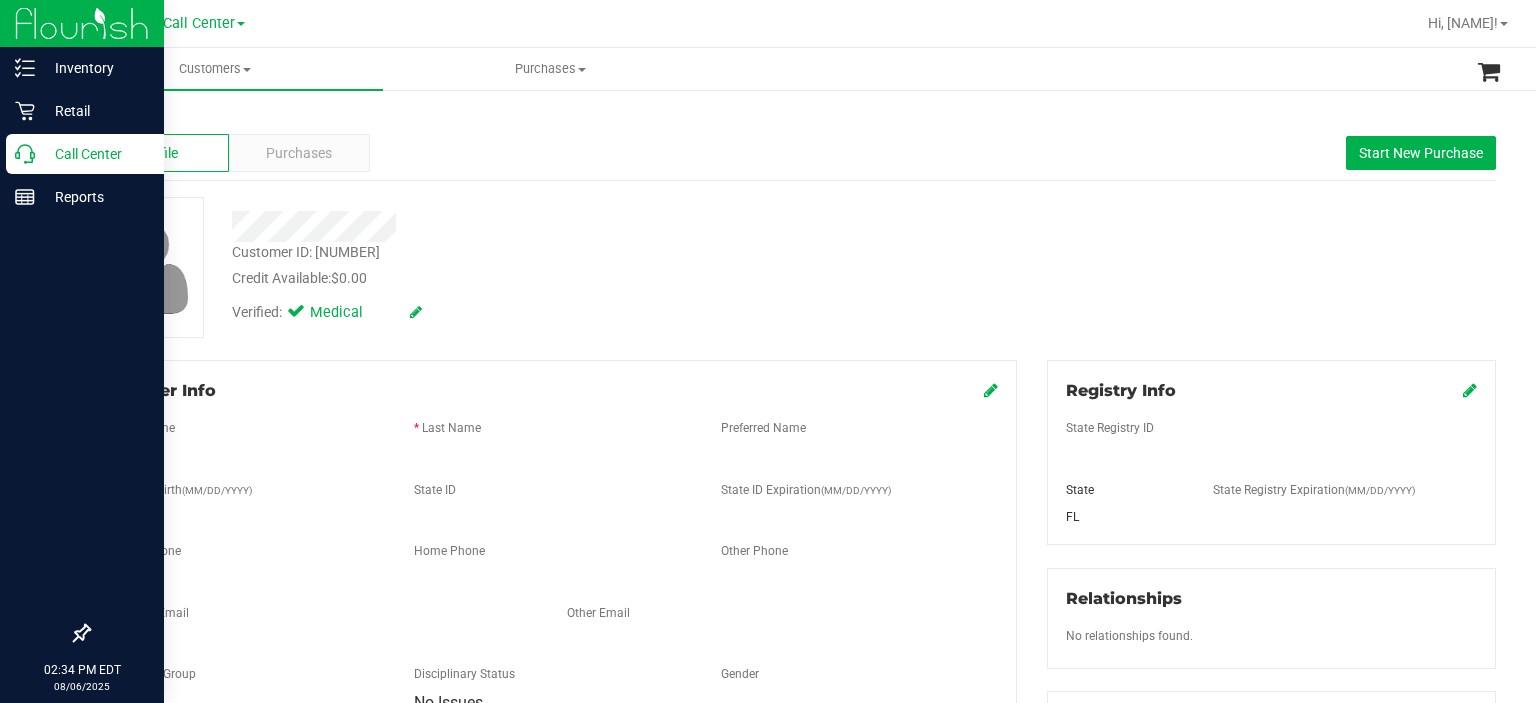 scroll, scrollTop: 0, scrollLeft: 0, axis: both 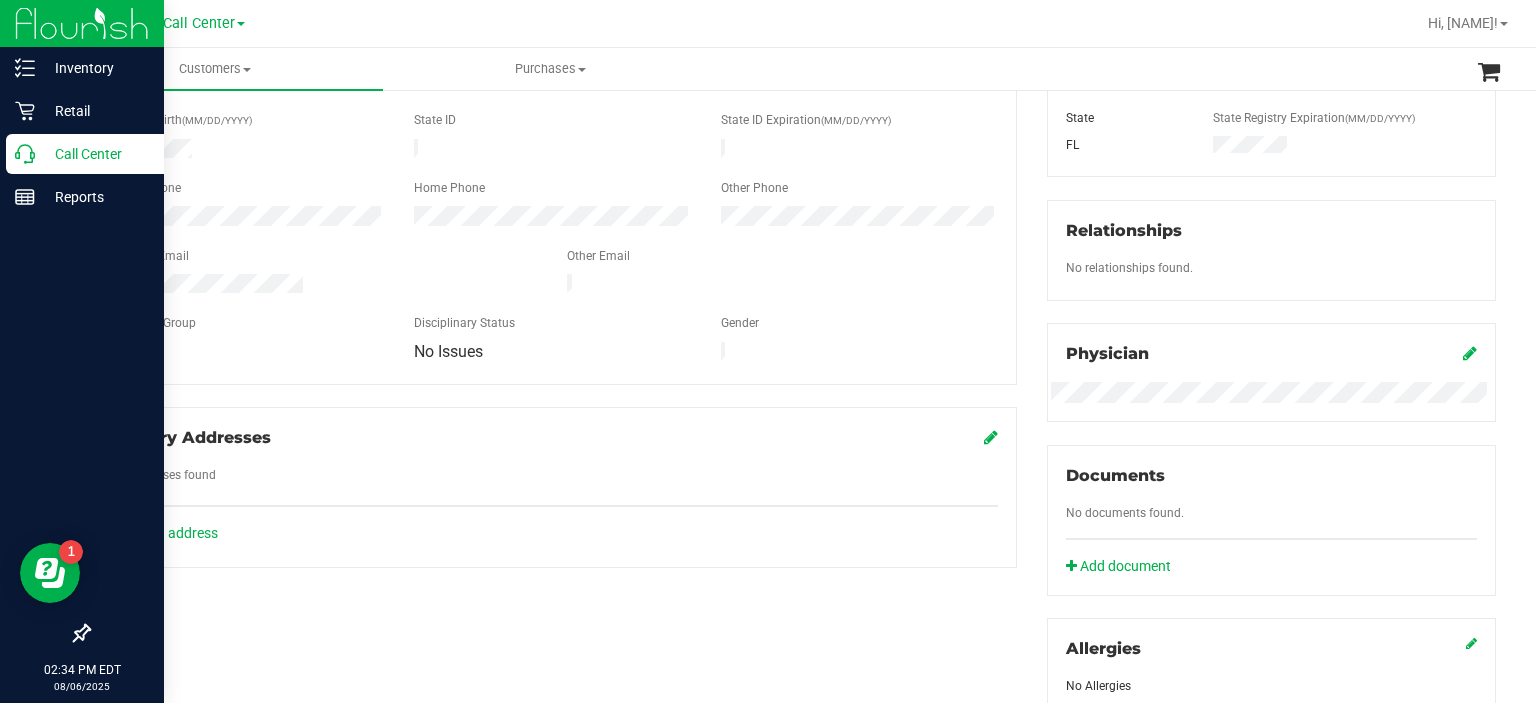 click on "Call Center" at bounding box center [85, 154] 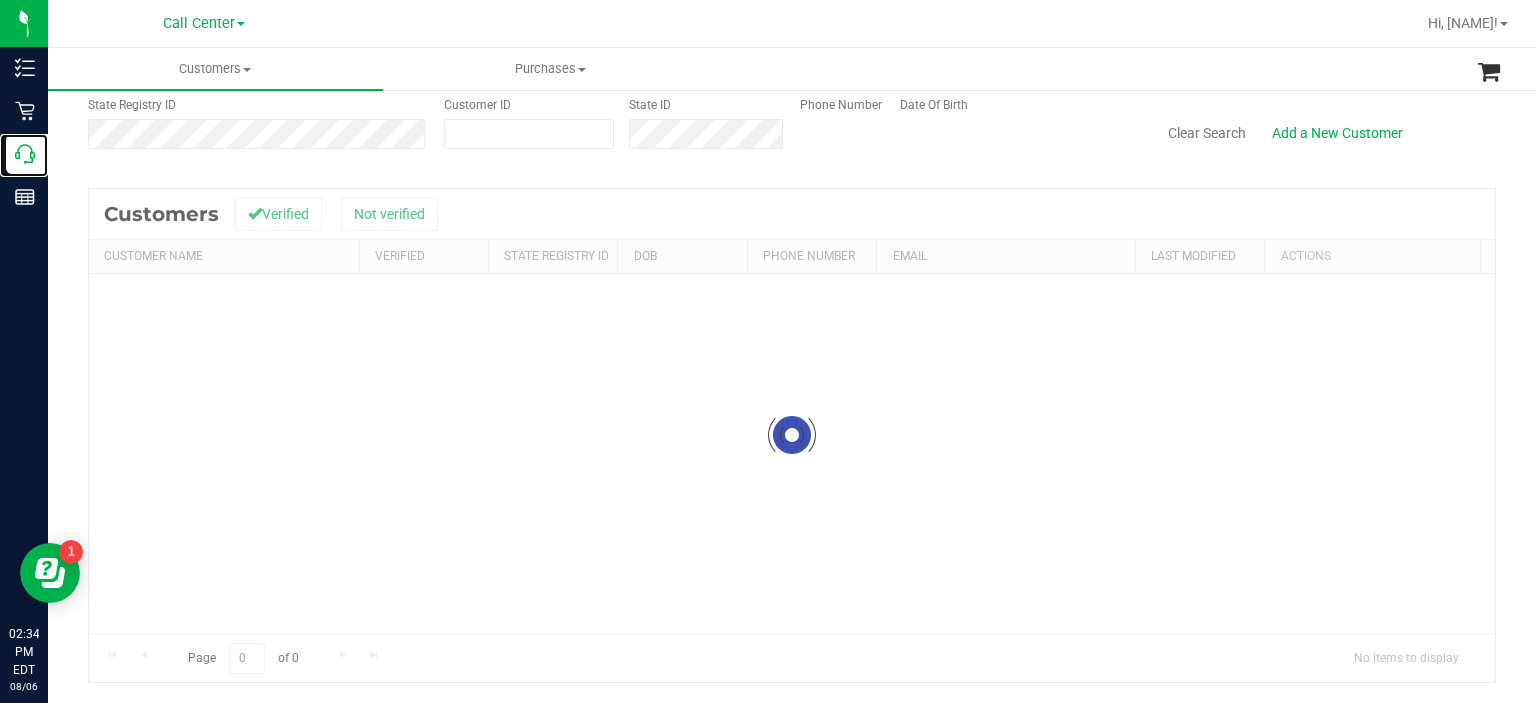 scroll, scrollTop: 0, scrollLeft: 0, axis: both 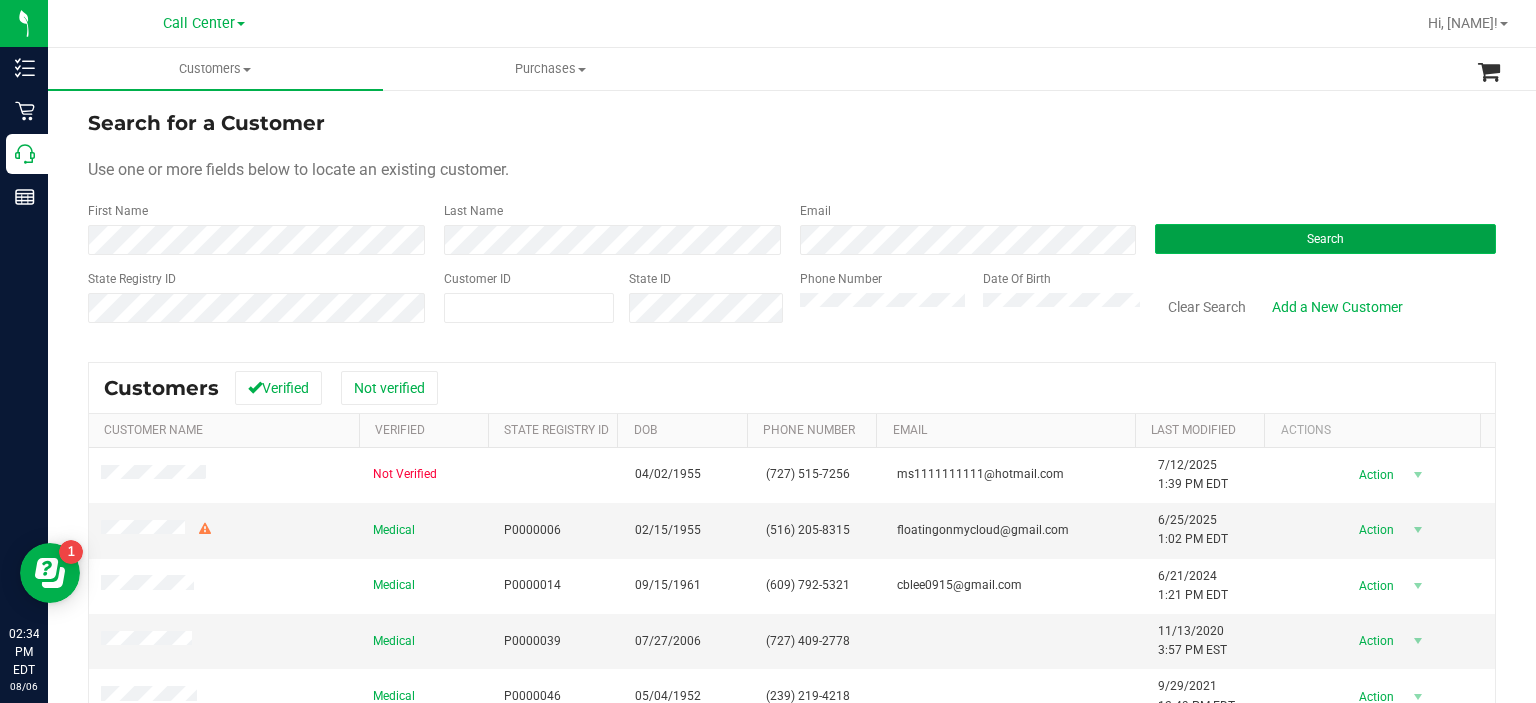 click on "Search" at bounding box center [1325, 239] 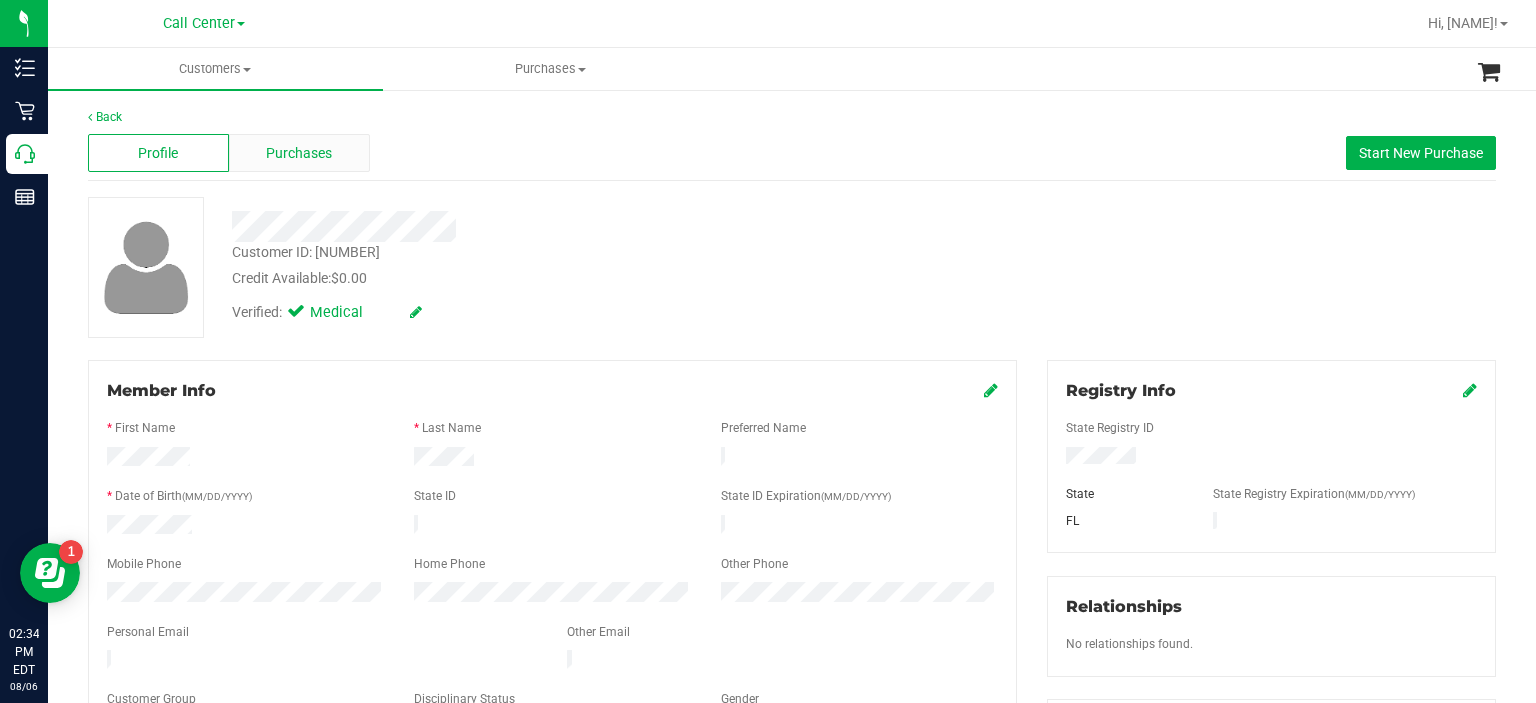 click on "Purchases" at bounding box center (299, 153) 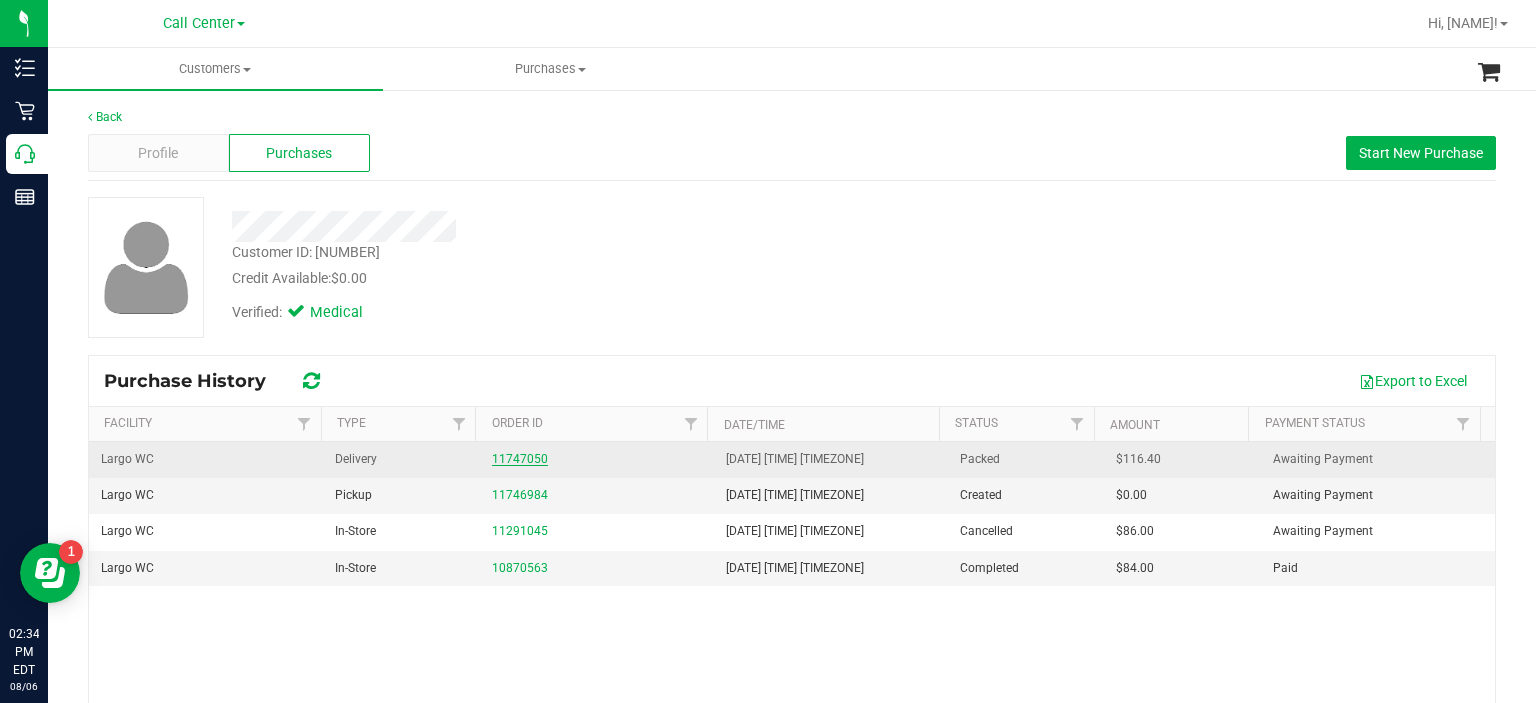 click on "11747050" at bounding box center [520, 459] 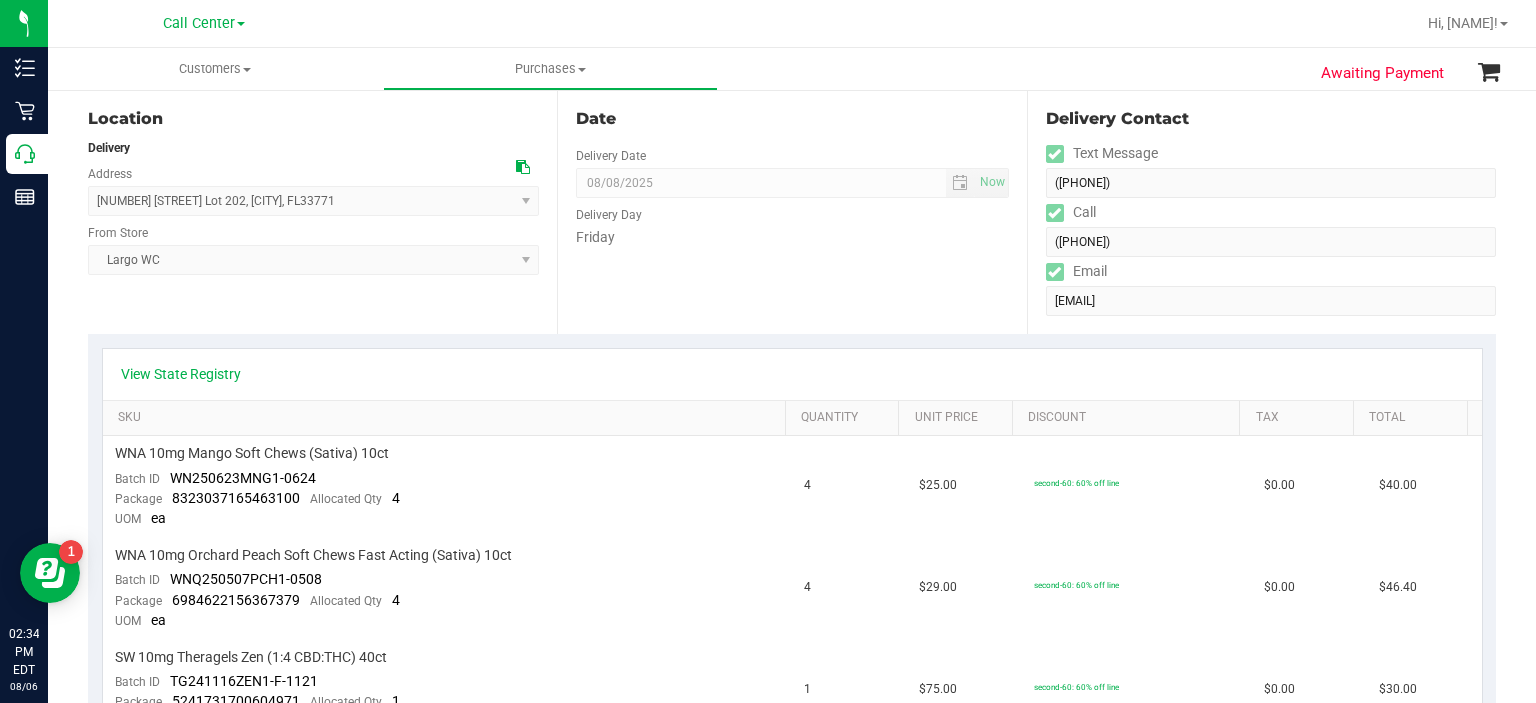 scroll, scrollTop: 0, scrollLeft: 0, axis: both 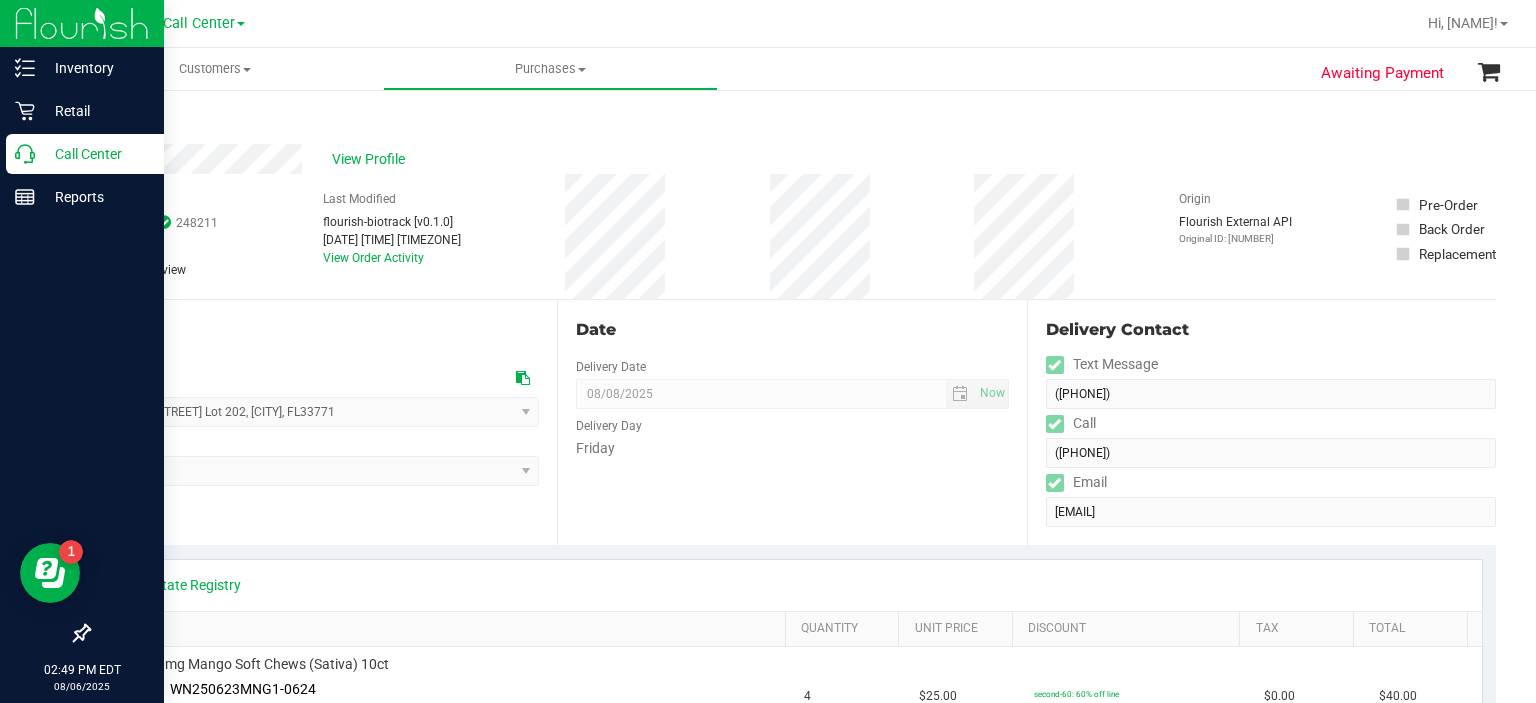 click 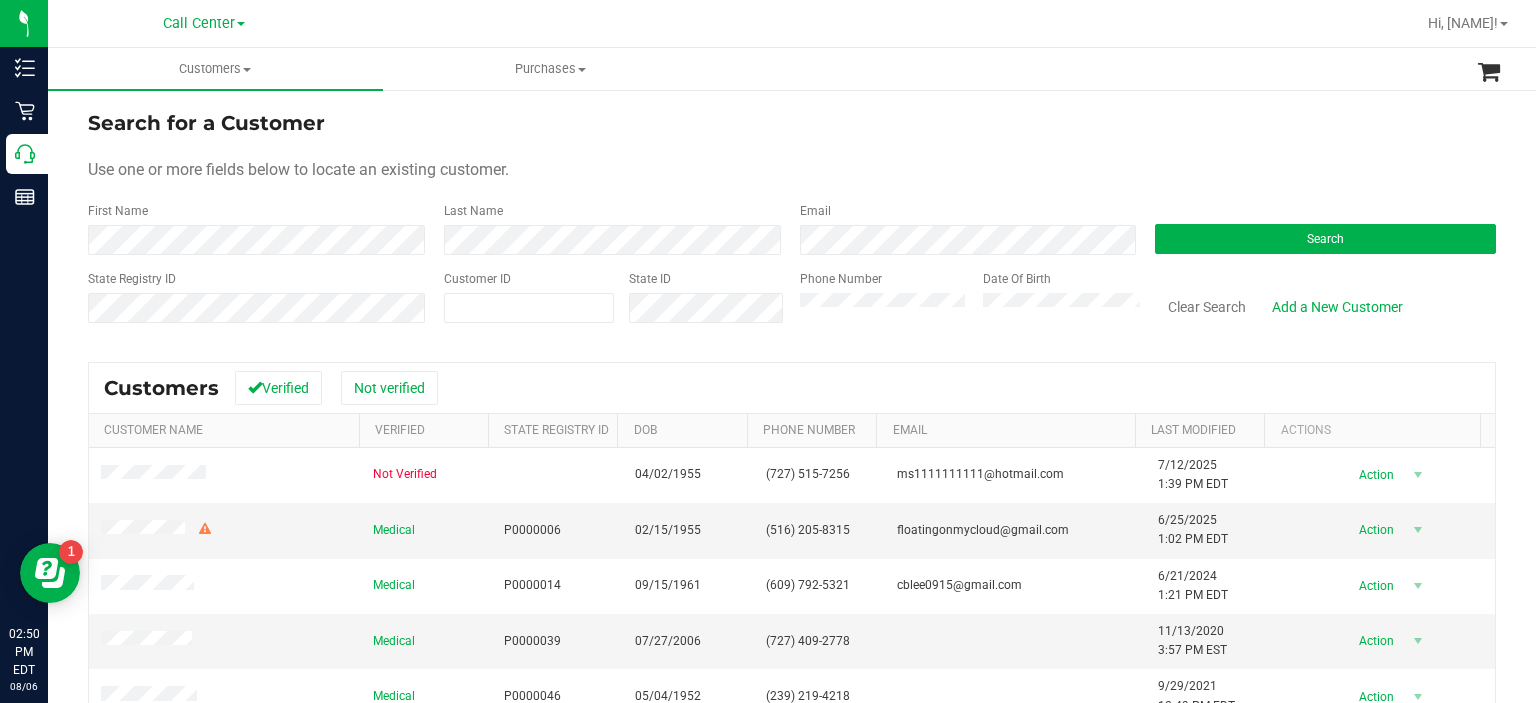 drag, startPoint x: 823, startPoint y: 272, endPoint x: 807, endPoint y: 331, distance: 61.13101 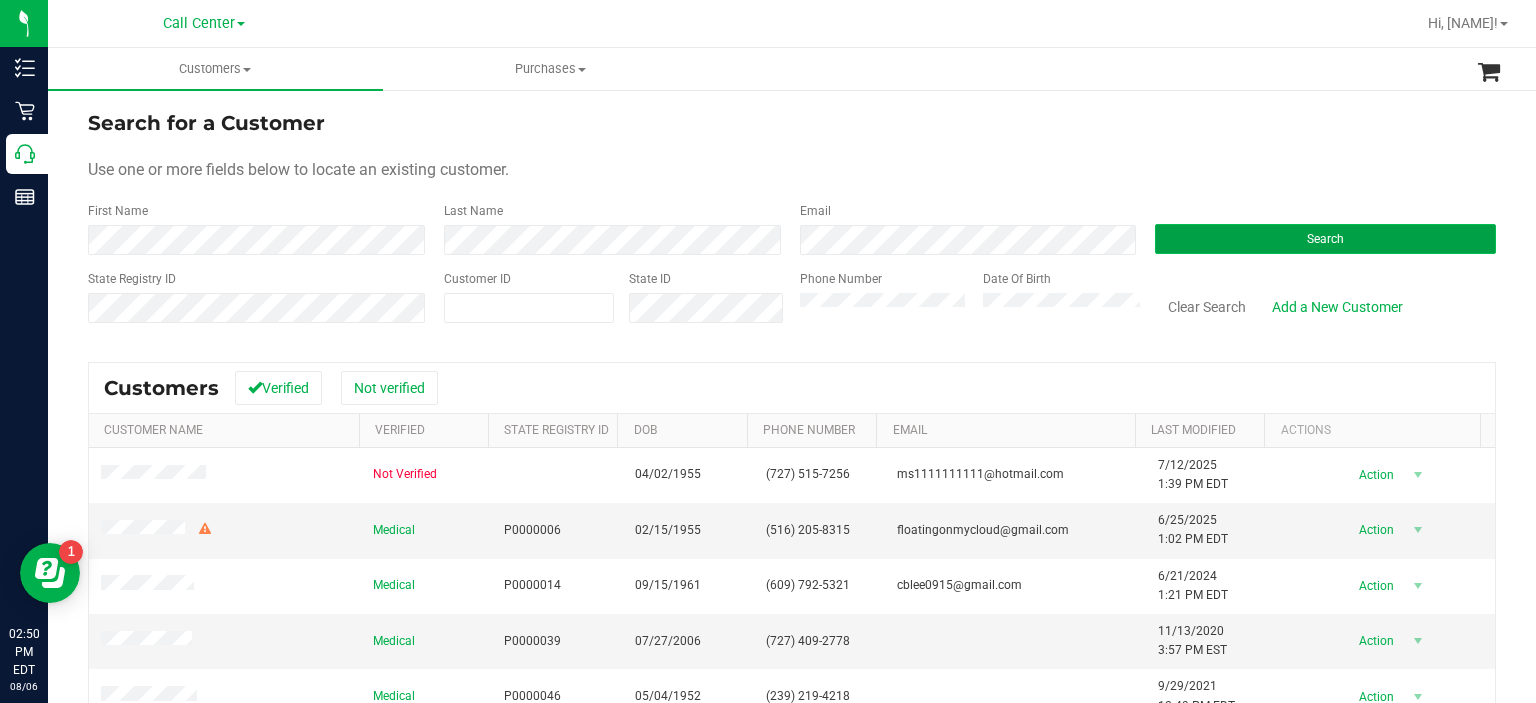 click on "Search" at bounding box center [1325, 239] 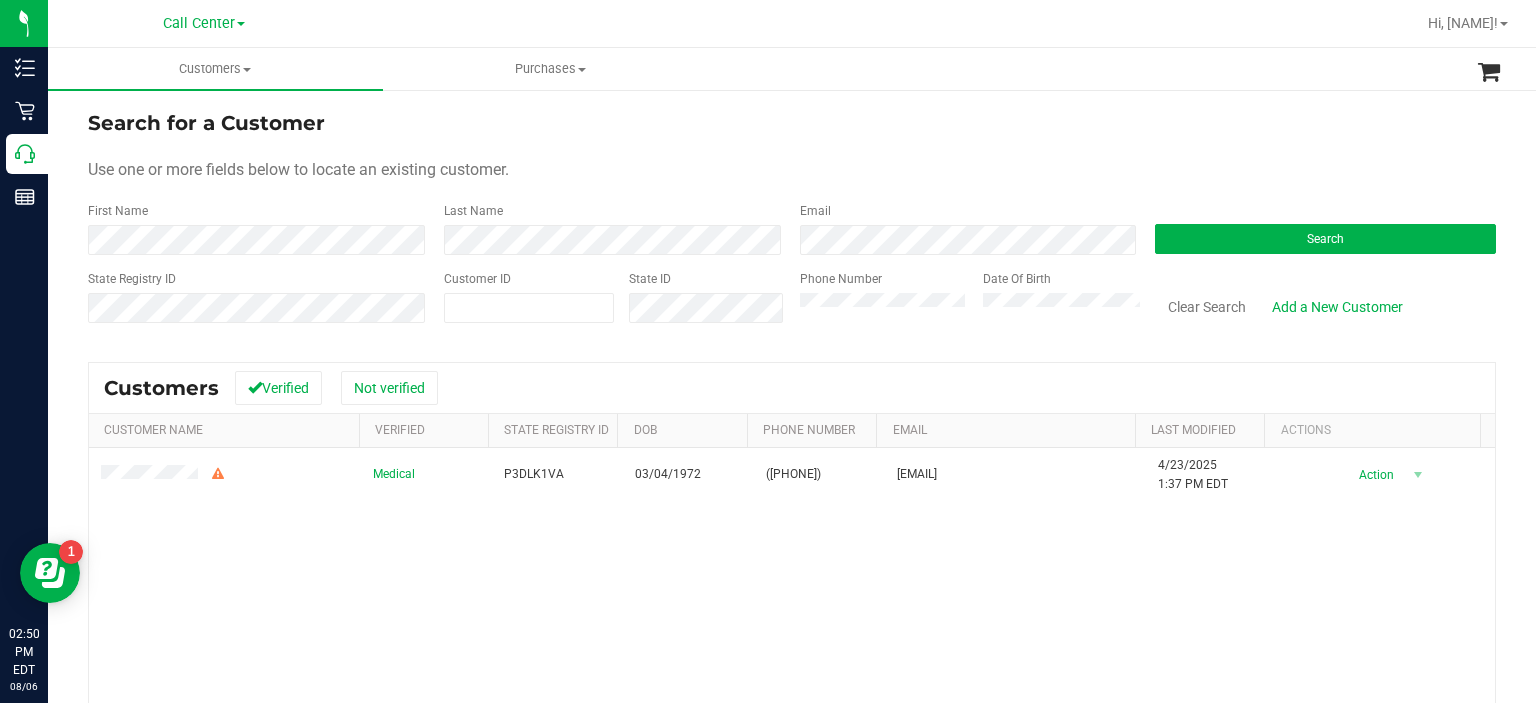 click on "Medical [PRODUCT] [DATE] ([PHONE]) [EMAIL] [DATE] [TIME] [TIMEZONE]
Delete Profile
Action Action Create new purchase View profile View purchases" at bounding box center (792, 669) 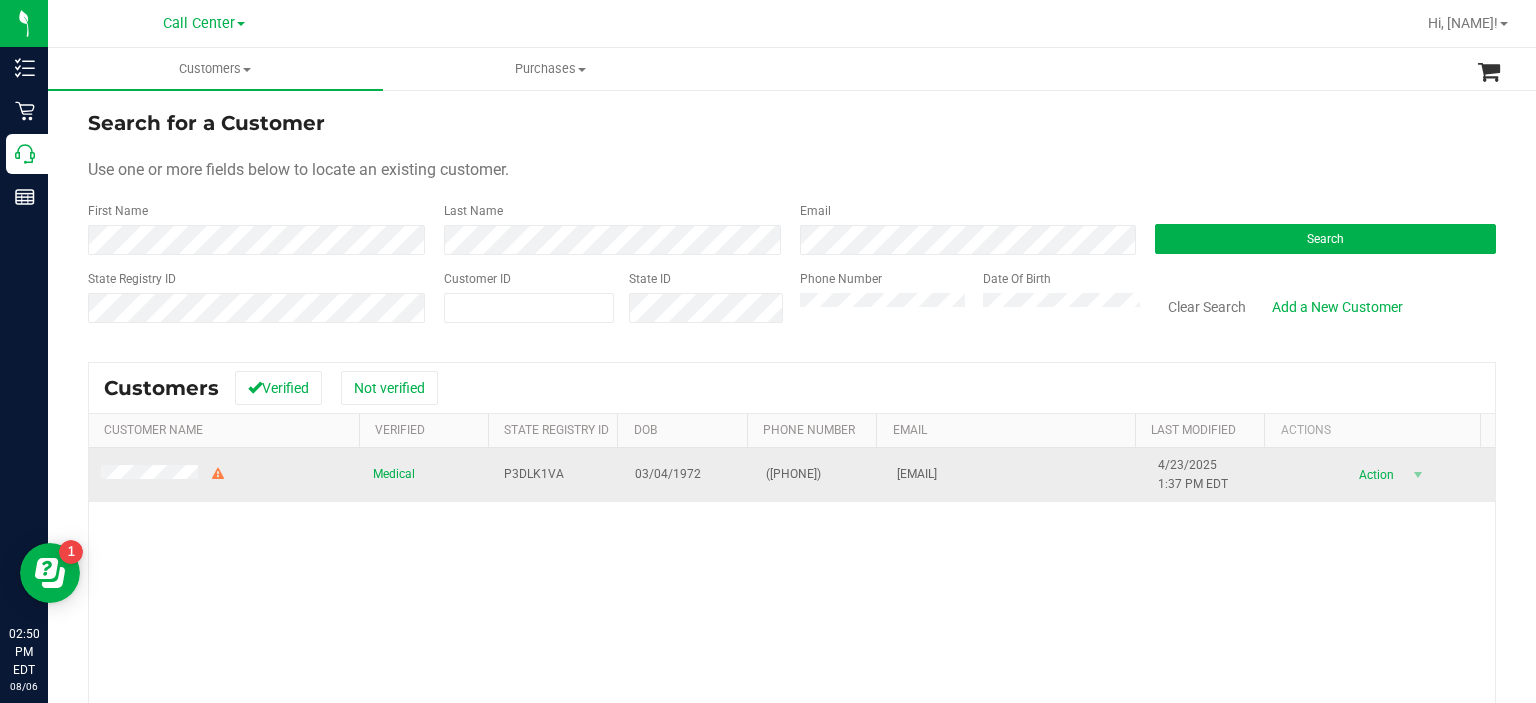 click at bounding box center (225, 475) 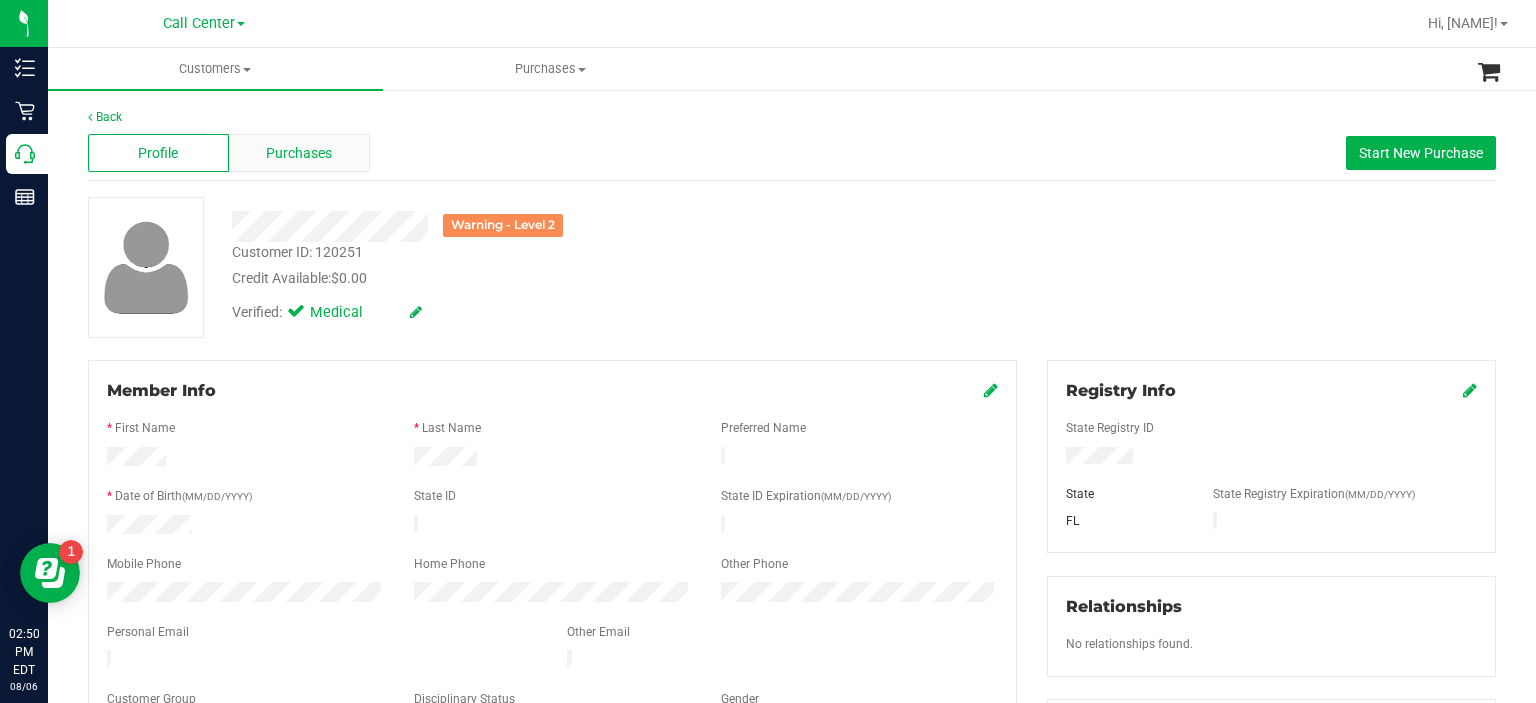 click on "Purchases" at bounding box center [299, 153] 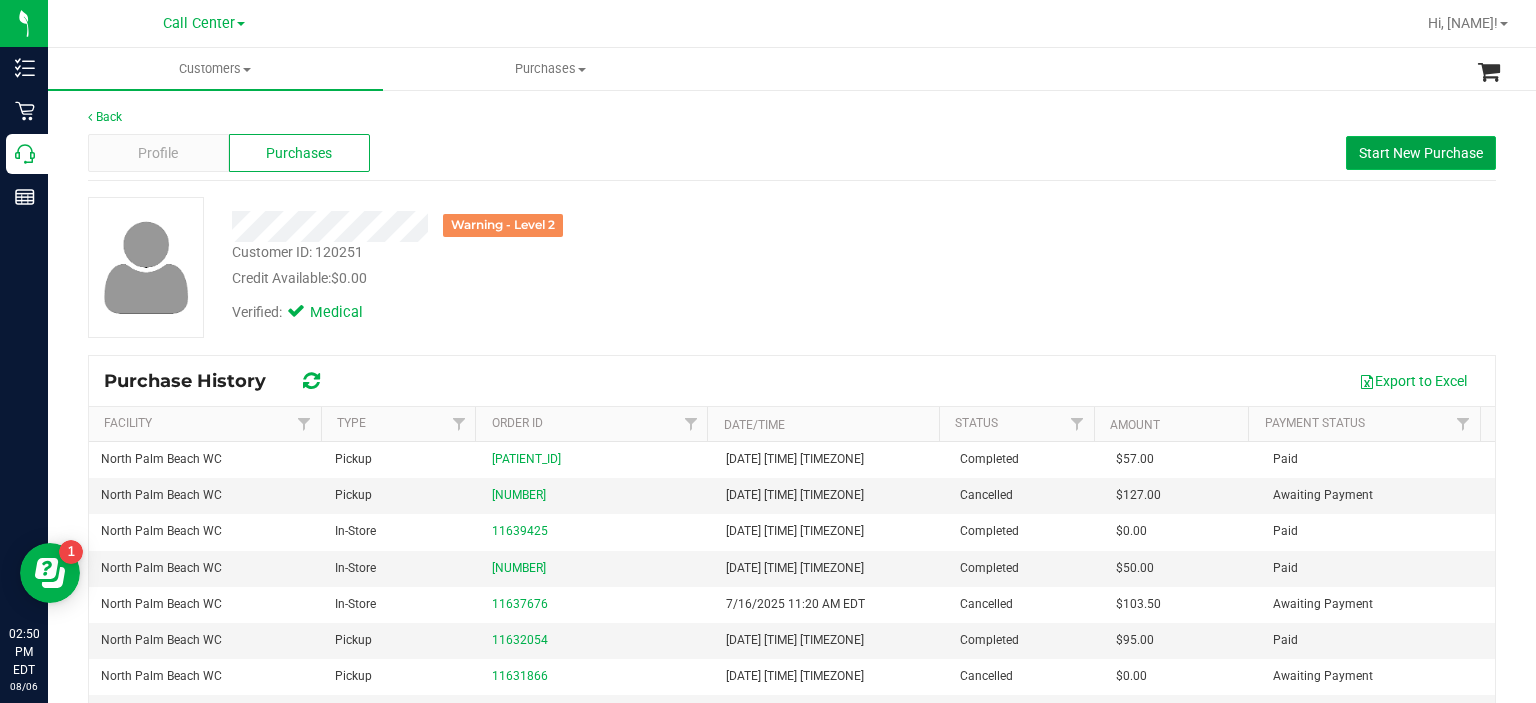click on "Start New Purchase" at bounding box center [1421, 153] 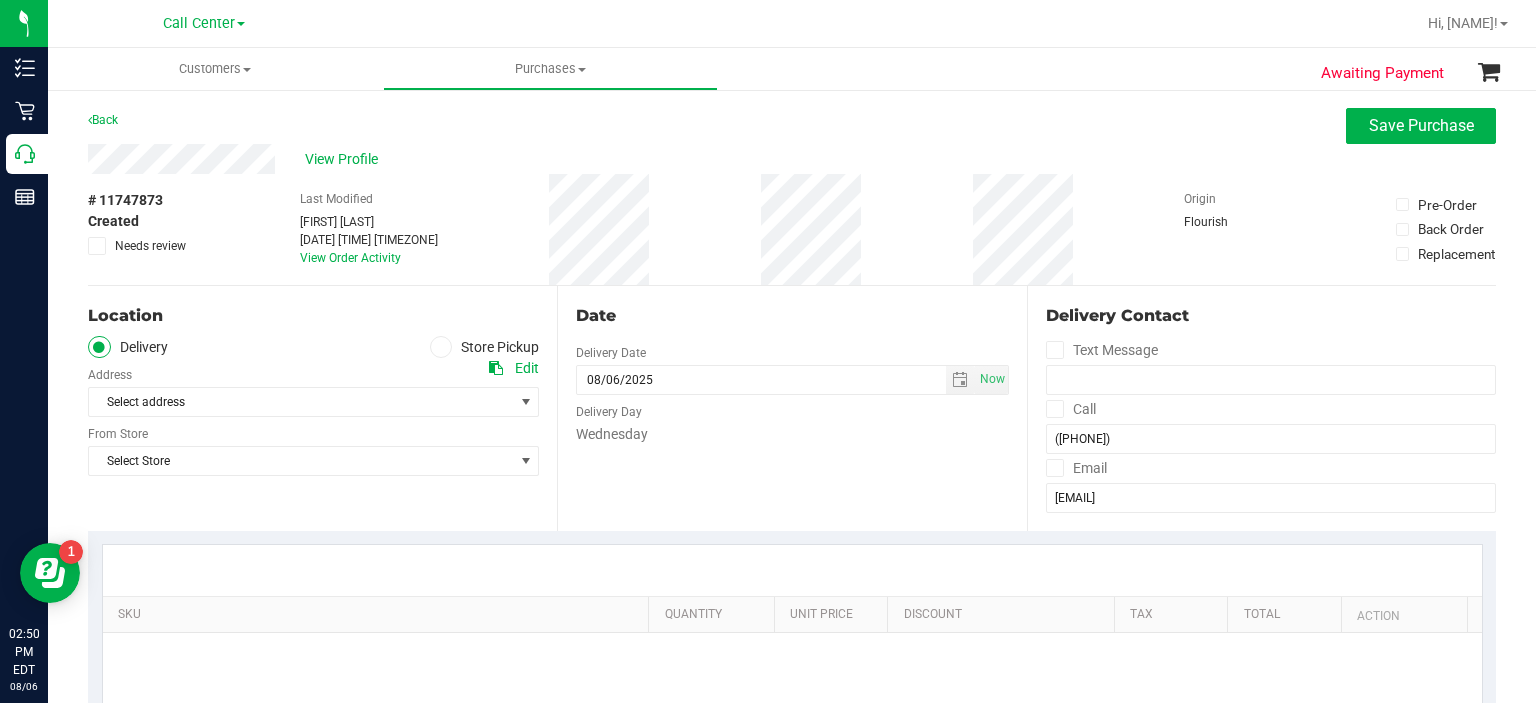 click at bounding box center [441, 347] 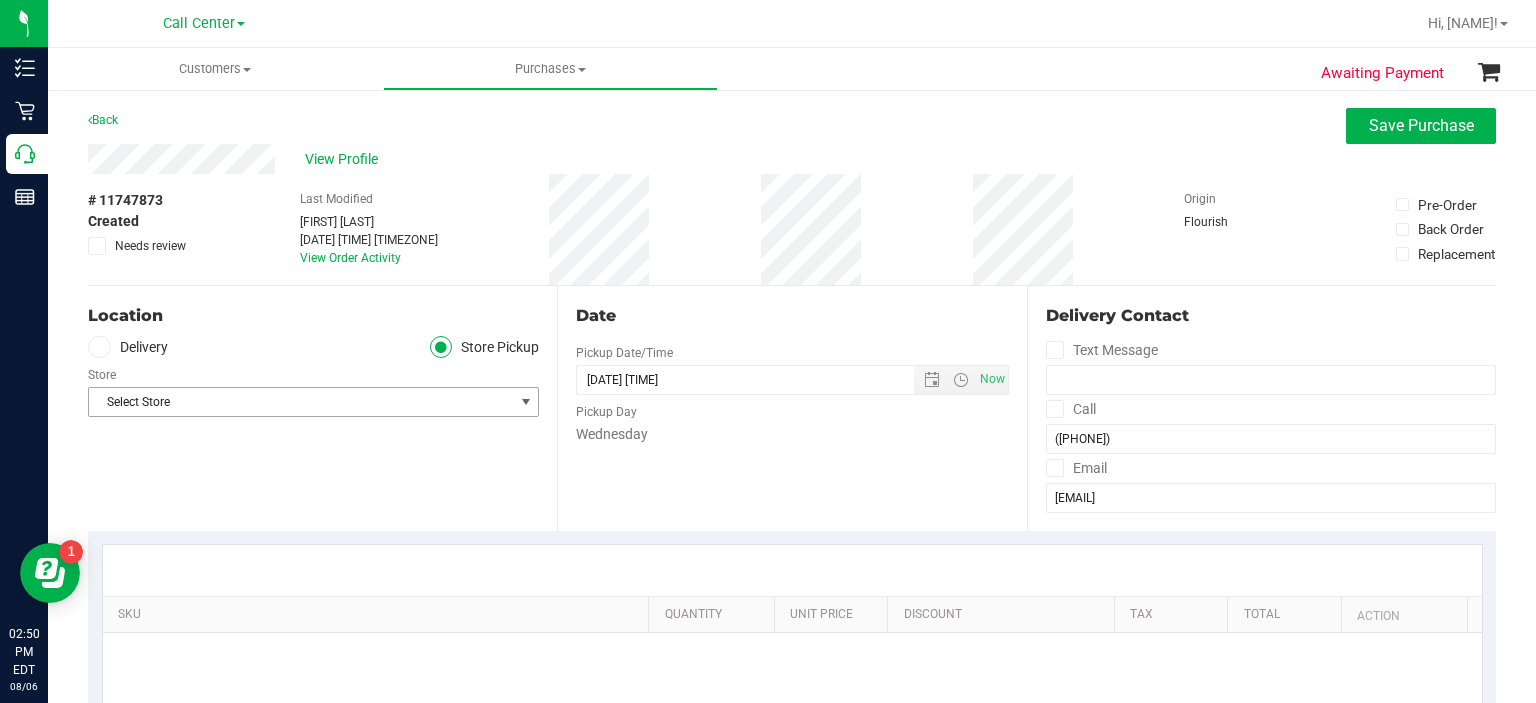 click on "Select Store" at bounding box center [301, 402] 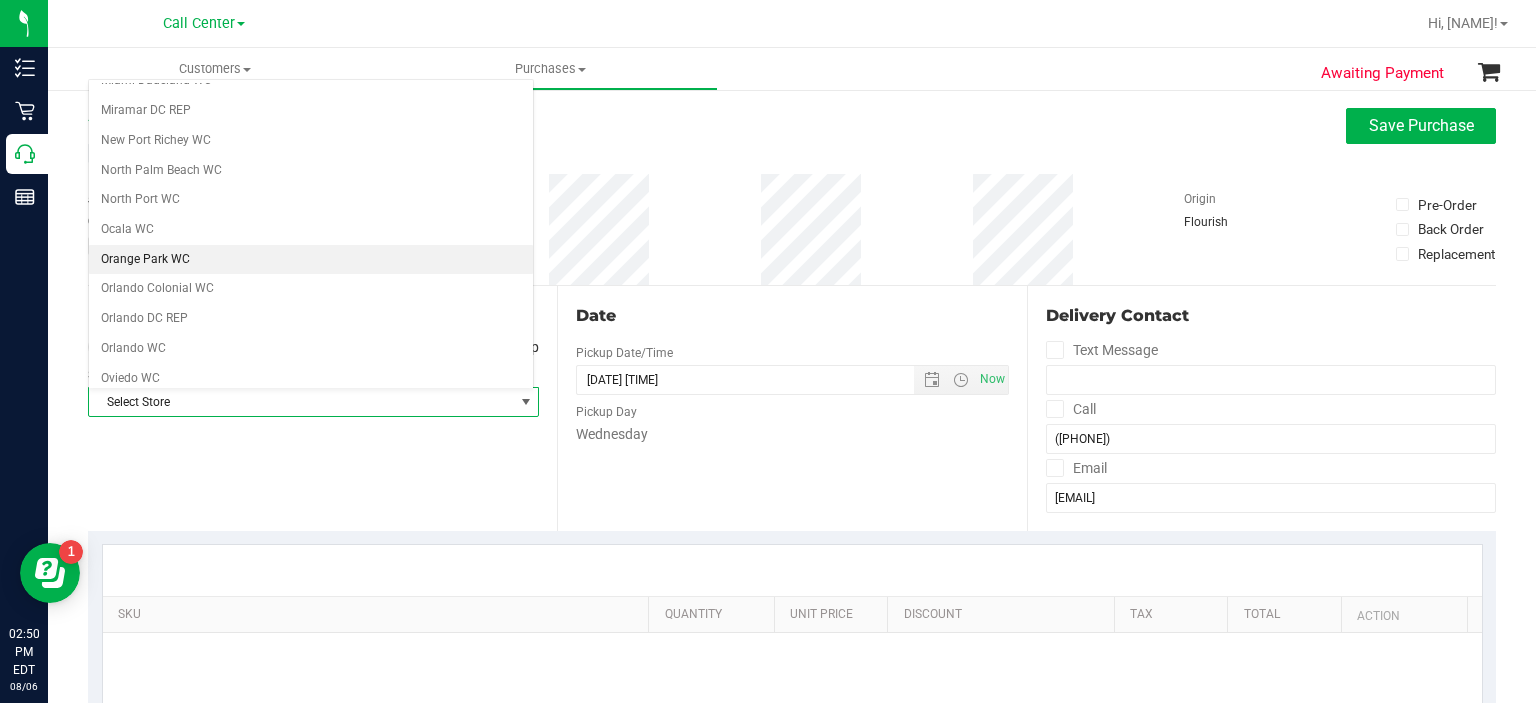 scroll, scrollTop: 731, scrollLeft: 0, axis: vertical 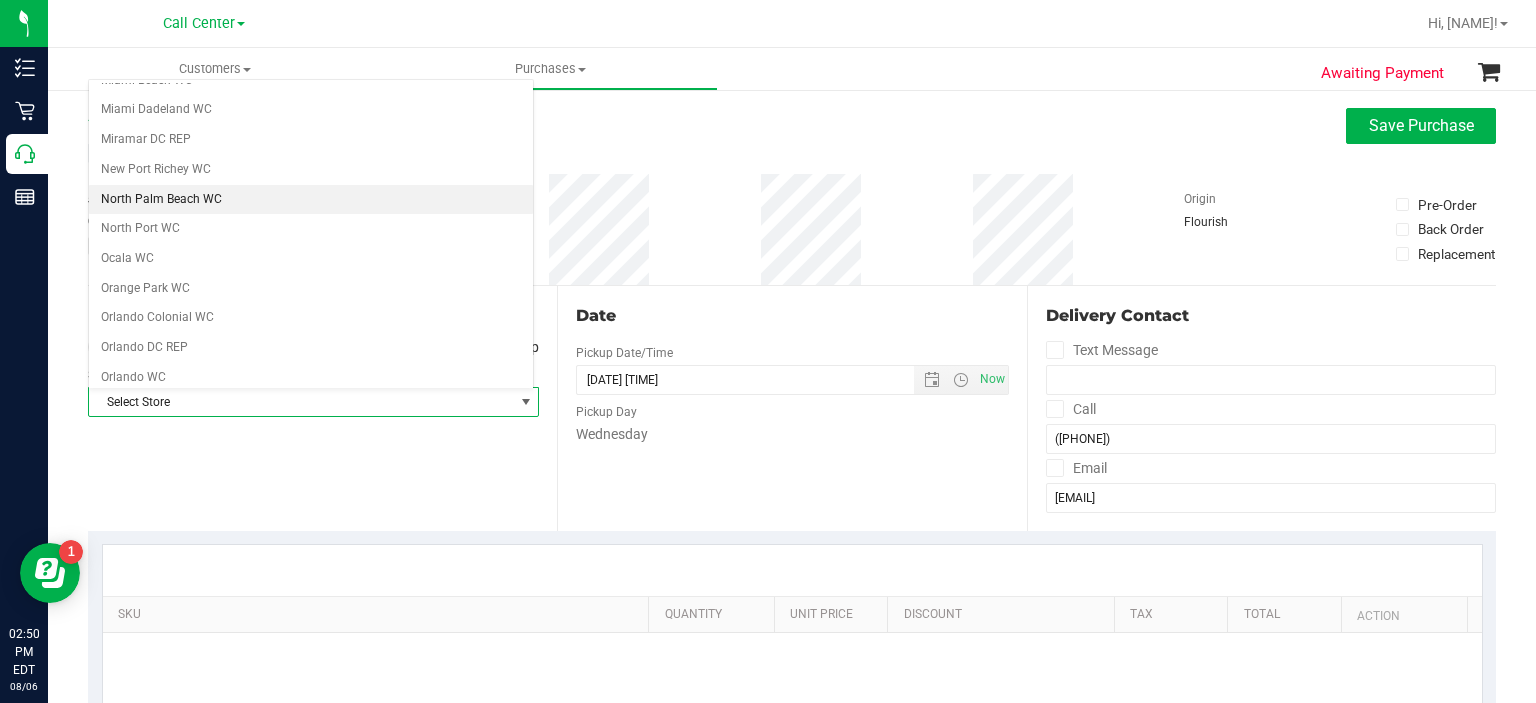click on "North Palm Beach WC" at bounding box center [311, 200] 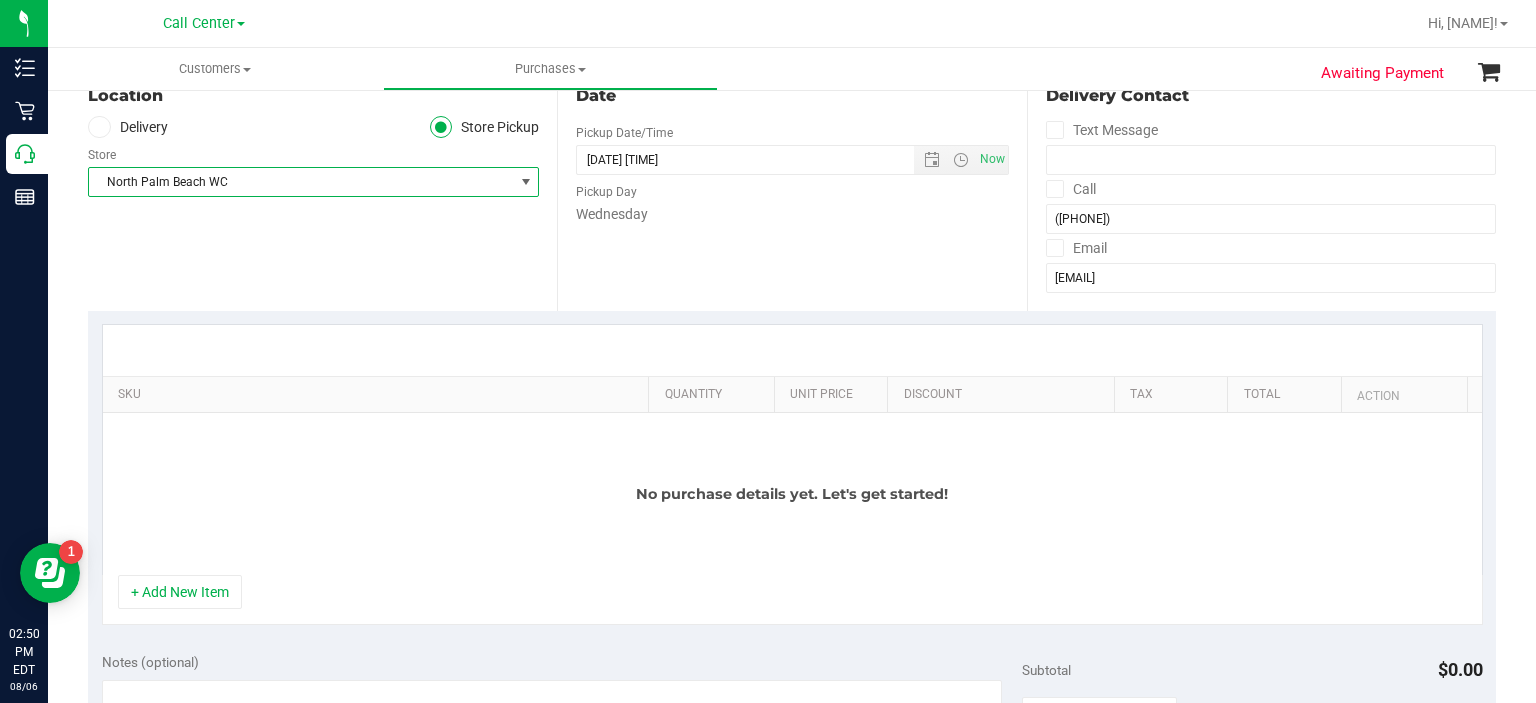 scroll, scrollTop: 222, scrollLeft: 0, axis: vertical 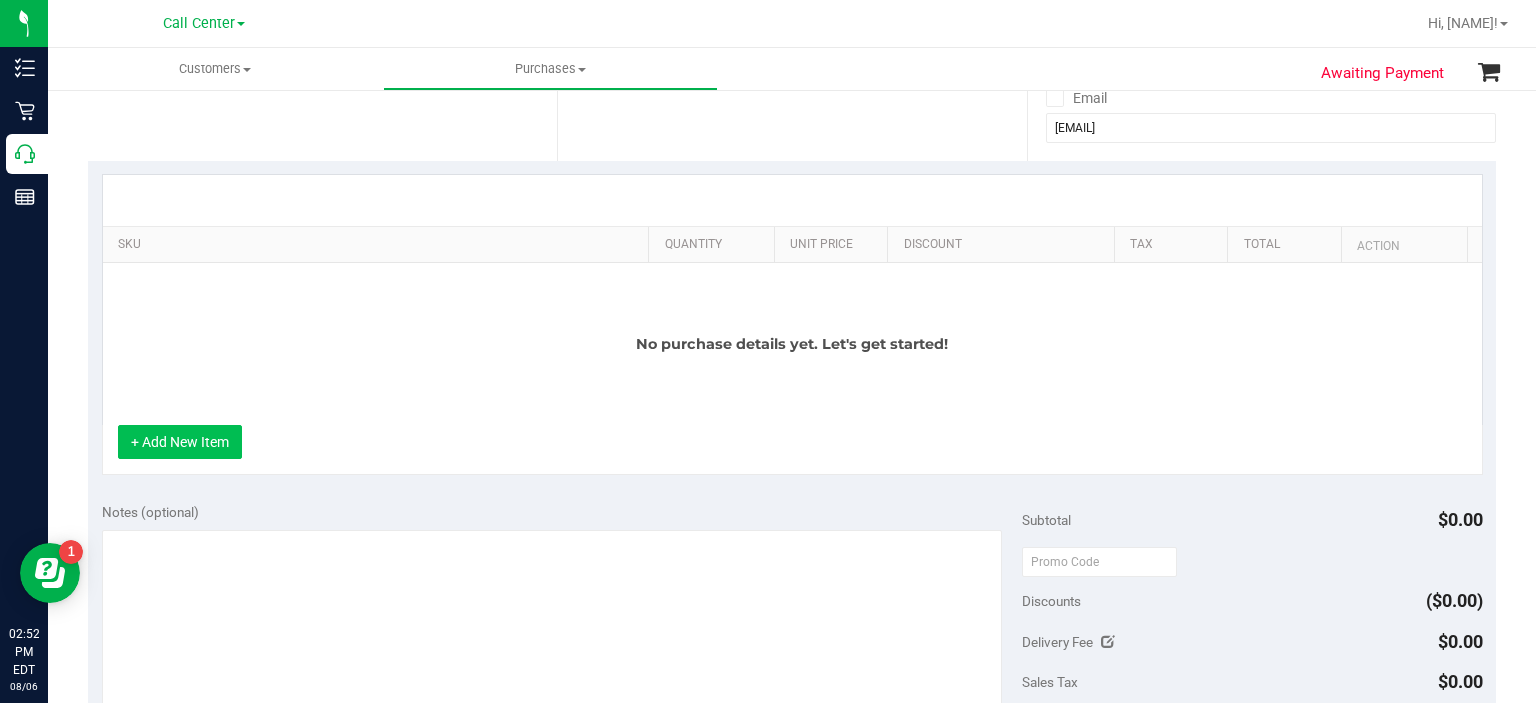 click on "+ Add New Item" at bounding box center [180, 442] 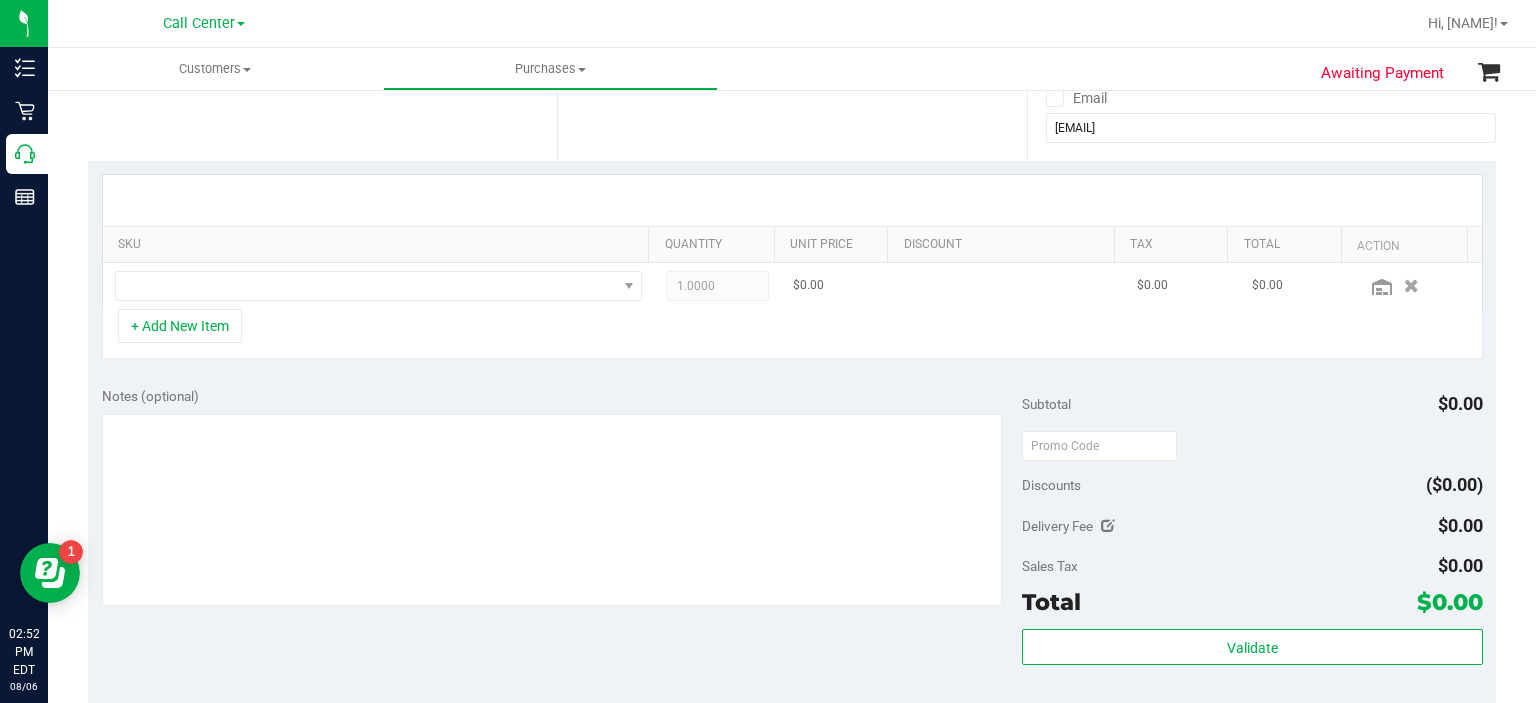 click at bounding box center [379, 286] 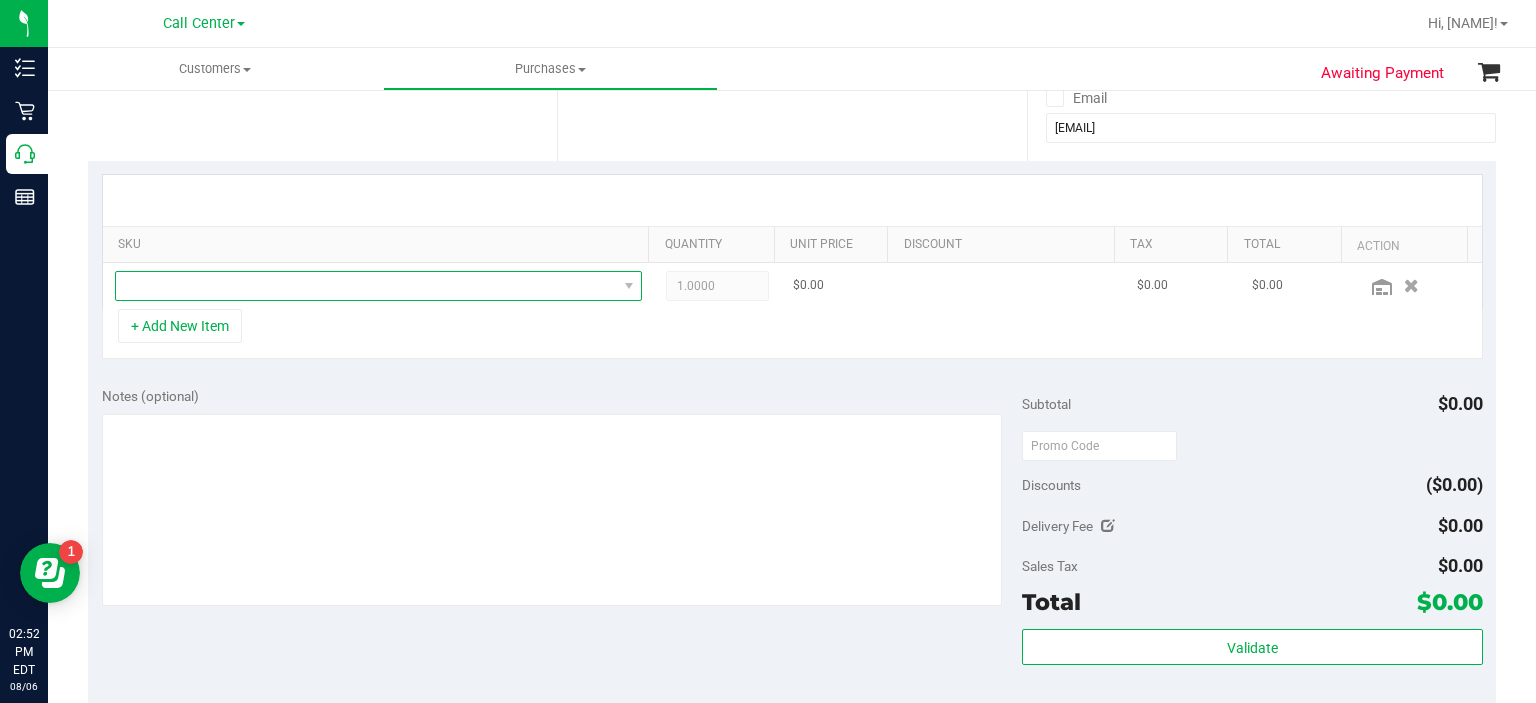 click at bounding box center [366, 286] 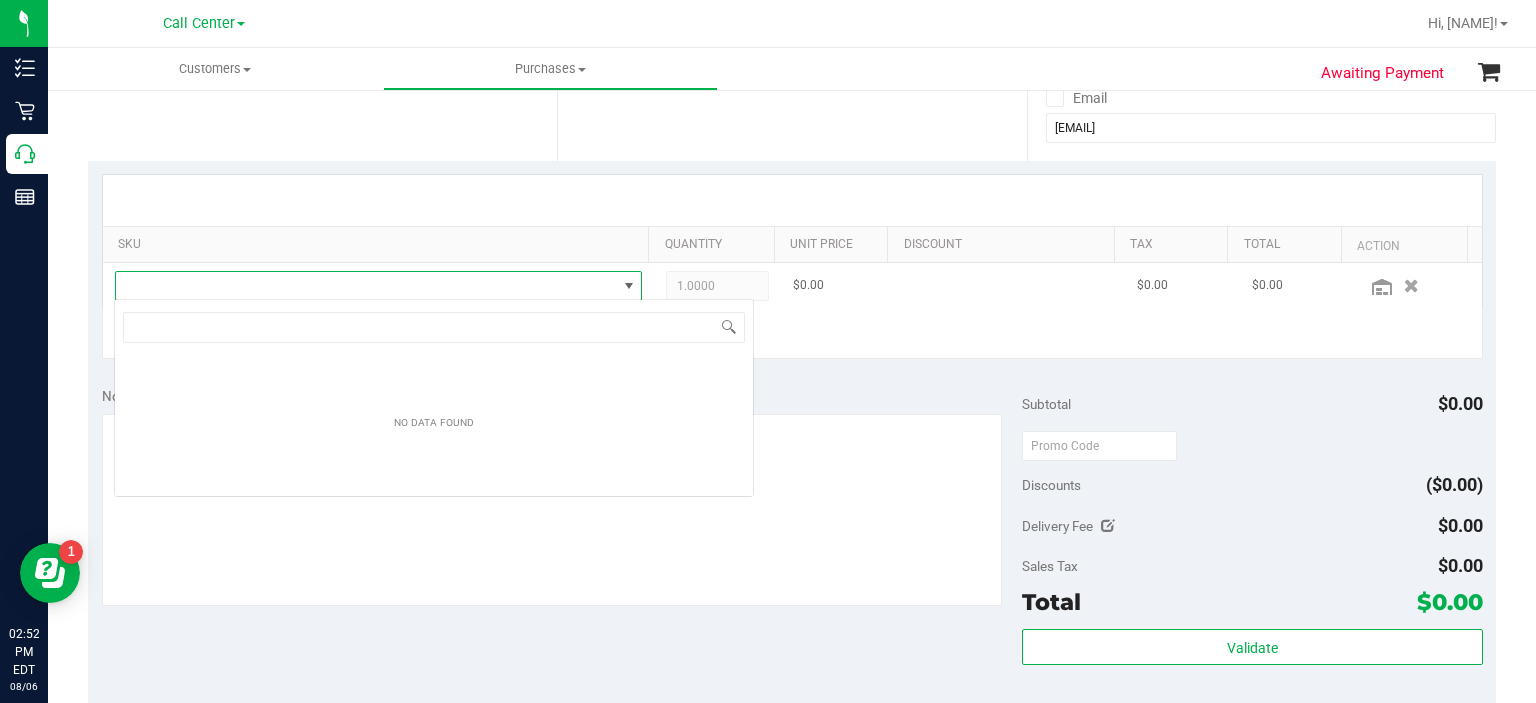 scroll, scrollTop: 99970, scrollLeft: 99484, axis: both 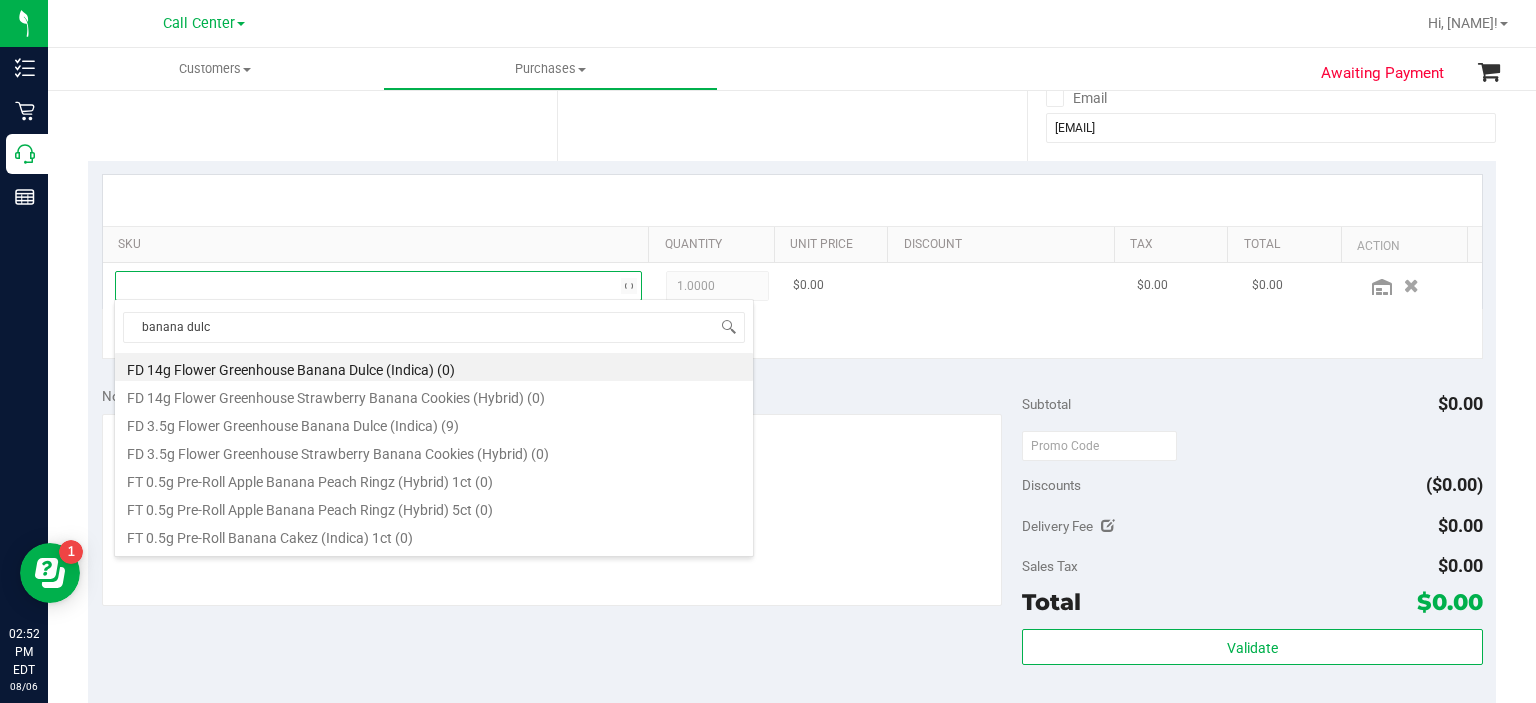 type on "banana dulce" 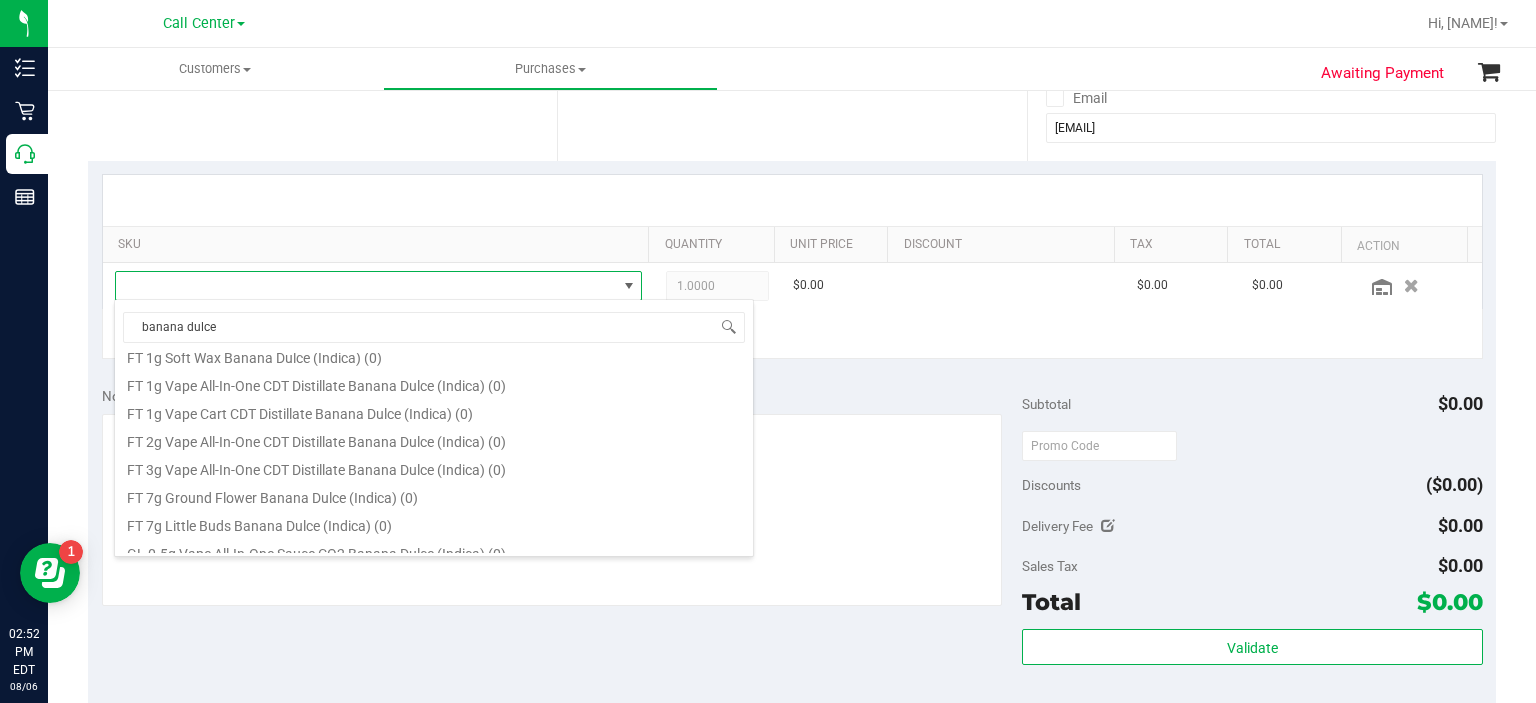 scroll, scrollTop: 300, scrollLeft: 0, axis: vertical 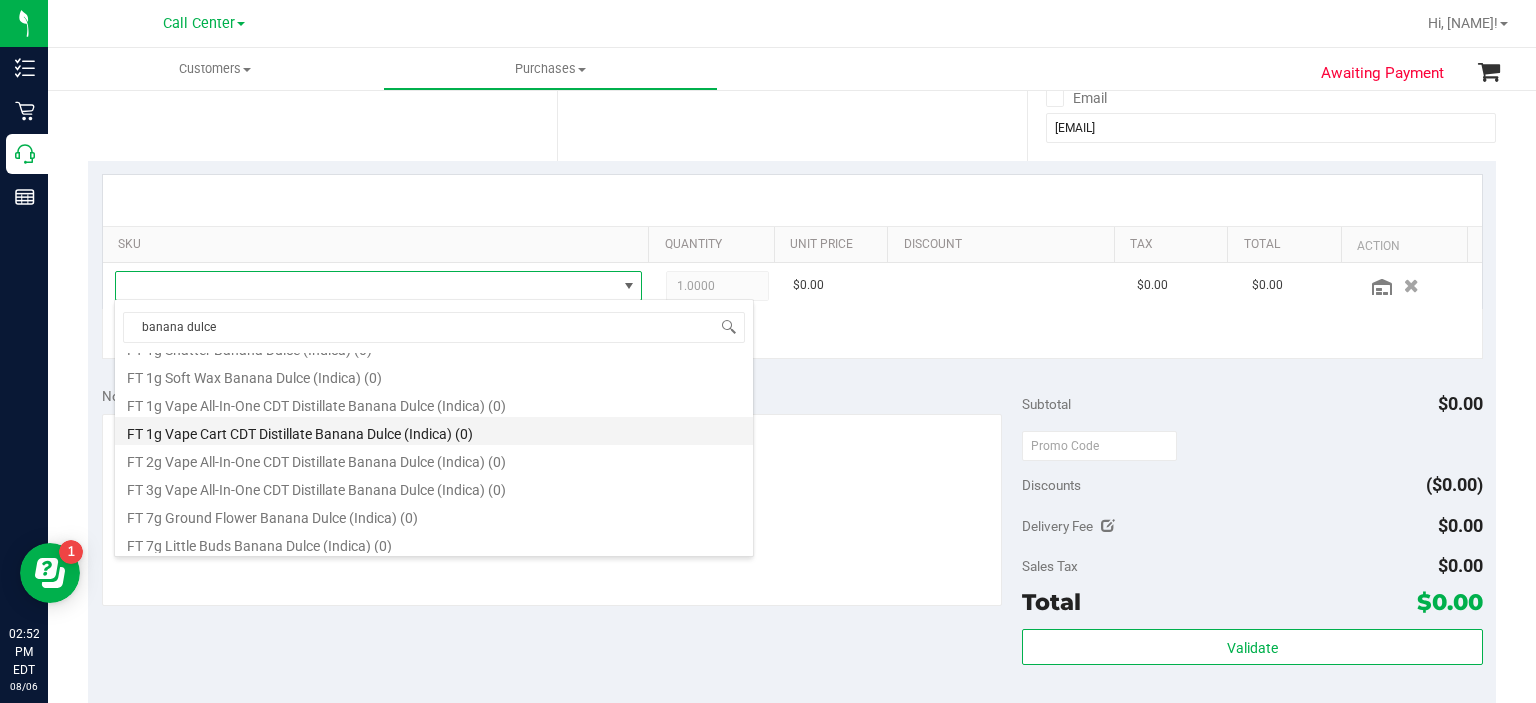 click on "FT 1g Vape Cart CDT Distillate Banana Dulce (Indica) (0)" at bounding box center (434, 431) 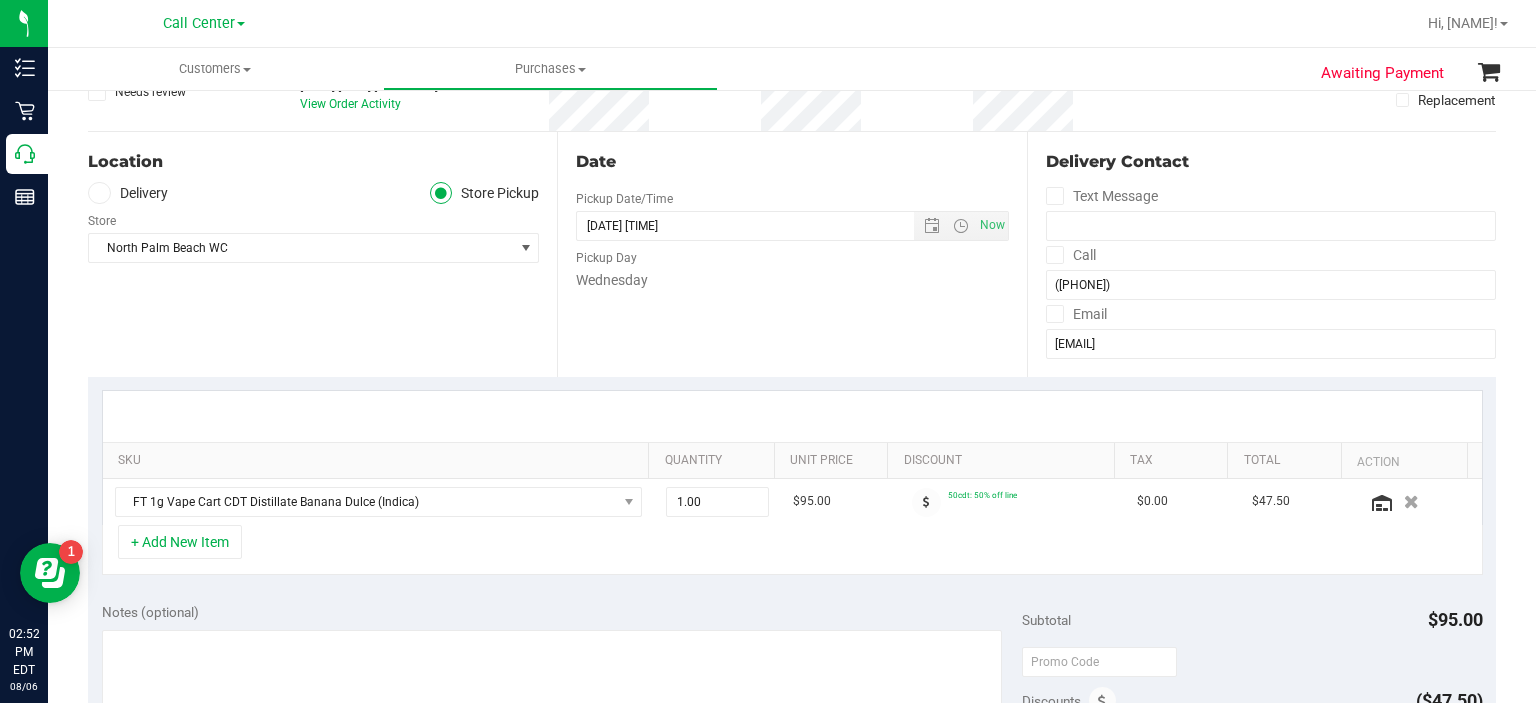 scroll, scrollTop: 132, scrollLeft: 0, axis: vertical 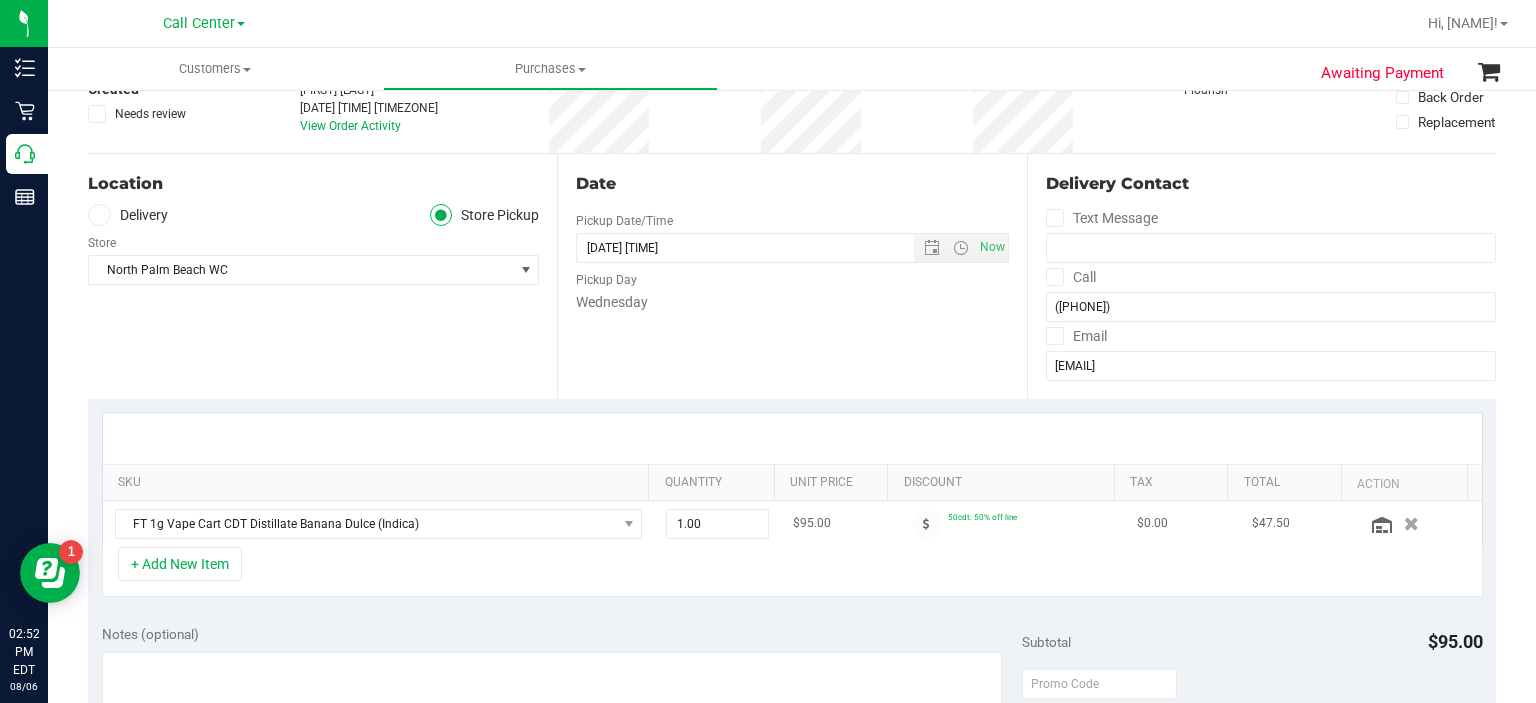 click at bounding box center [1417, 524] 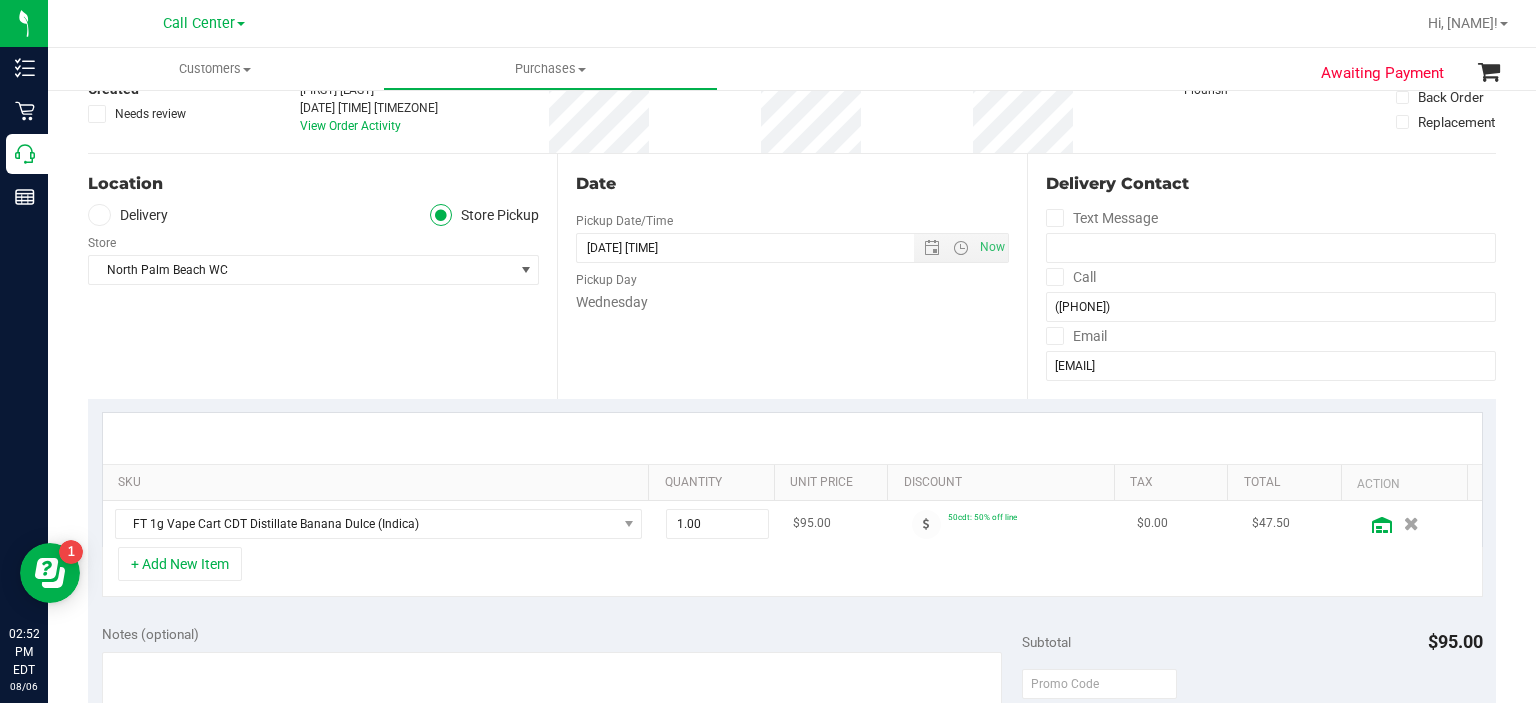 click 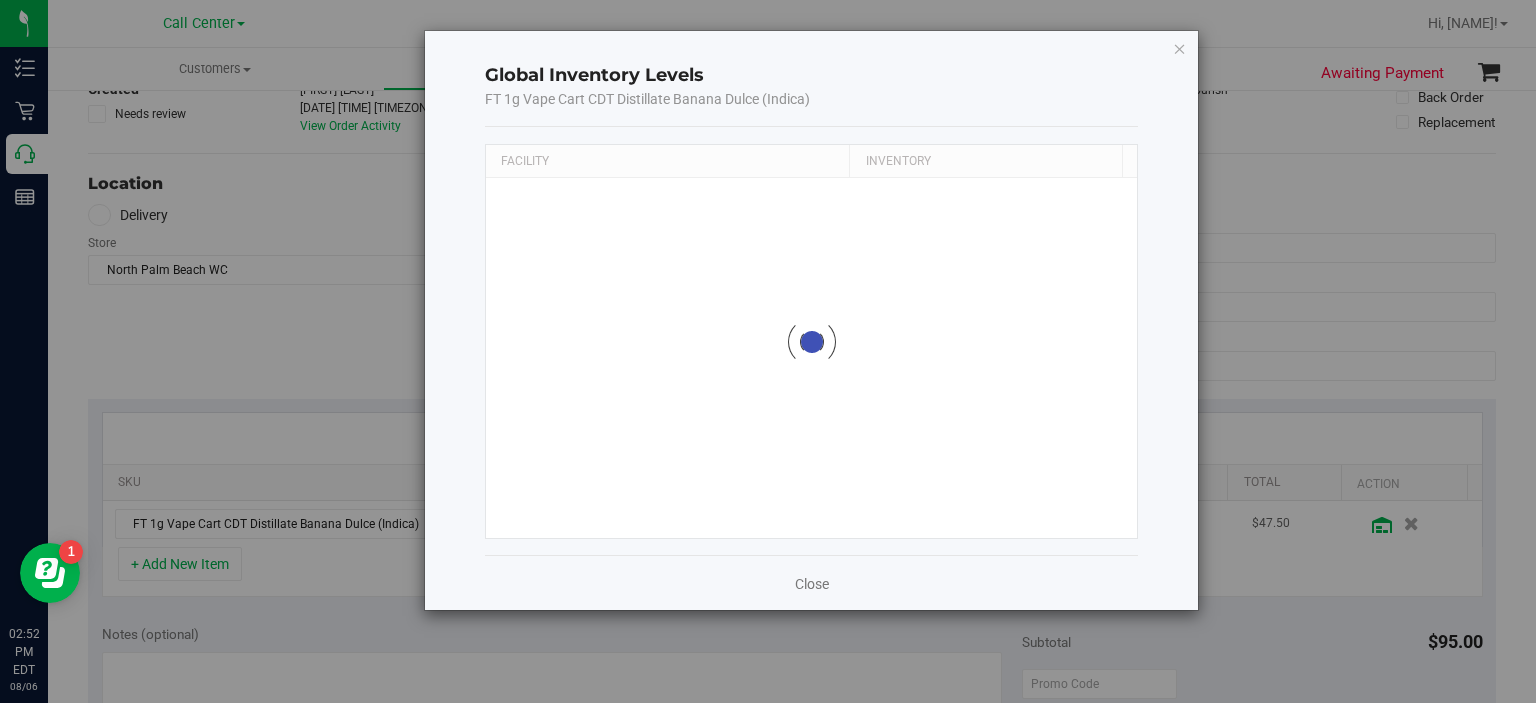 click on "Global Inventory Levels
FT 1g Vape Cart CDT Distillate Banana Dulce (Indica)
Loading...
Facility Inventory Loading...
Close" at bounding box center (775, 351) 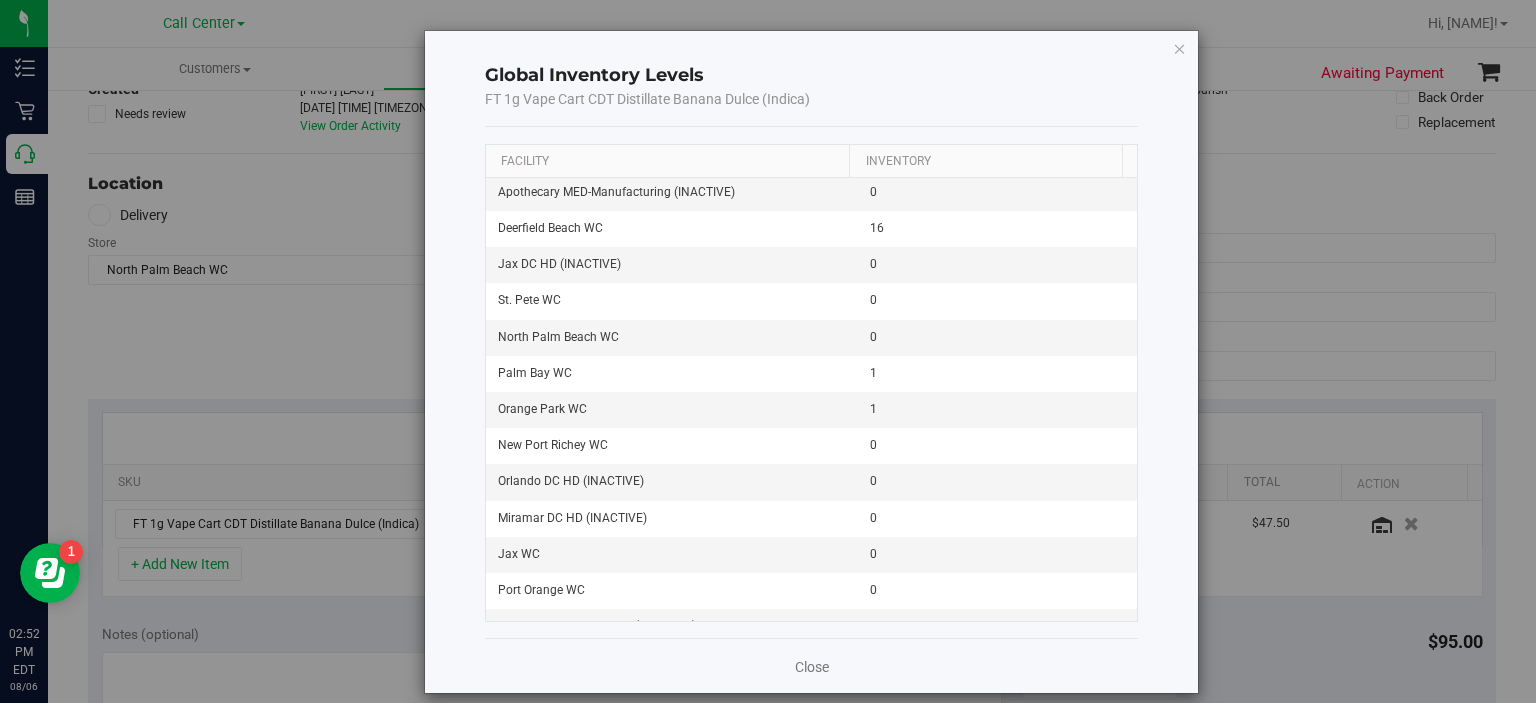 scroll, scrollTop: 1490, scrollLeft: 0, axis: vertical 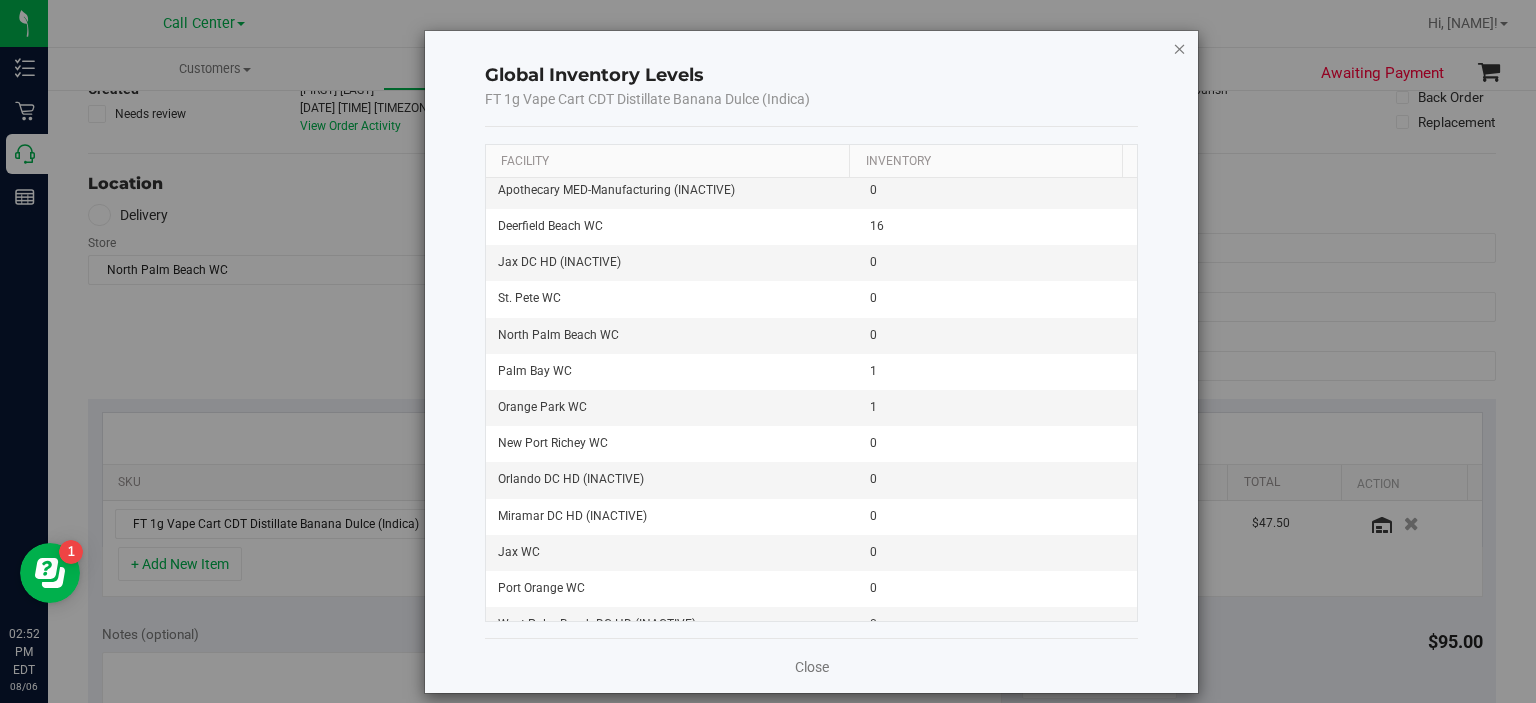 click at bounding box center (1180, 48) 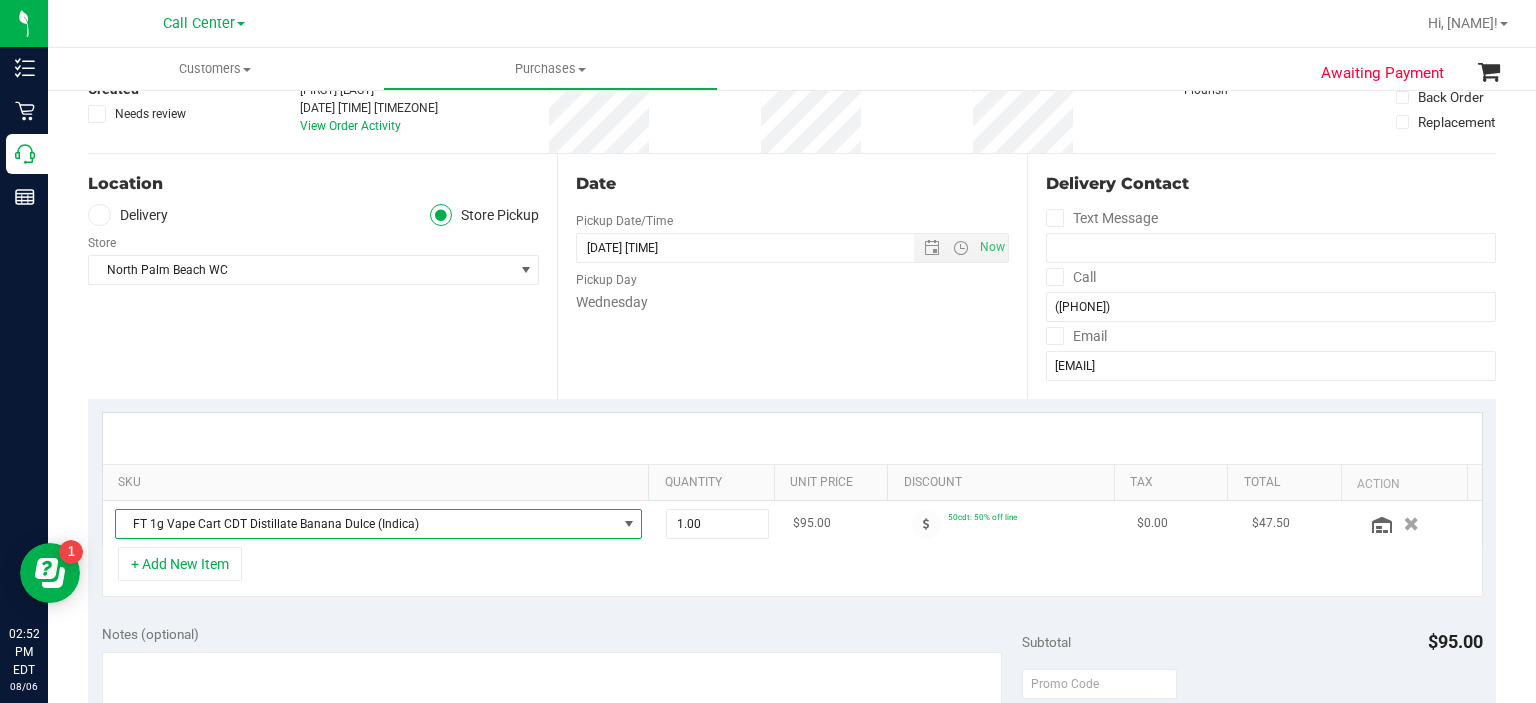 click on "FT 1g Vape Cart CDT Distillate Banana Dulce (Indica)" at bounding box center (366, 524) 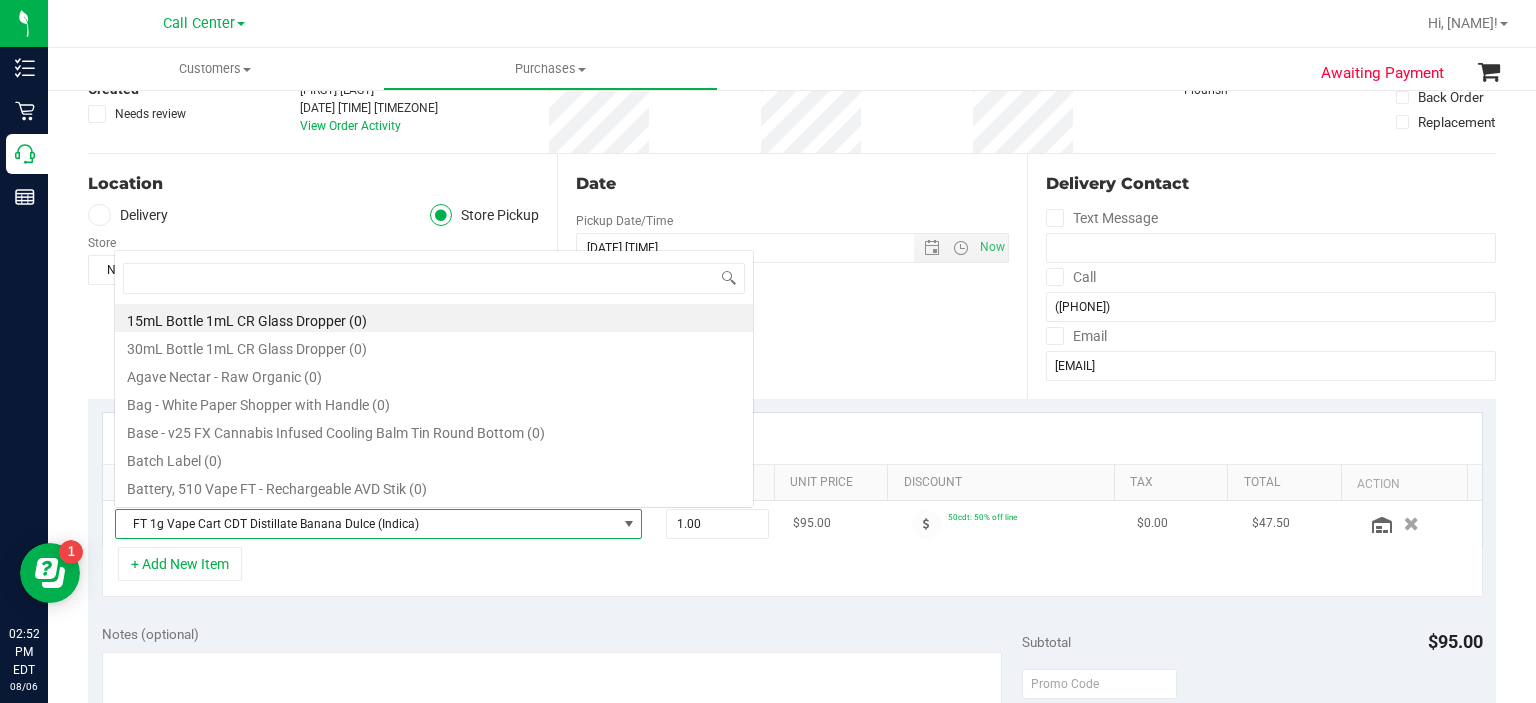 scroll, scrollTop: 0, scrollLeft: 0, axis: both 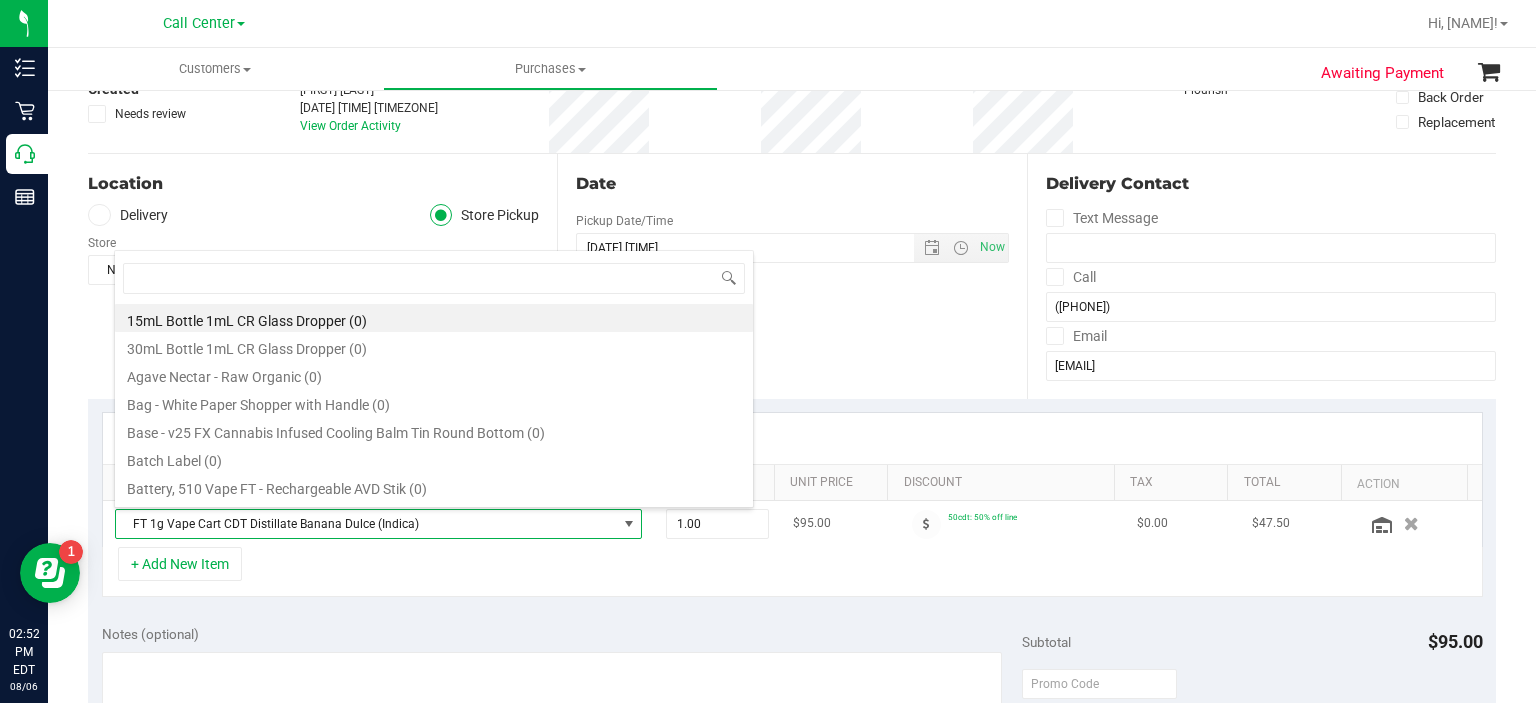 type on "v" 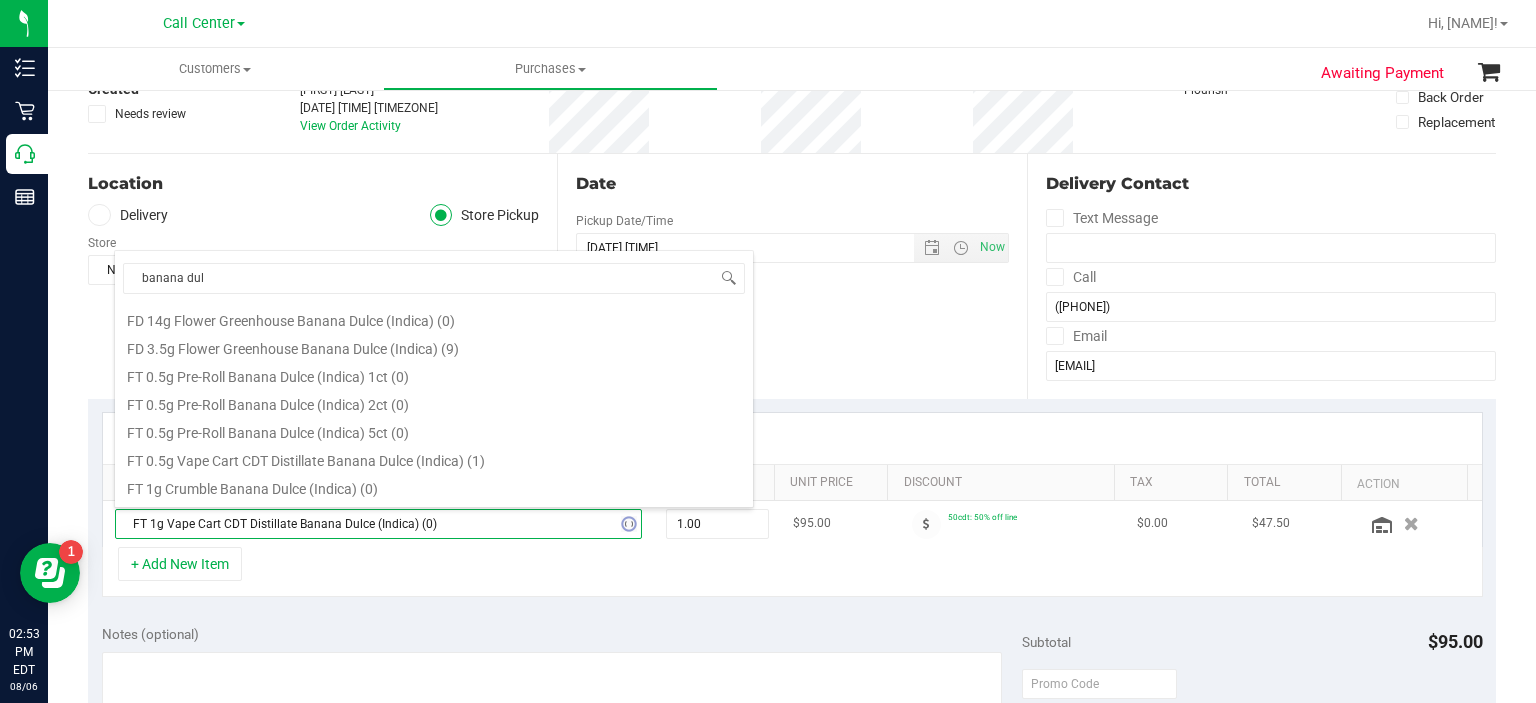type on "banana dulc" 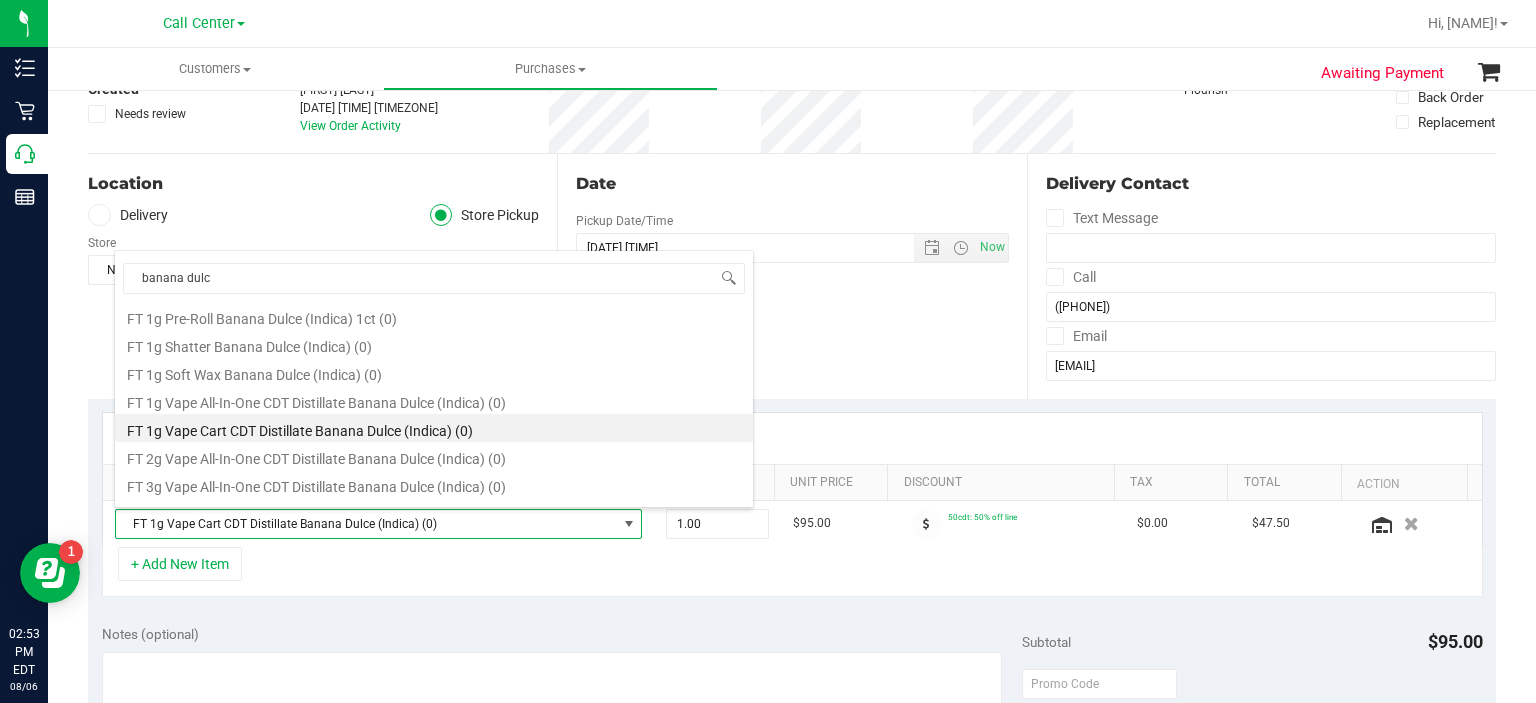 scroll, scrollTop: 255, scrollLeft: 0, axis: vertical 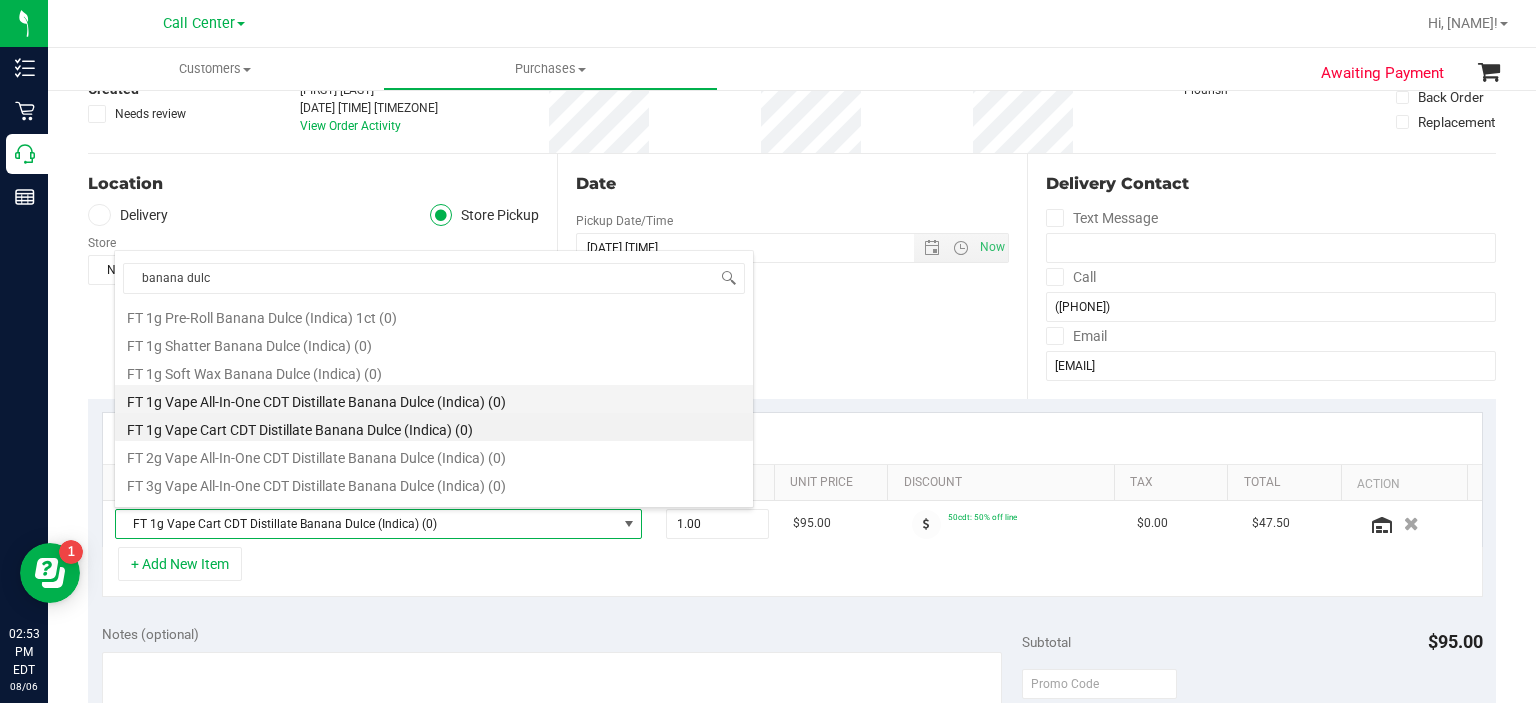 click on "FT 1g Vape All-In-One CDT Distillate Banana Dulce (Indica) (0)" at bounding box center [434, 399] 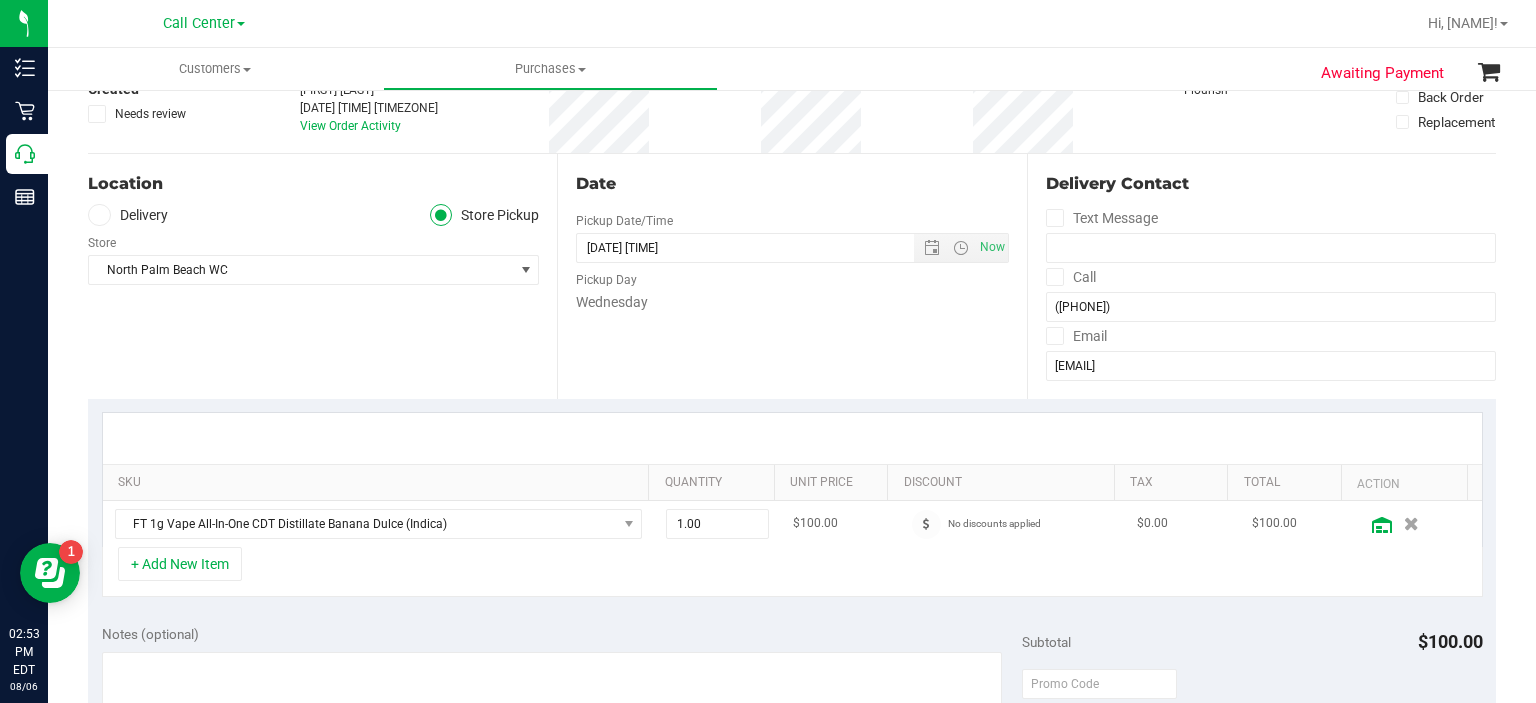 click 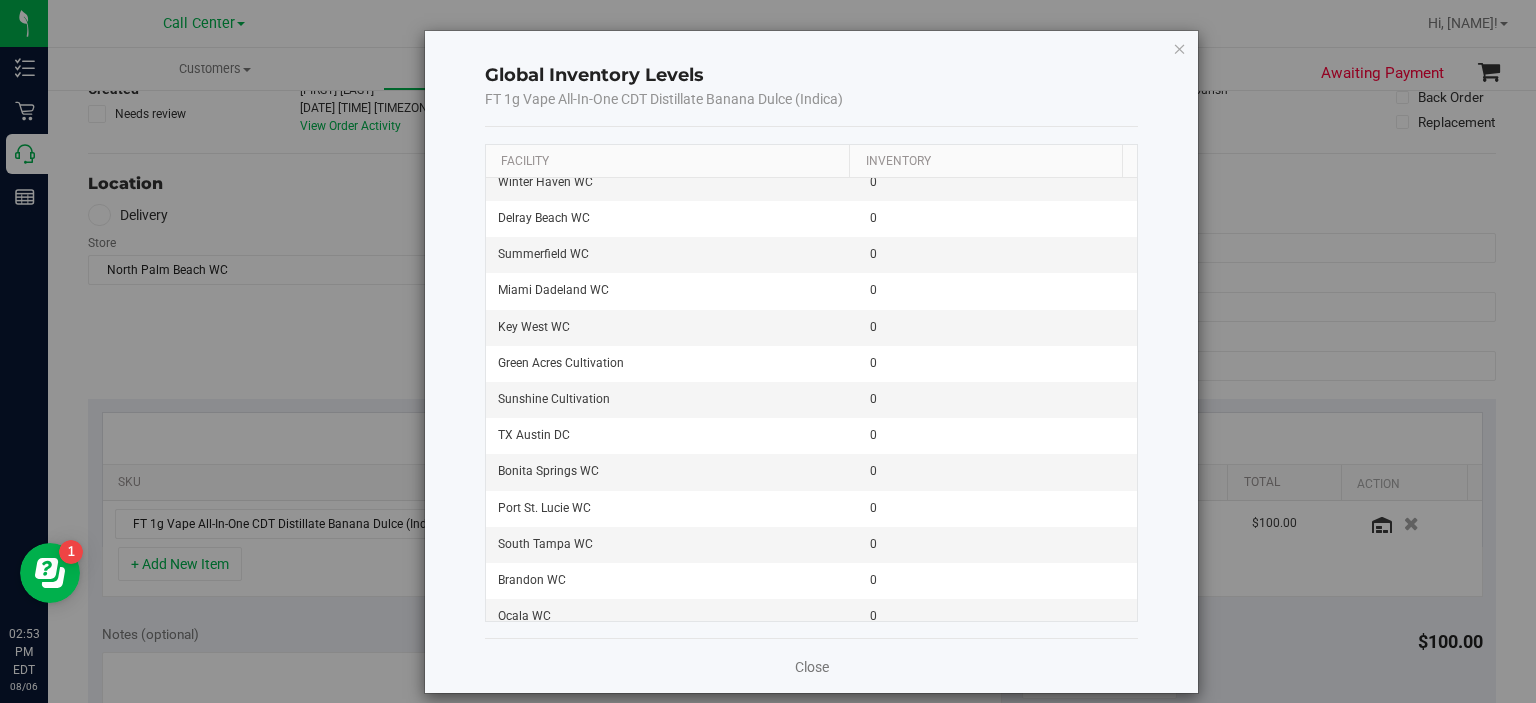 scroll, scrollTop: 2652, scrollLeft: 0, axis: vertical 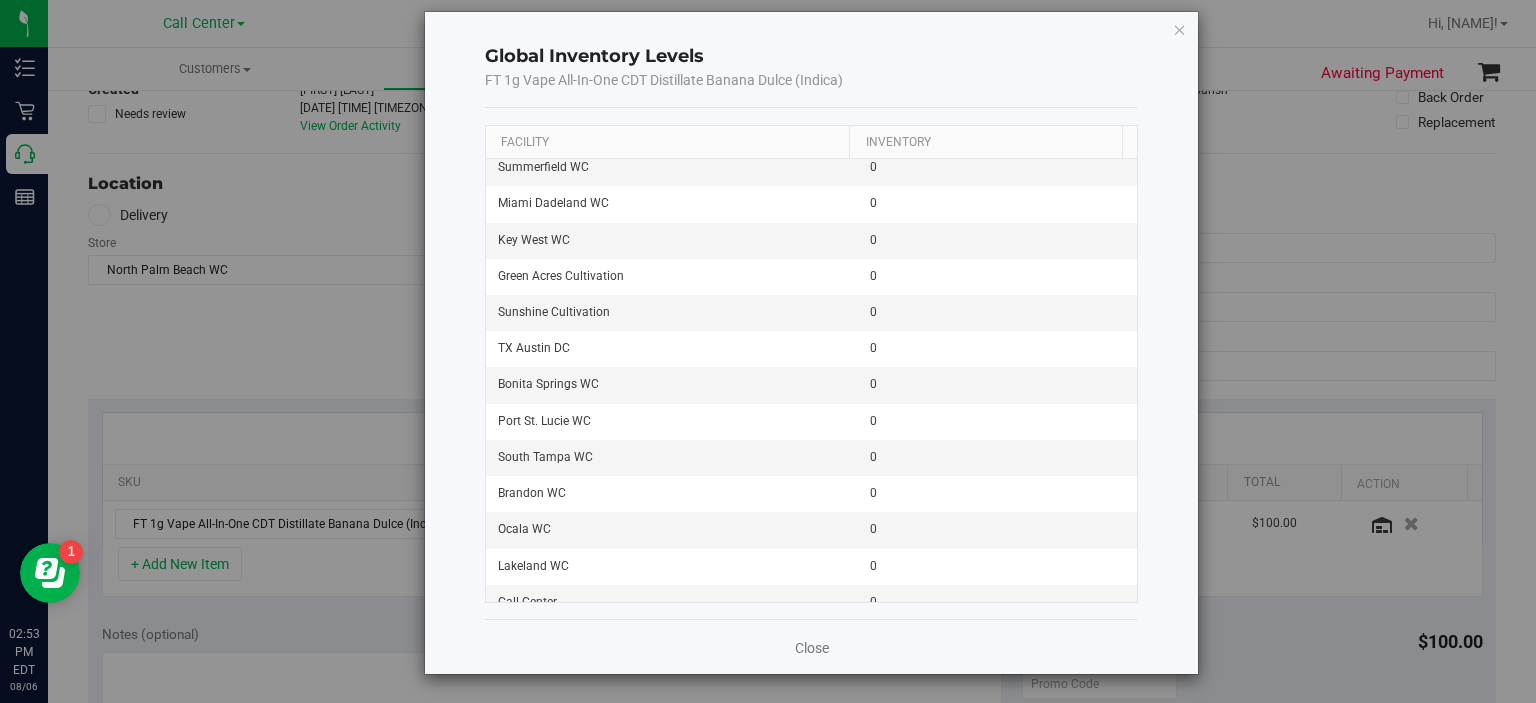 click on "Global Inventory Levels
FT 1g Vape All-In-One CDT Distillate Banana Dulce (Indica)
Facility Inventory Merritt Island WC 0 Boynton Beach WC 0 Palm Coast WC 0 Apothecary (NV) Cultivation (INACTIVE) 0 Apothecary (NV) Manufacturing (INACTIVE) 0 Ft Walton Beach WC 0 WPB WC 0 Ft. Myers DC (INACTIVE) 0 Ocala DC (INACTIVE) 0 Tampa DC Testing 0 Tampa DC HD (INACTIVE) 0 Oviedo WC 0 Jax Atlantic WC 0 Training (INACTIVE) 0 JAX DC REP 0 Lehigh Acres DC REP 0 Orlando DC REP 0 Miramar DC REP 0 West Palm Beach DC REP (INACTIVE) 0 Brooksville WC 0 Orlando Kitchen 0 Ft. Myers WC 0 WPB DC 0 TX San Antonio Retail 0 TX Sugarland Retail 0 MA 5 Forge 0 Miami 72nd WC 0 PA New Beaver E&I 0 Ft. Lauderdale WC 0 Sebring WC 0 Orlando Colonial WC 0 Clermont WC 0 Crestview WC 0 Panama City WC 0 TX South-Austin Retail 0 TX Plano Retail 0 Sunshine Manufacturing 0 Apothecary (NV) MED Retail (INACTIVE) 0 0 Tallahassee DC REP 0 0 0 0 0 0" at bounding box center (812, 343) 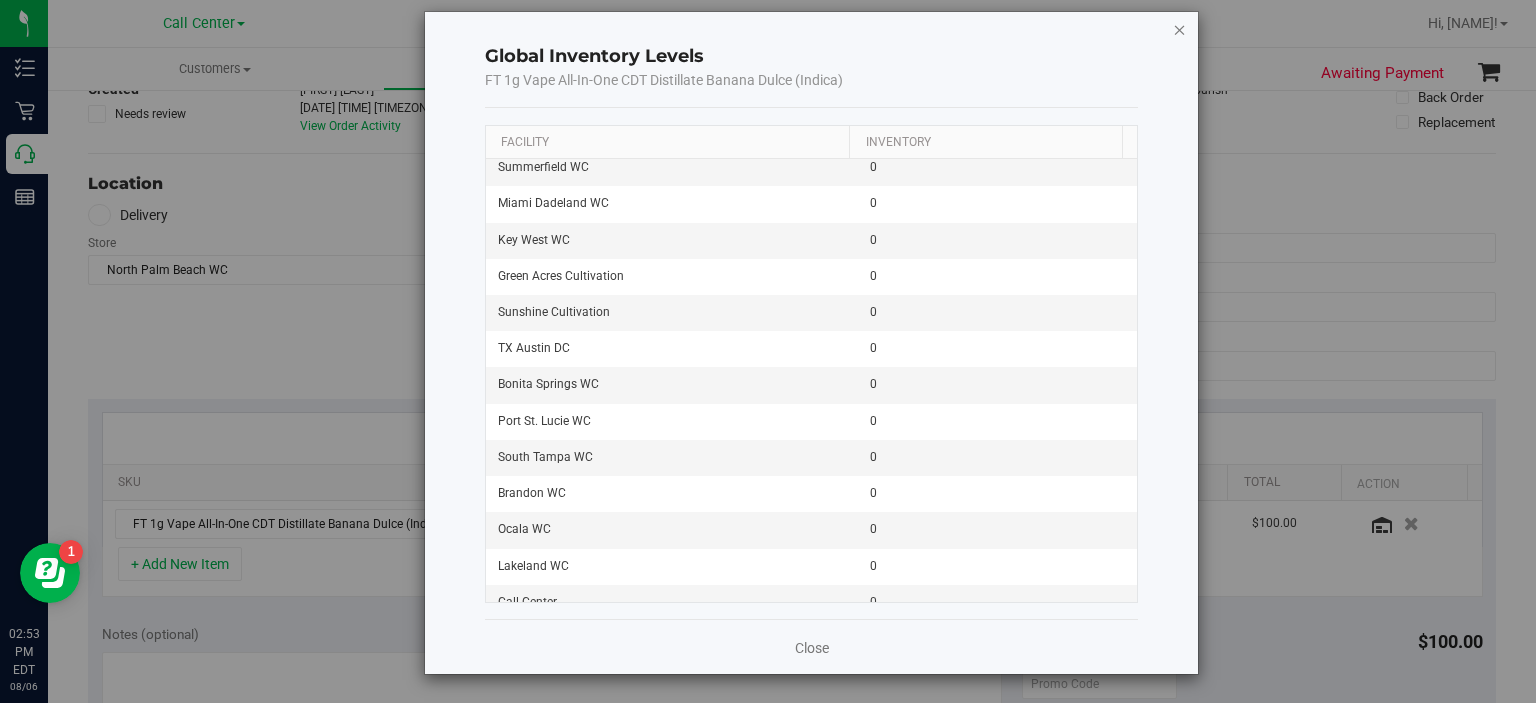 click at bounding box center (1180, 29) 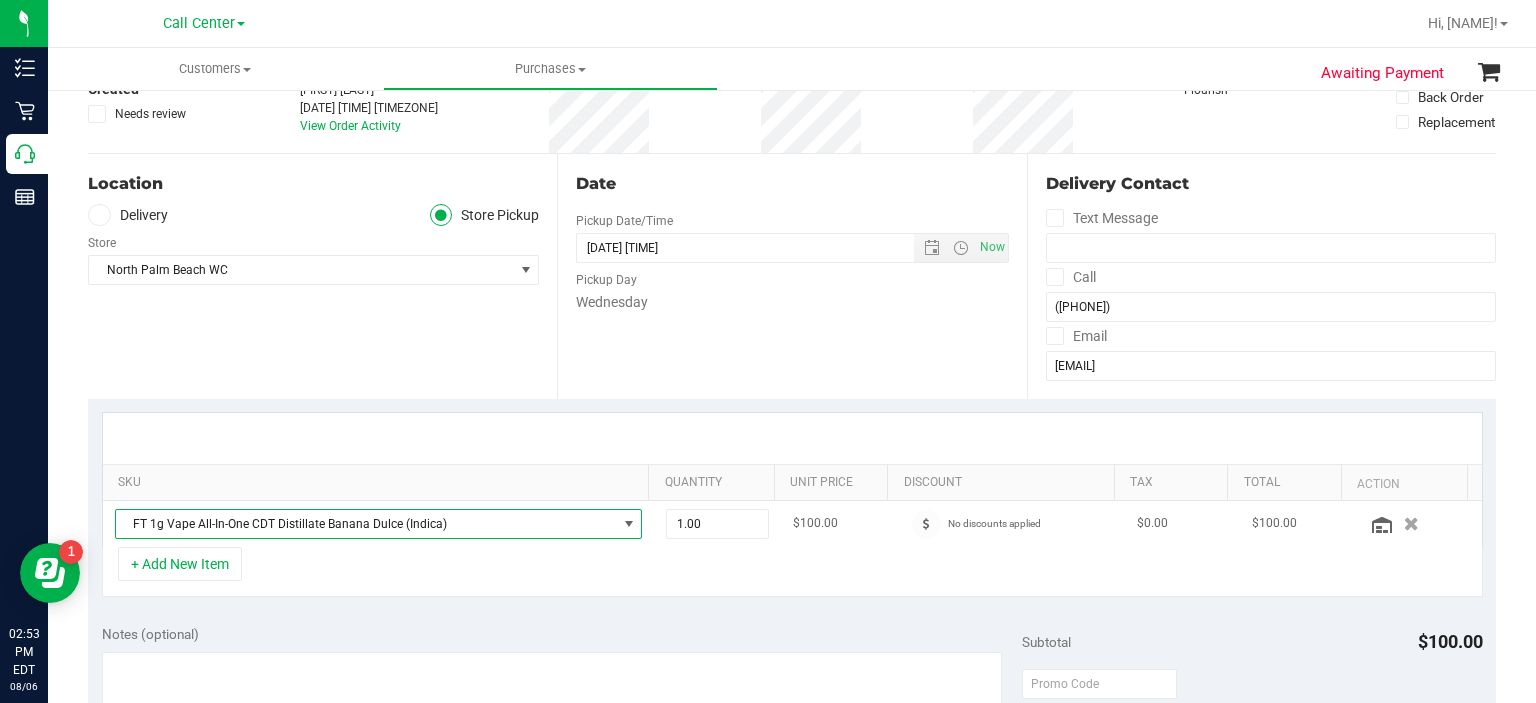 click on "FT 1g Vape All-In-One CDT Distillate Banana Dulce (Indica)" at bounding box center (366, 524) 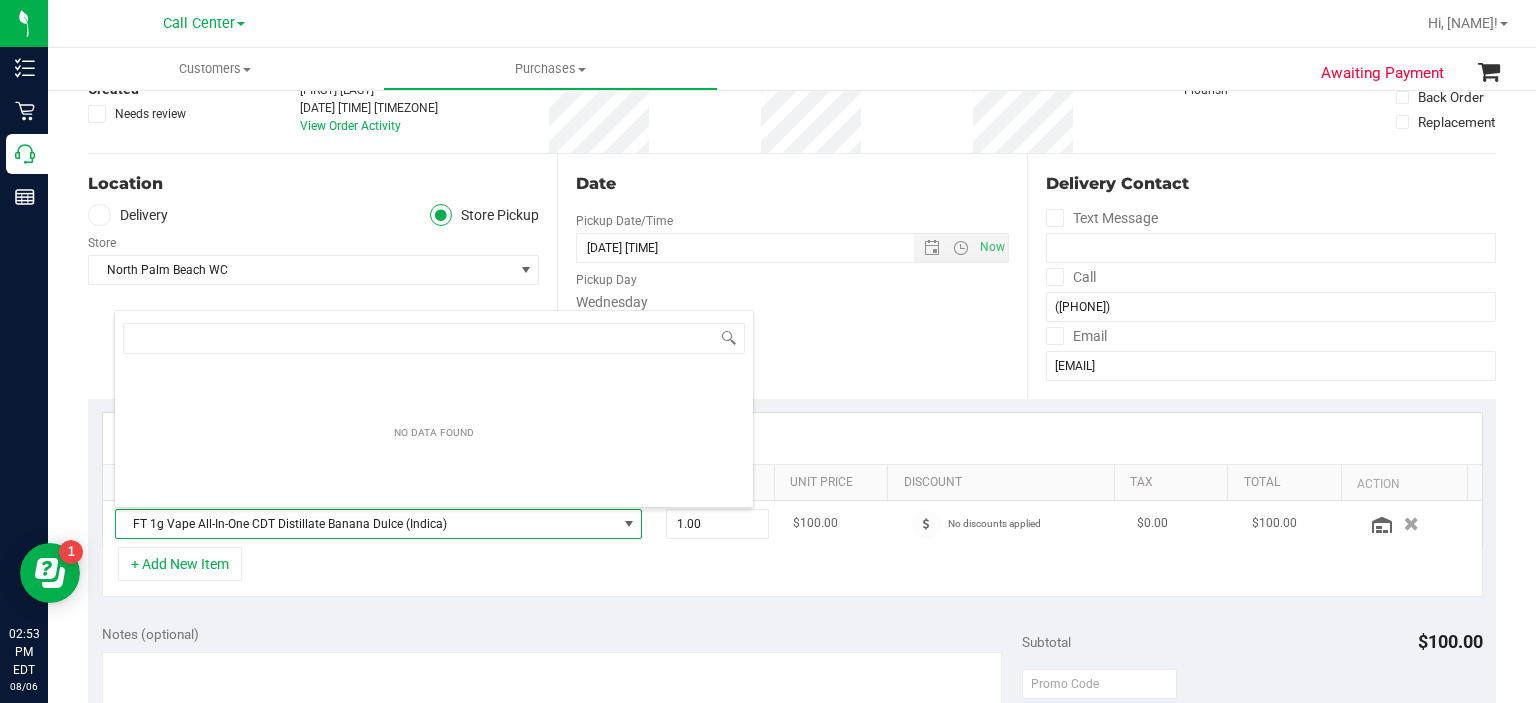 scroll, scrollTop: 99970, scrollLeft: 99484, axis: both 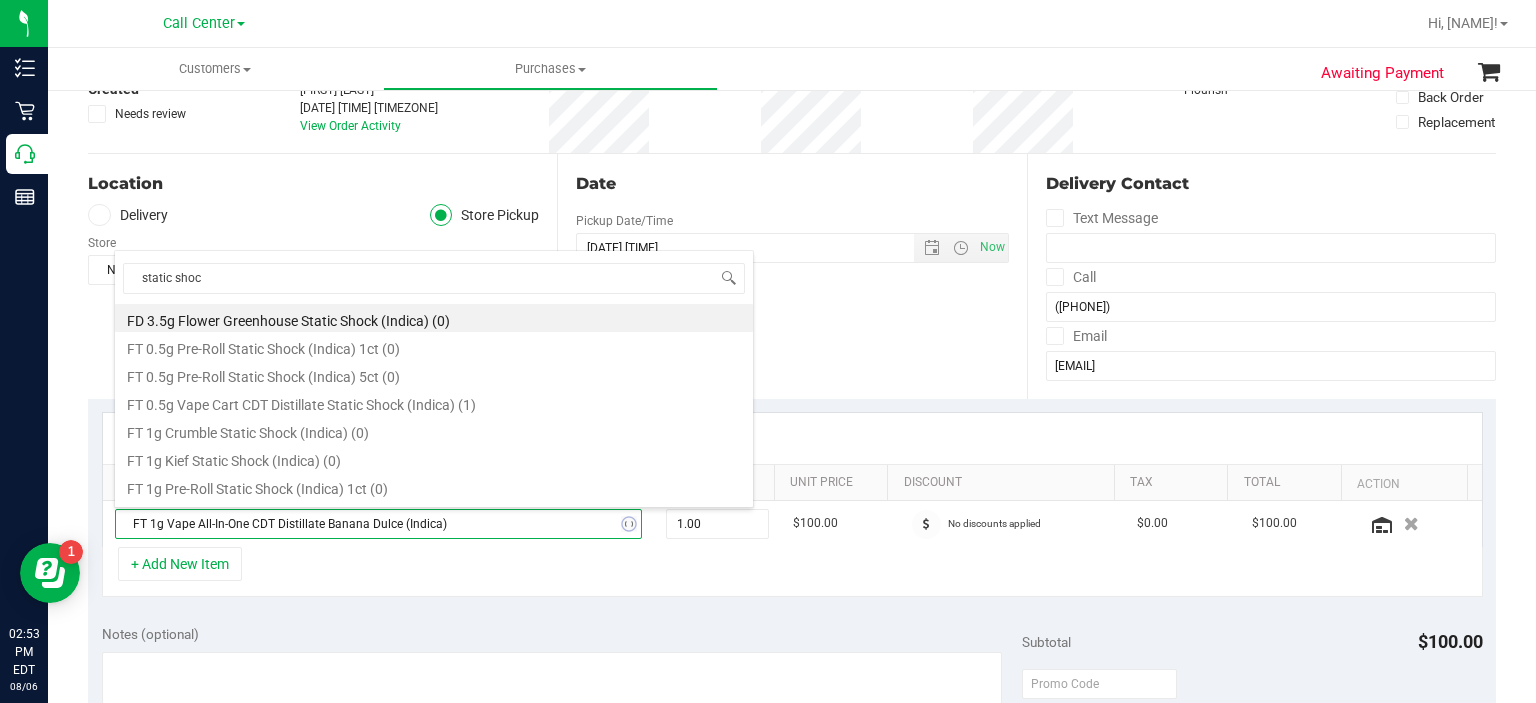 type on "static shock" 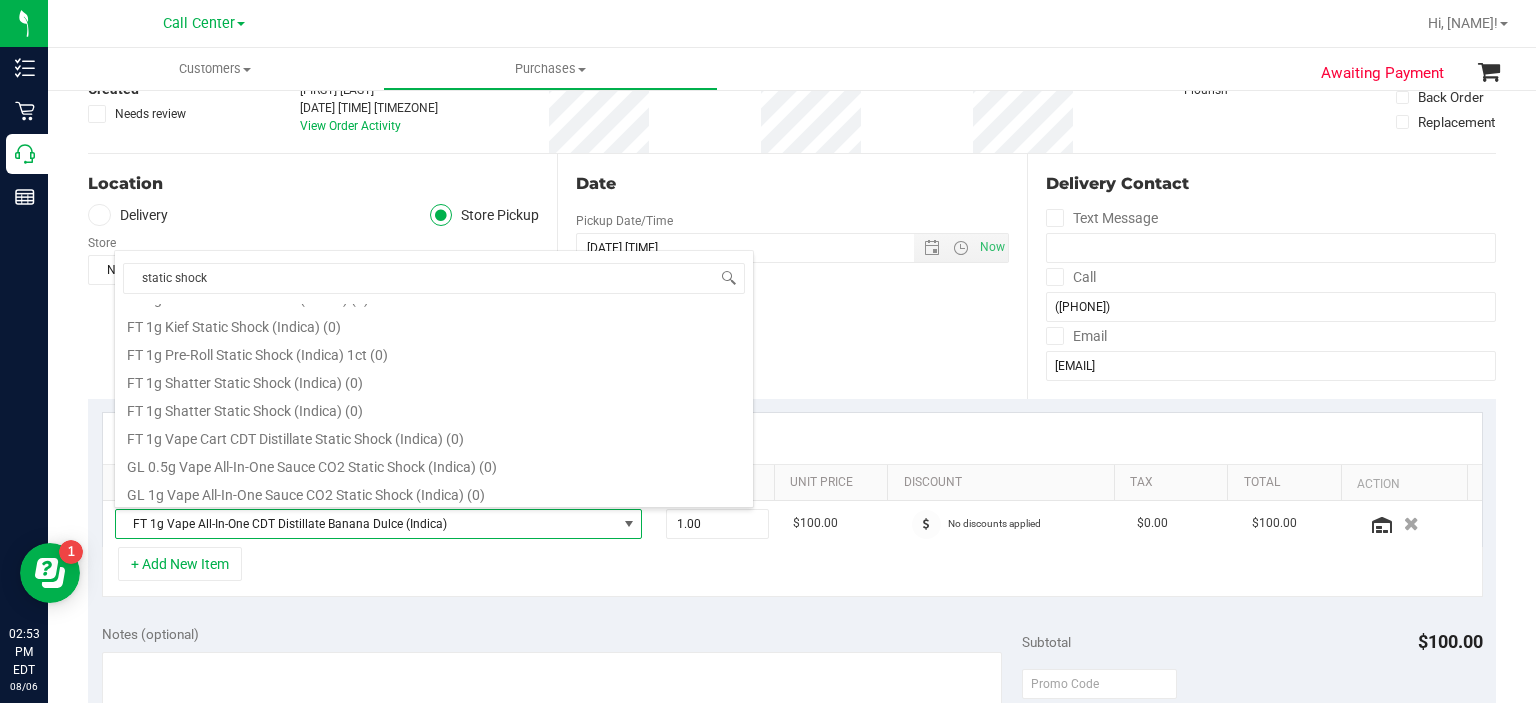 scroll, scrollTop: 136, scrollLeft: 0, axis: vertical 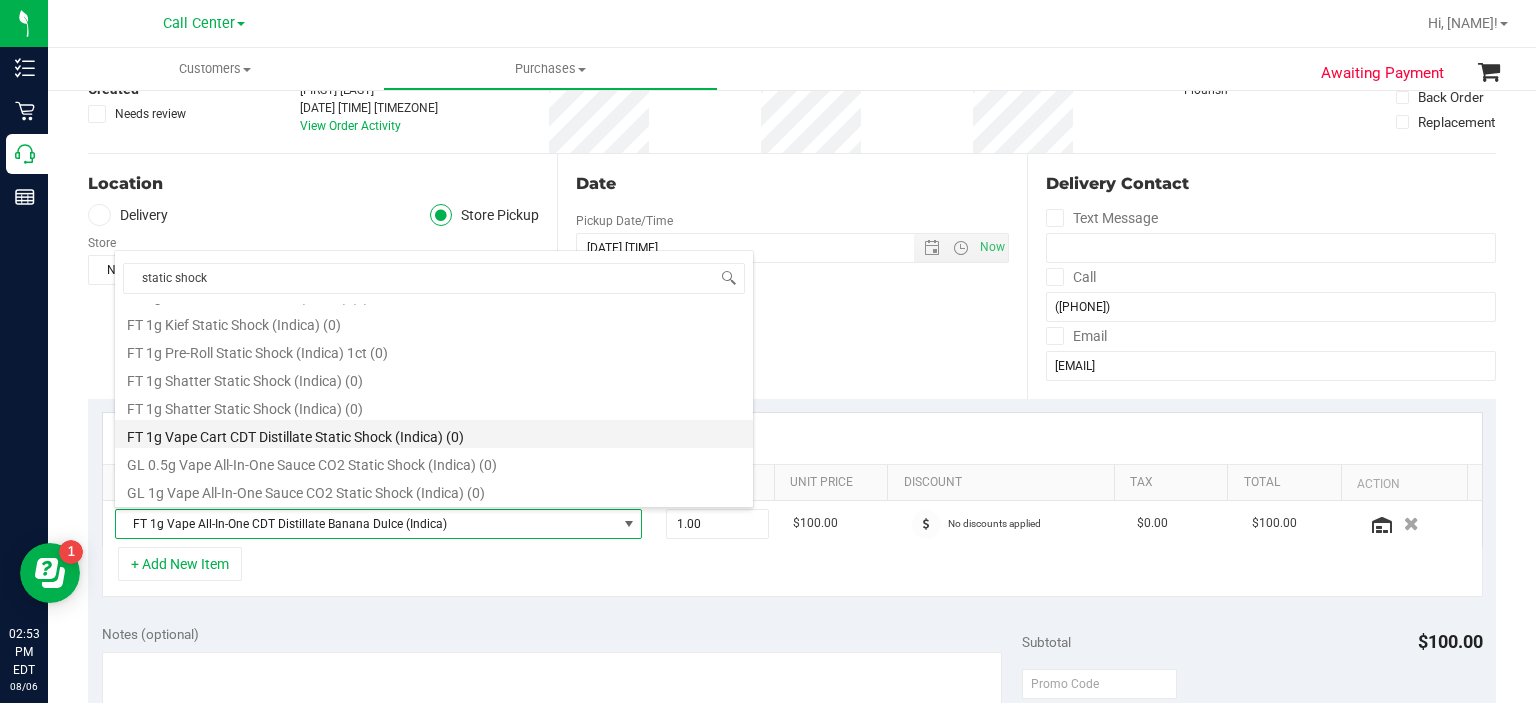 click on "FT 1g Vape Cart CDT Distillate Static Shock (Indica) (0)" at bounding box center (434, 434) 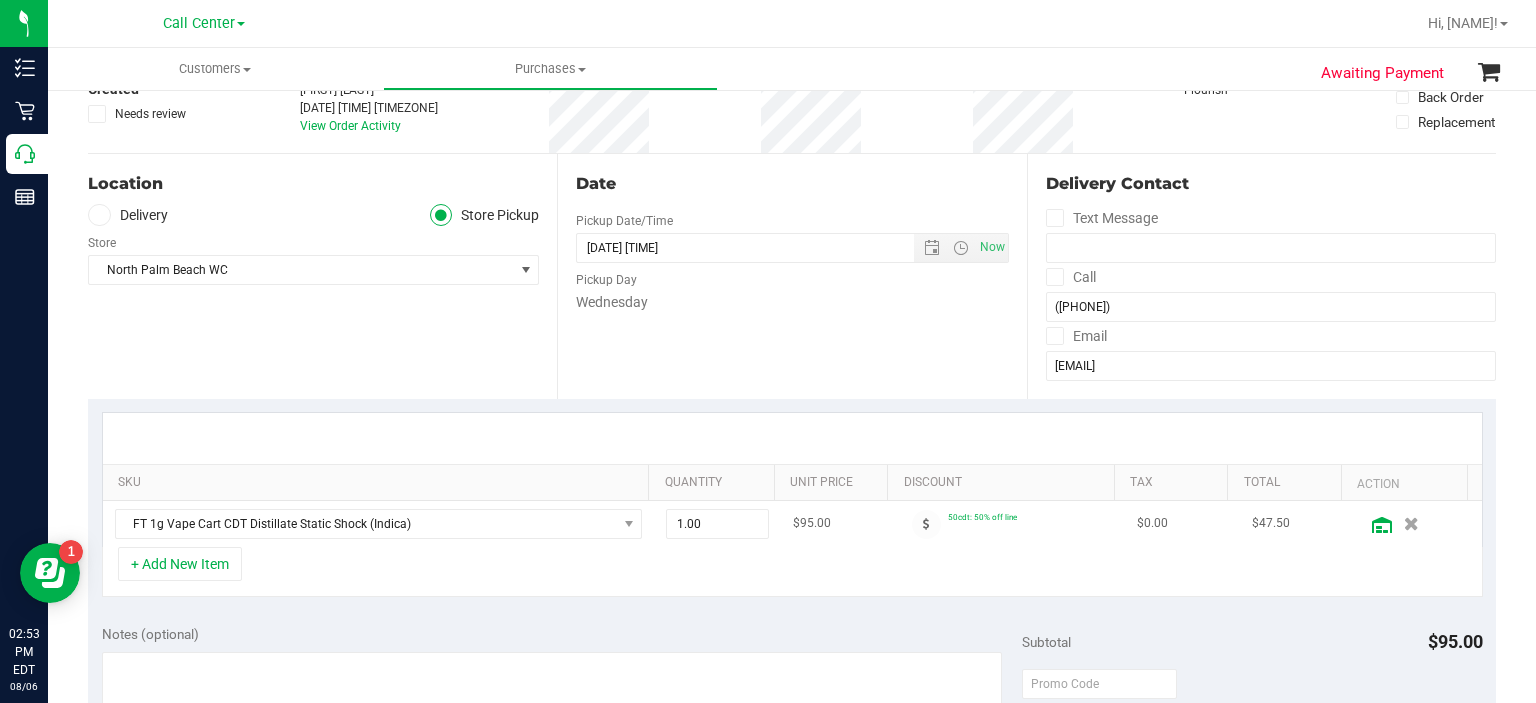 click 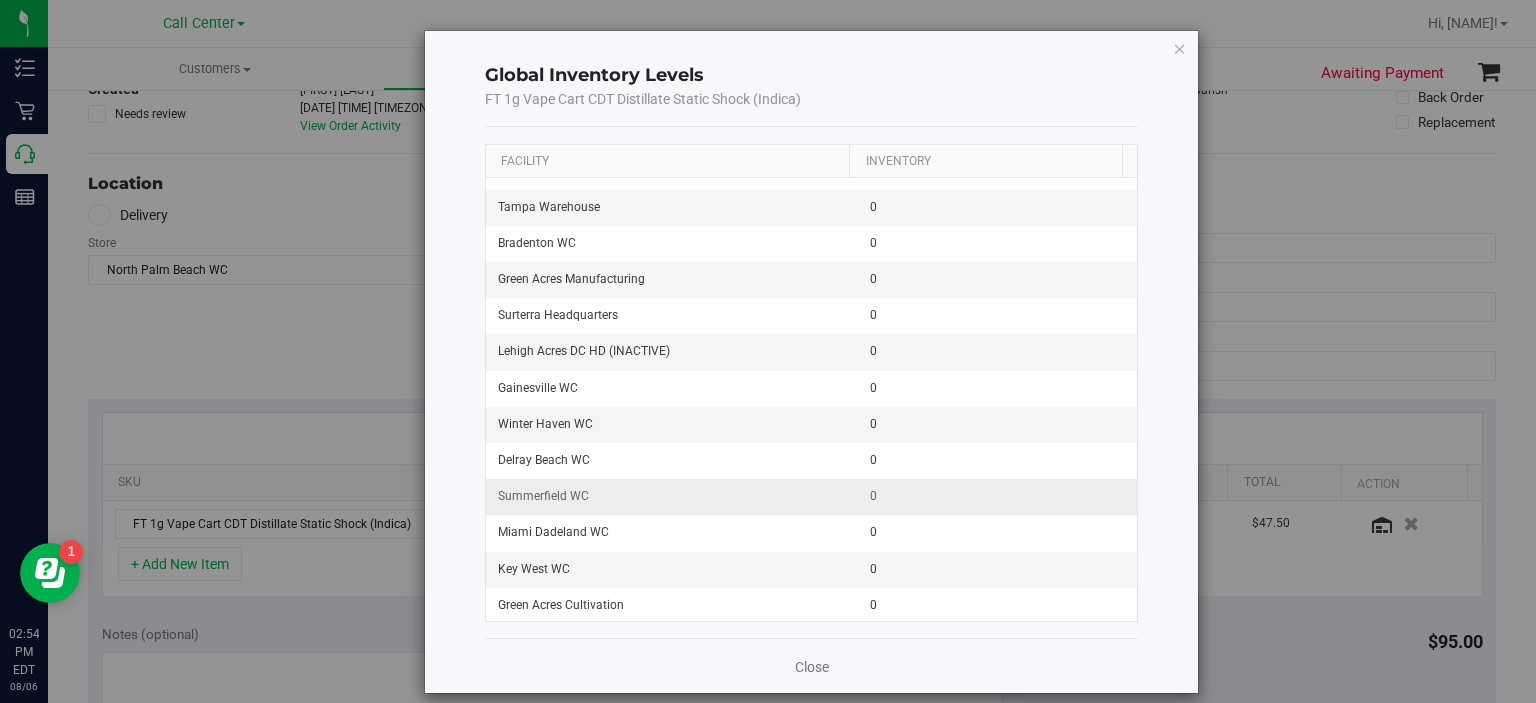 scroll, scrollTop: 2652, scrollLeft: 0, axis: vertical 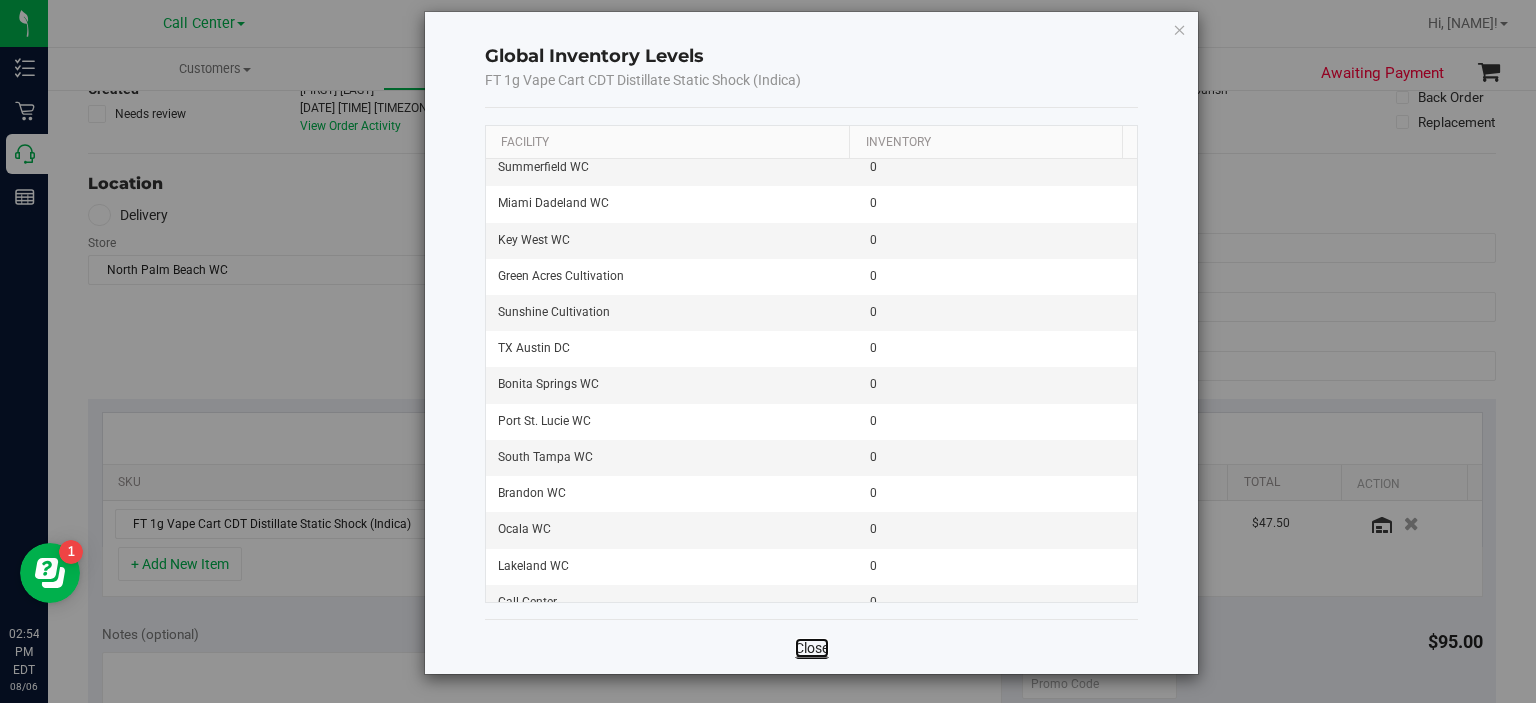click on "Close" at bounding box center [812, 648] 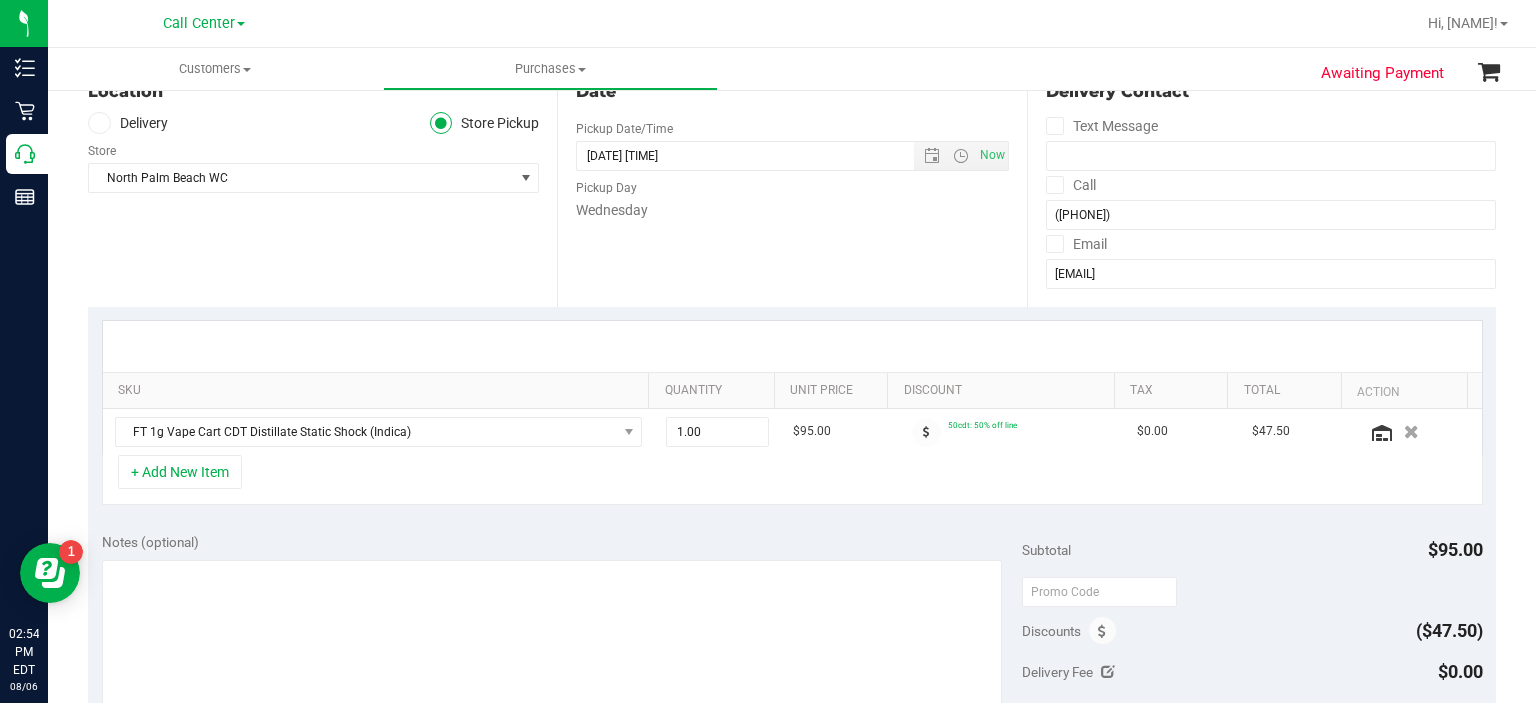 scroll, scrollTop: 226, scrollLeft: 0, axis: vertical 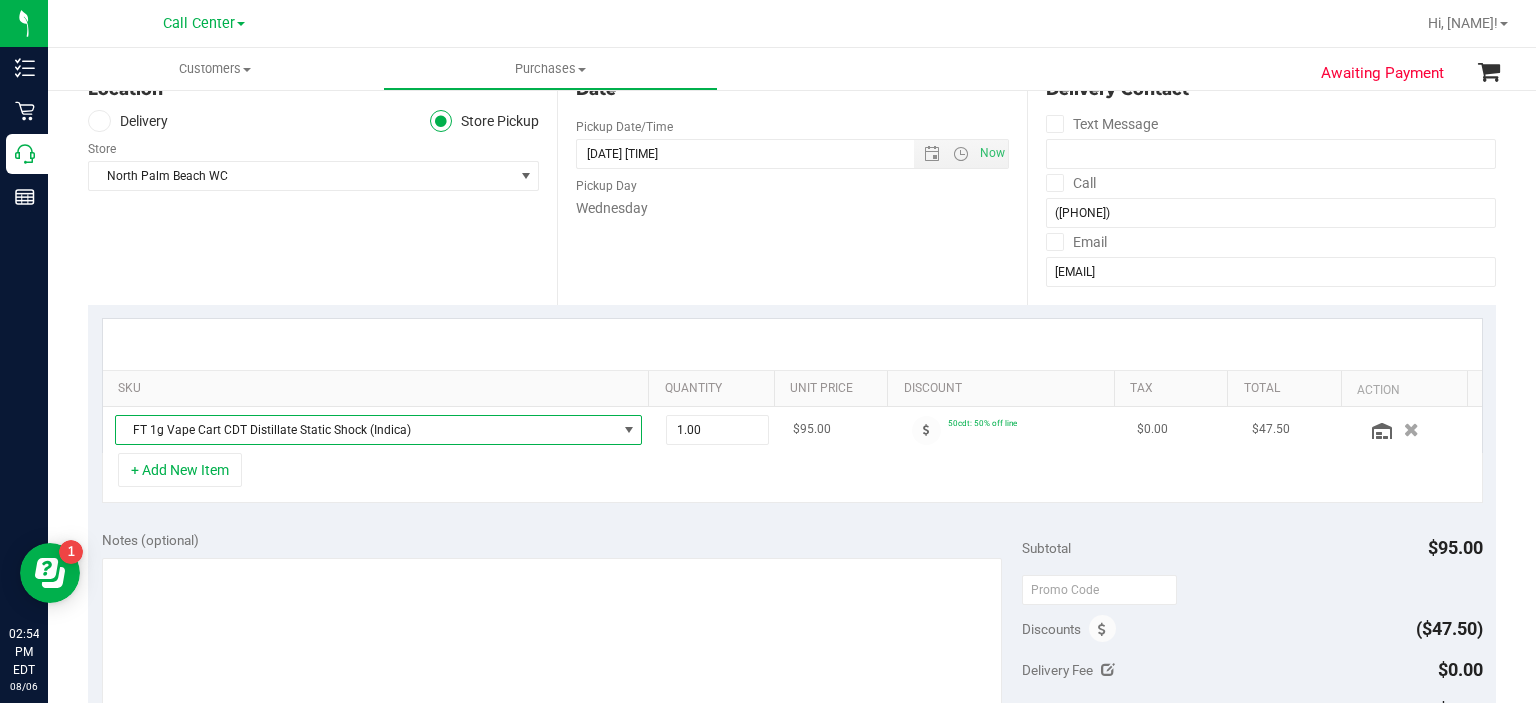 click on "FT 1g Vape Cart CDT Distillate Static Shock (Indica)" at bounding box center (366, 430) 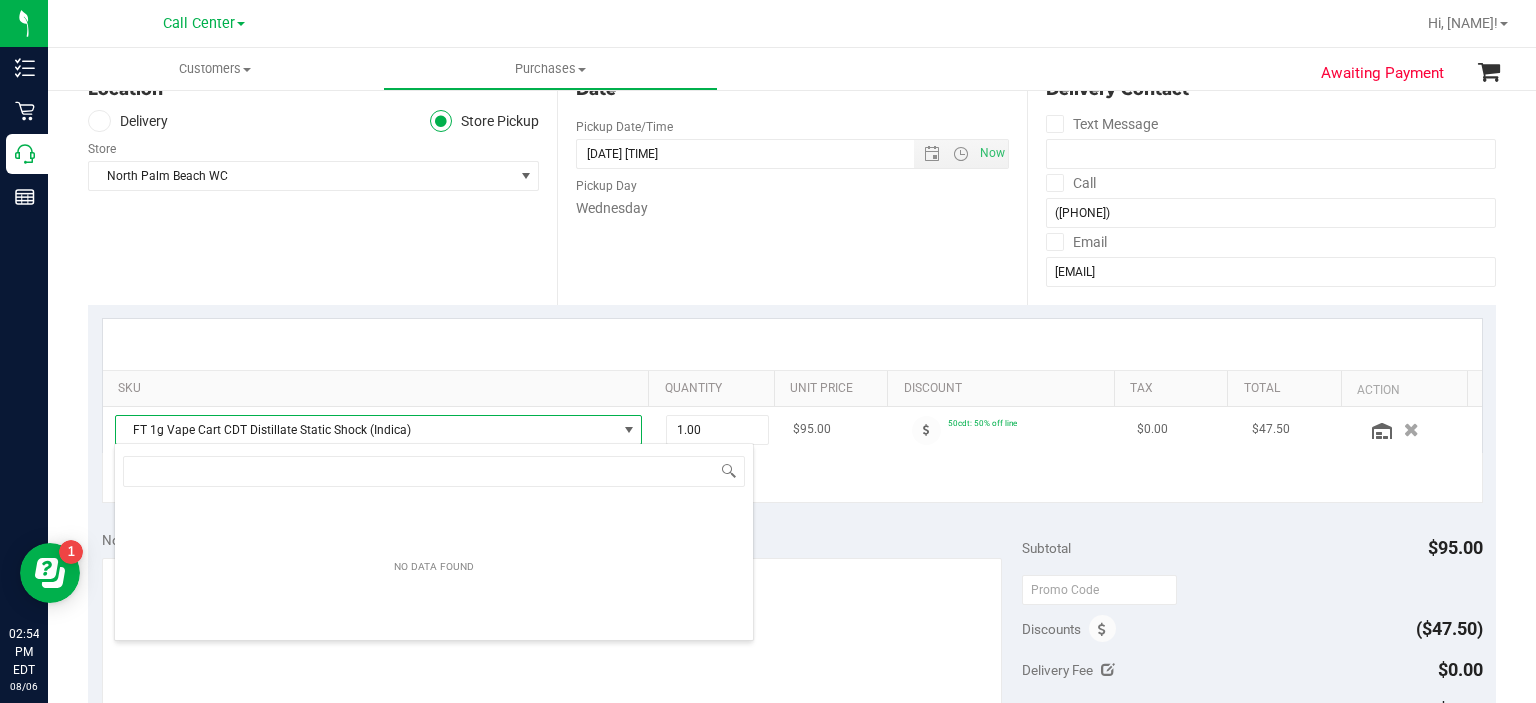 scroll, scrollTop: 99970, scrollLeft: 99484, axis: both 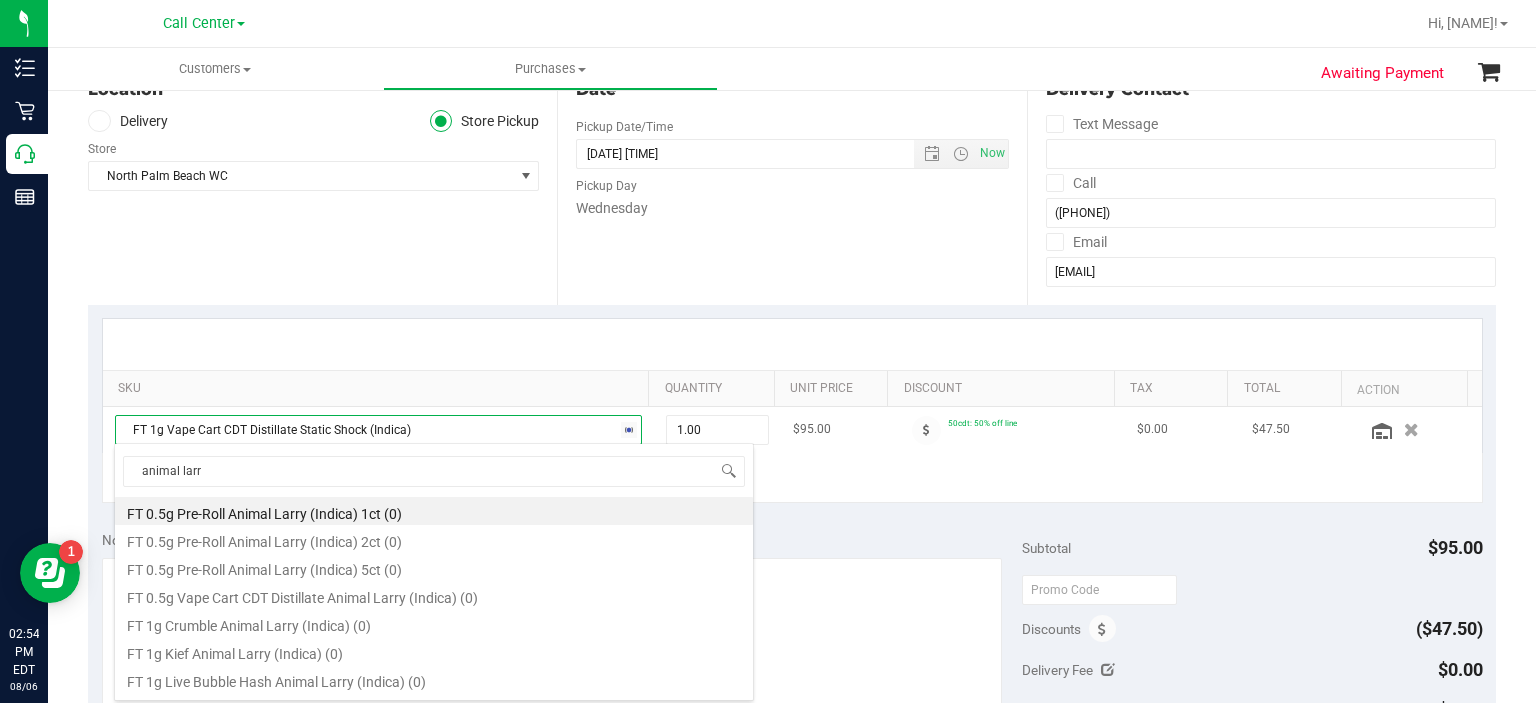 type on "animal larry" 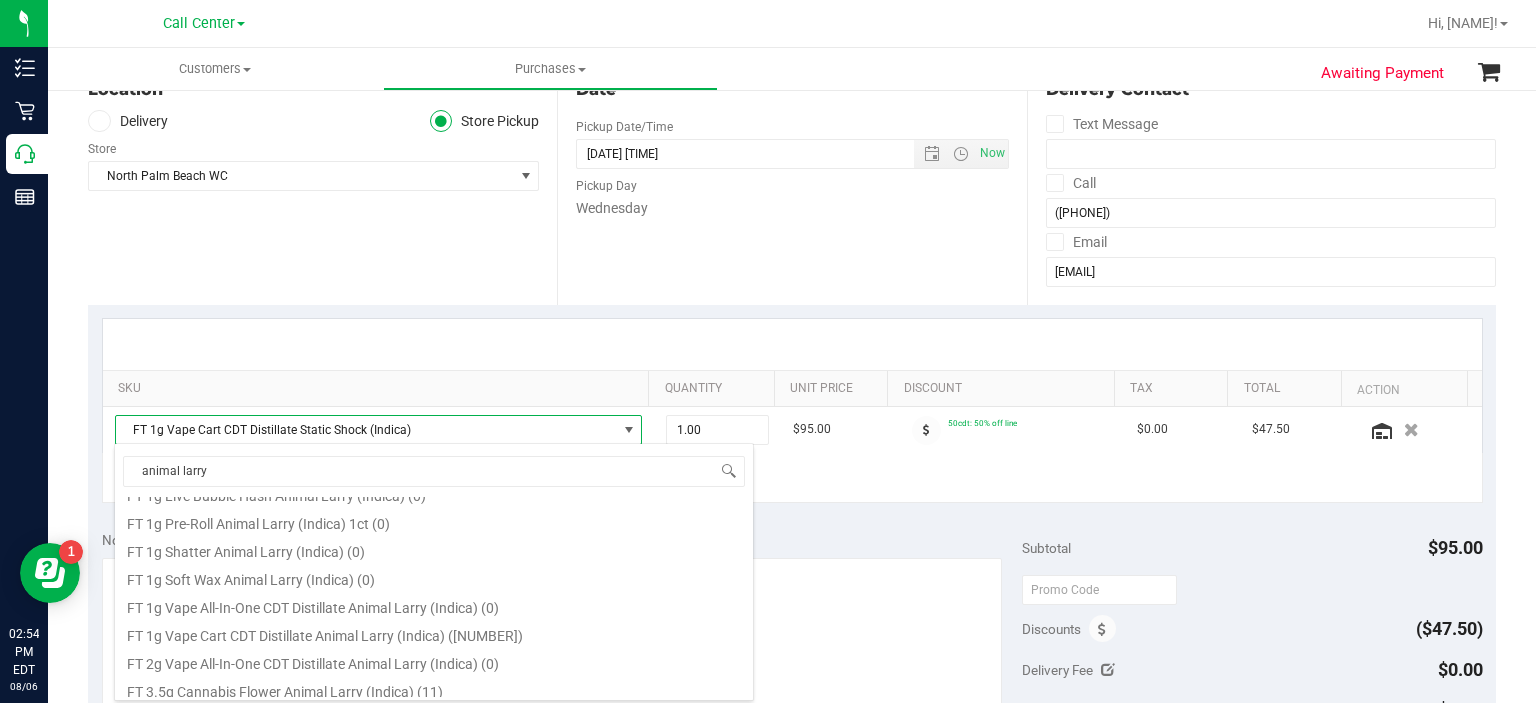 scroll, scrollTop: 187, scrollLeft: 0, axis: vertical 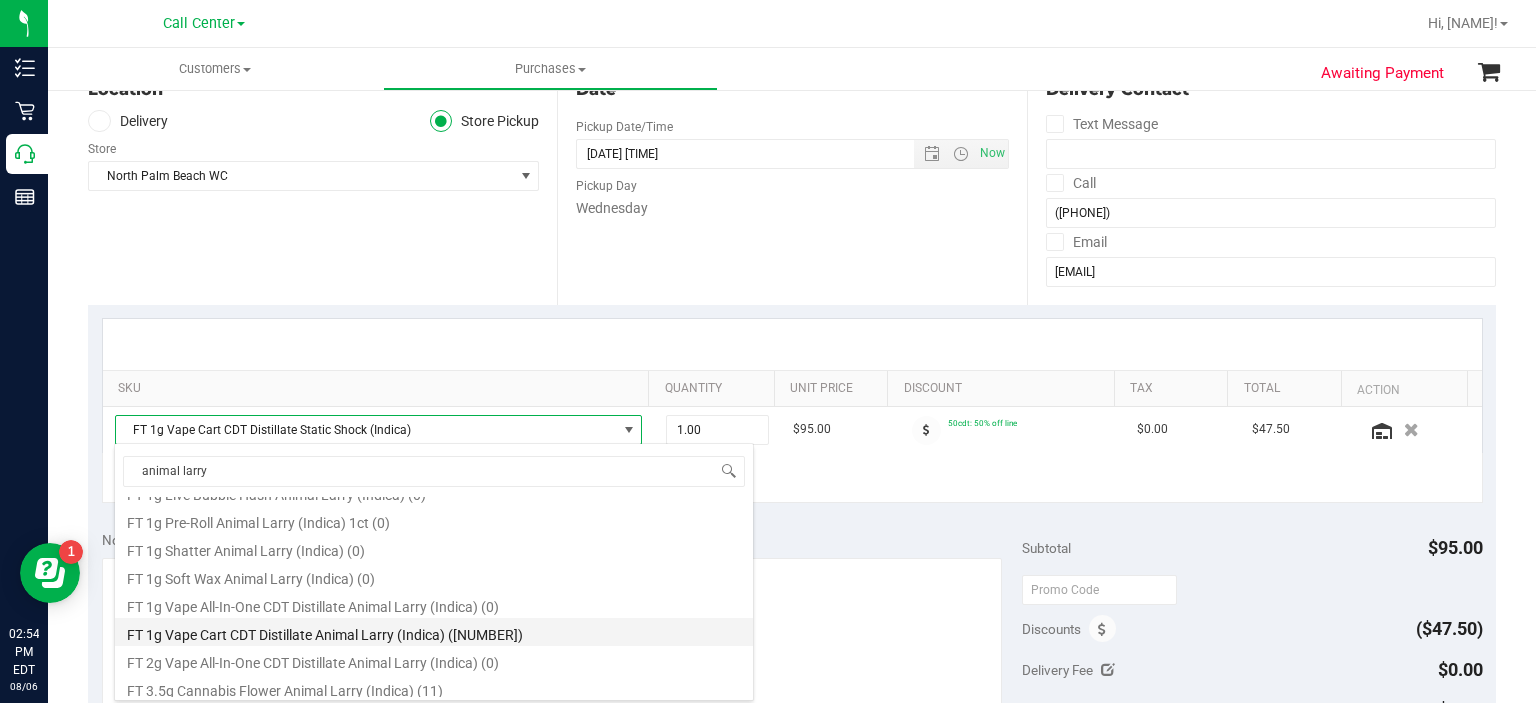 click on "FT 1g Vape Cart CDT Distillate Animal Larry (Indica) ([NUMBER])" at bounding box center [434, 632] 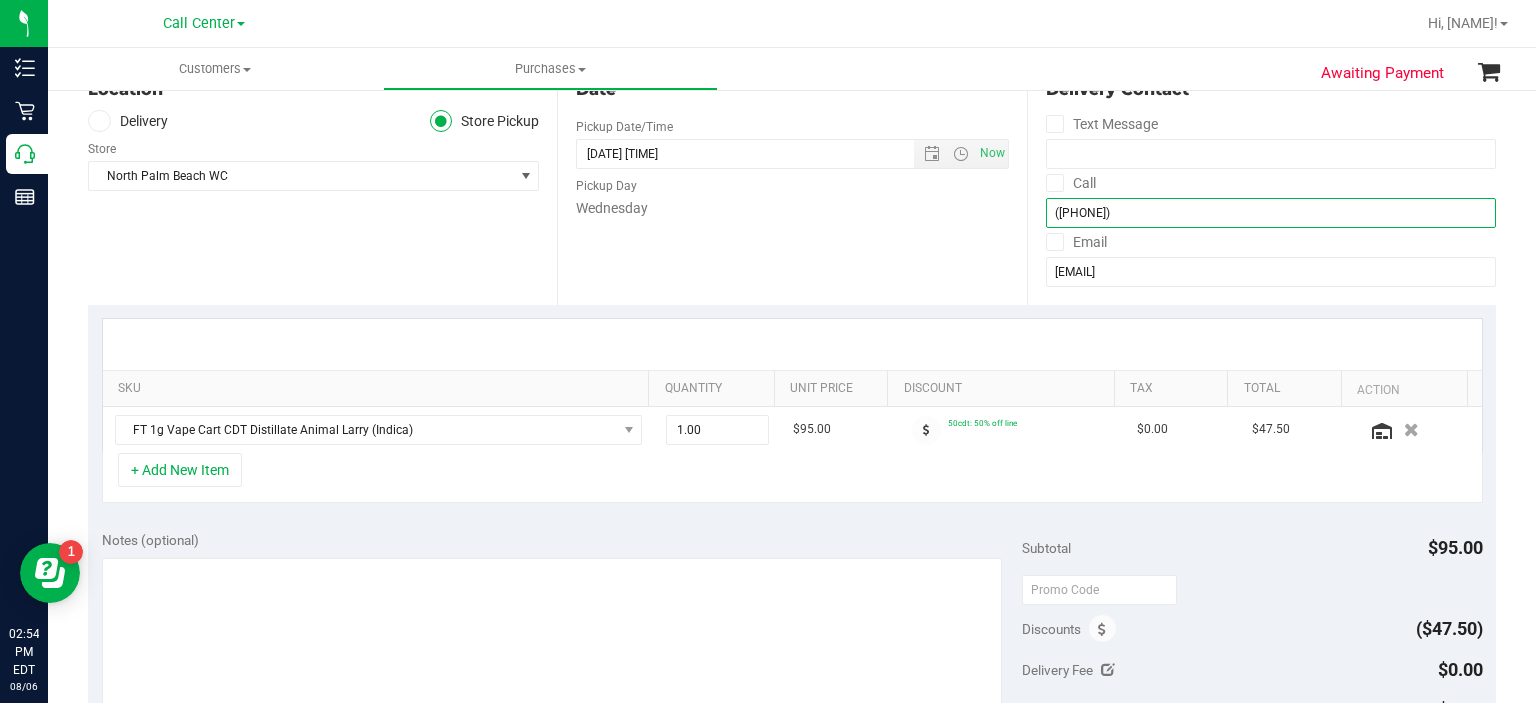 click on "([PHONE])" at bounding box center [1271, 213] 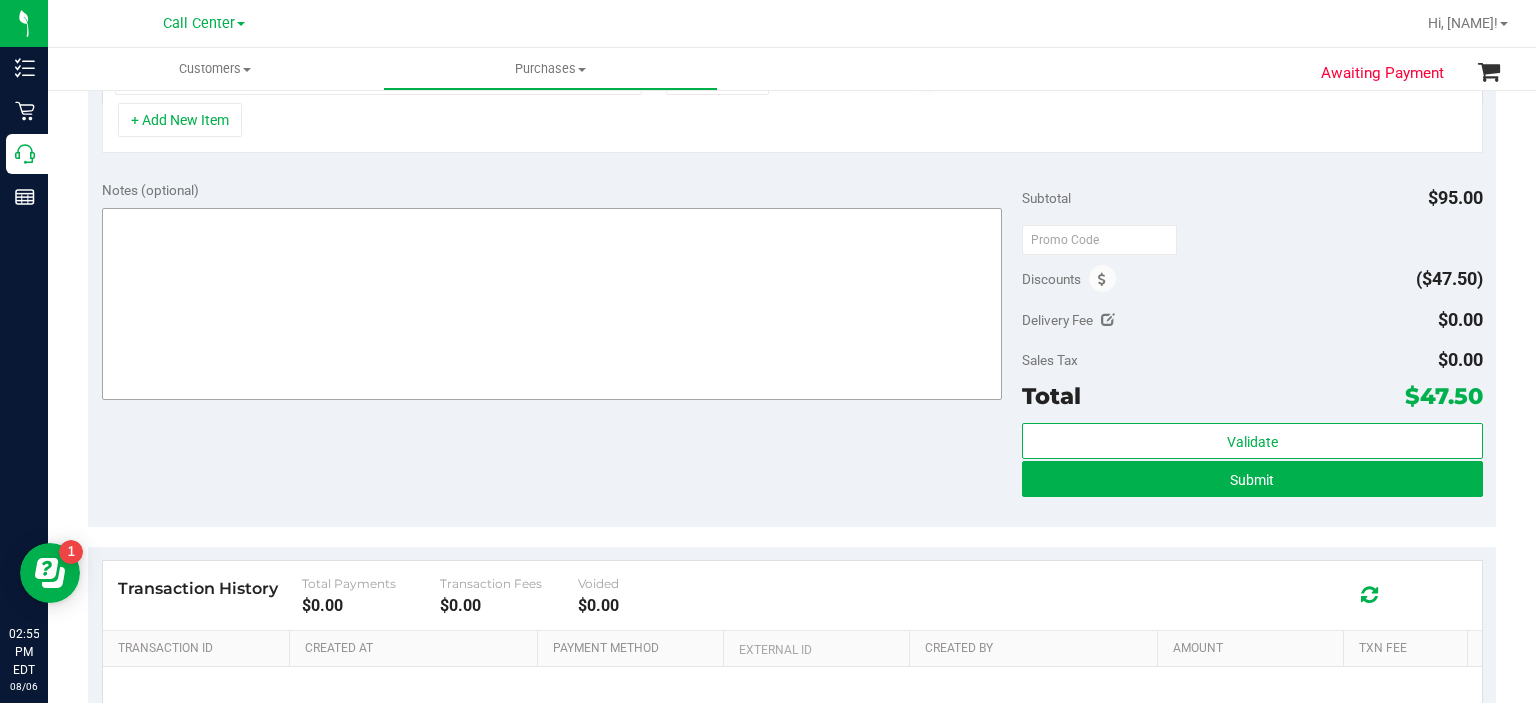 scroll, scrollTop: 576, scrollLeft: 0, axis: vertical 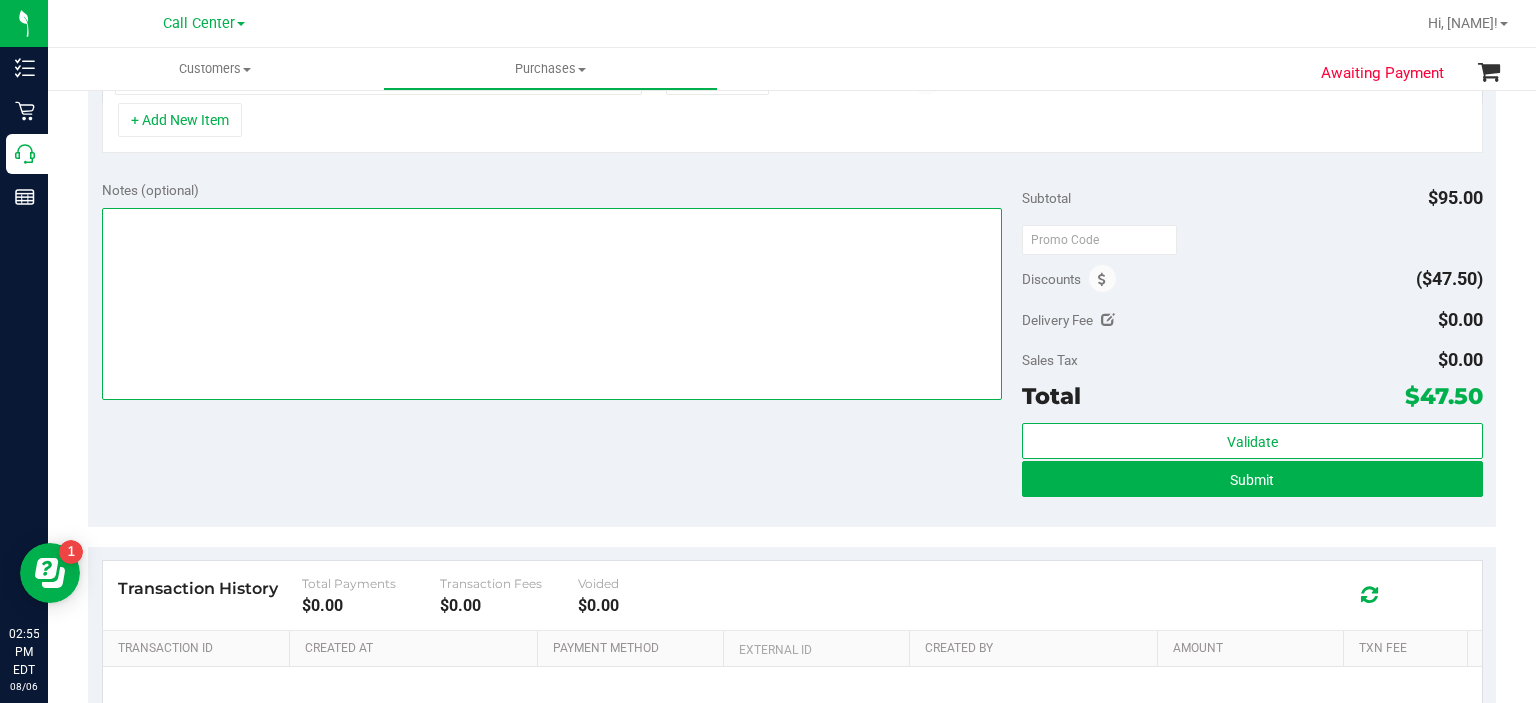 click at bounding box center [552, 304] 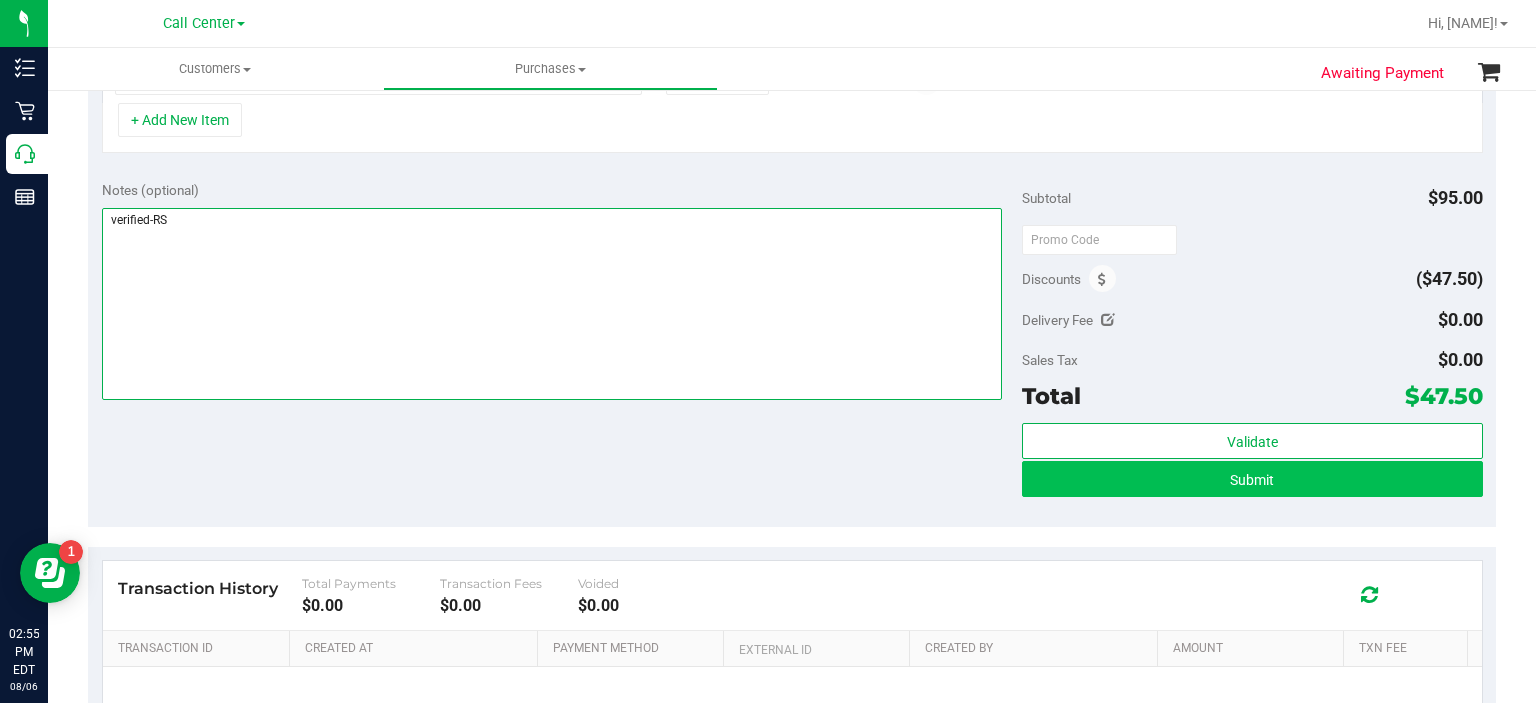 type on "verified-RS" 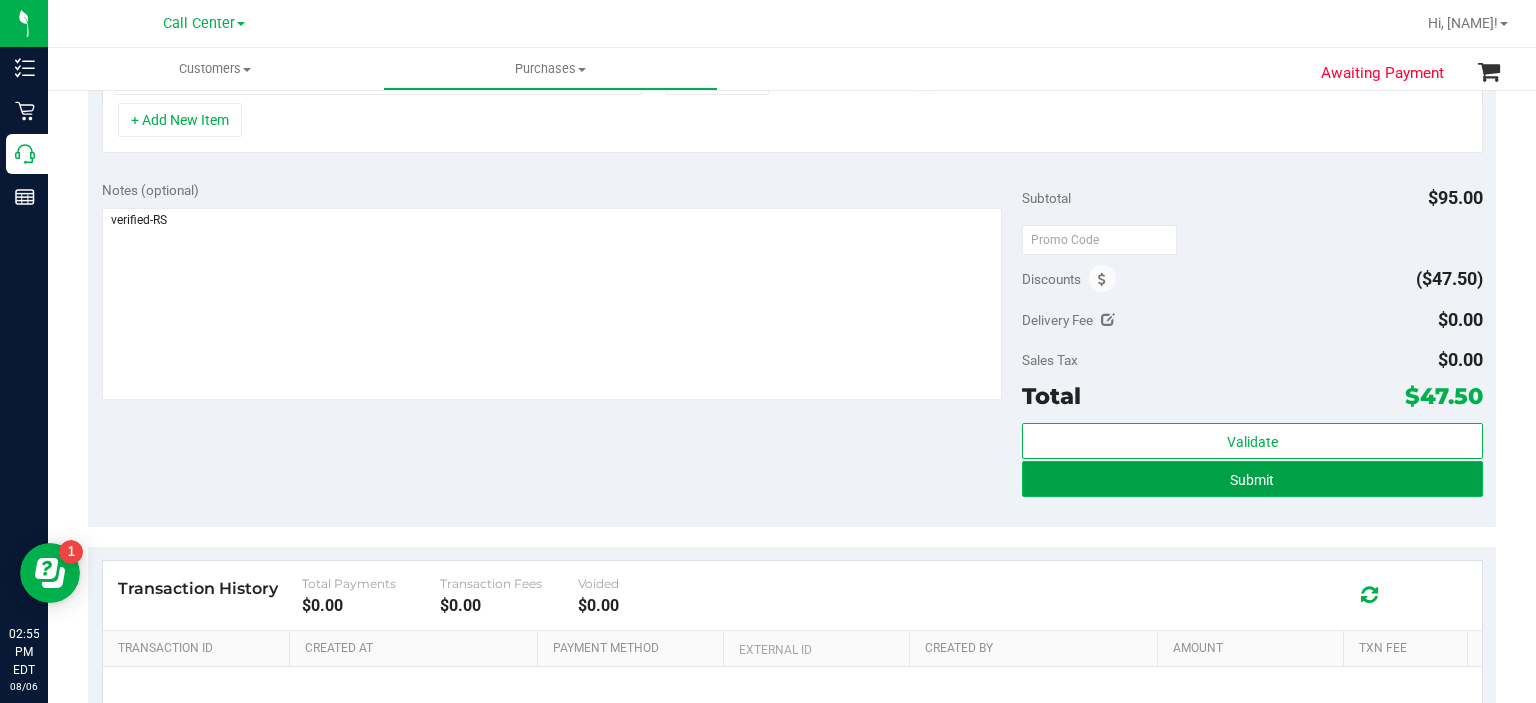 click on "Submit" at bounding box center (1252, 479) 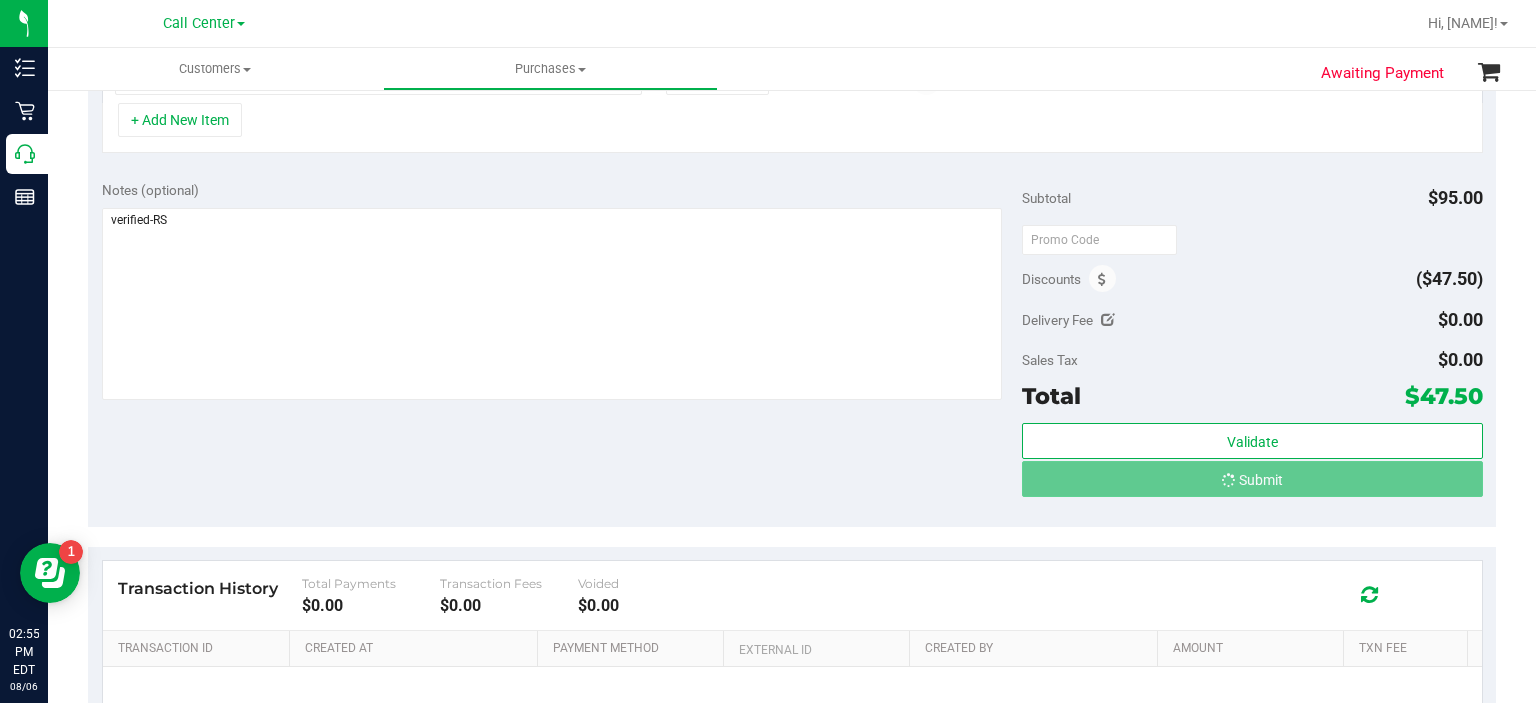 scroll, scrollTop: 579, scrollLeft: 0, axis: vertical 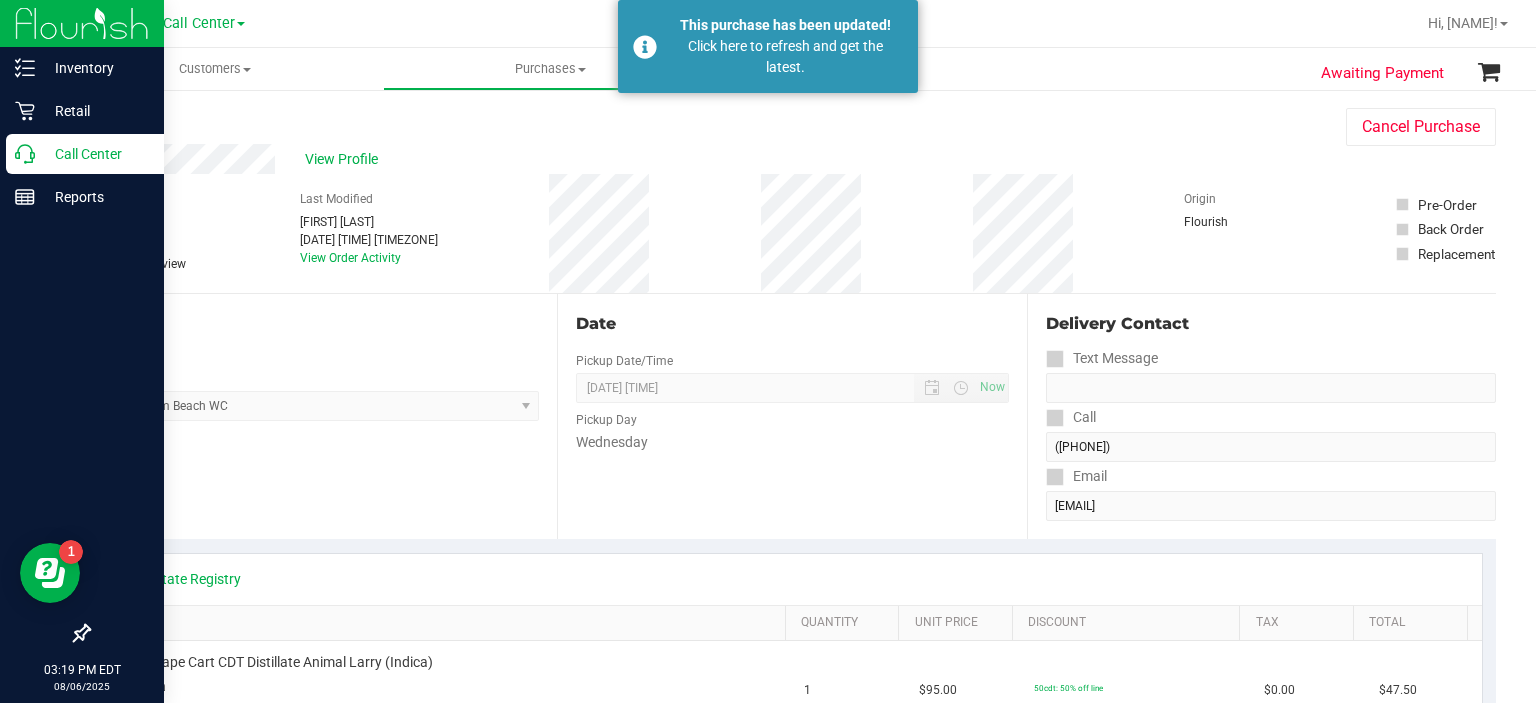 click 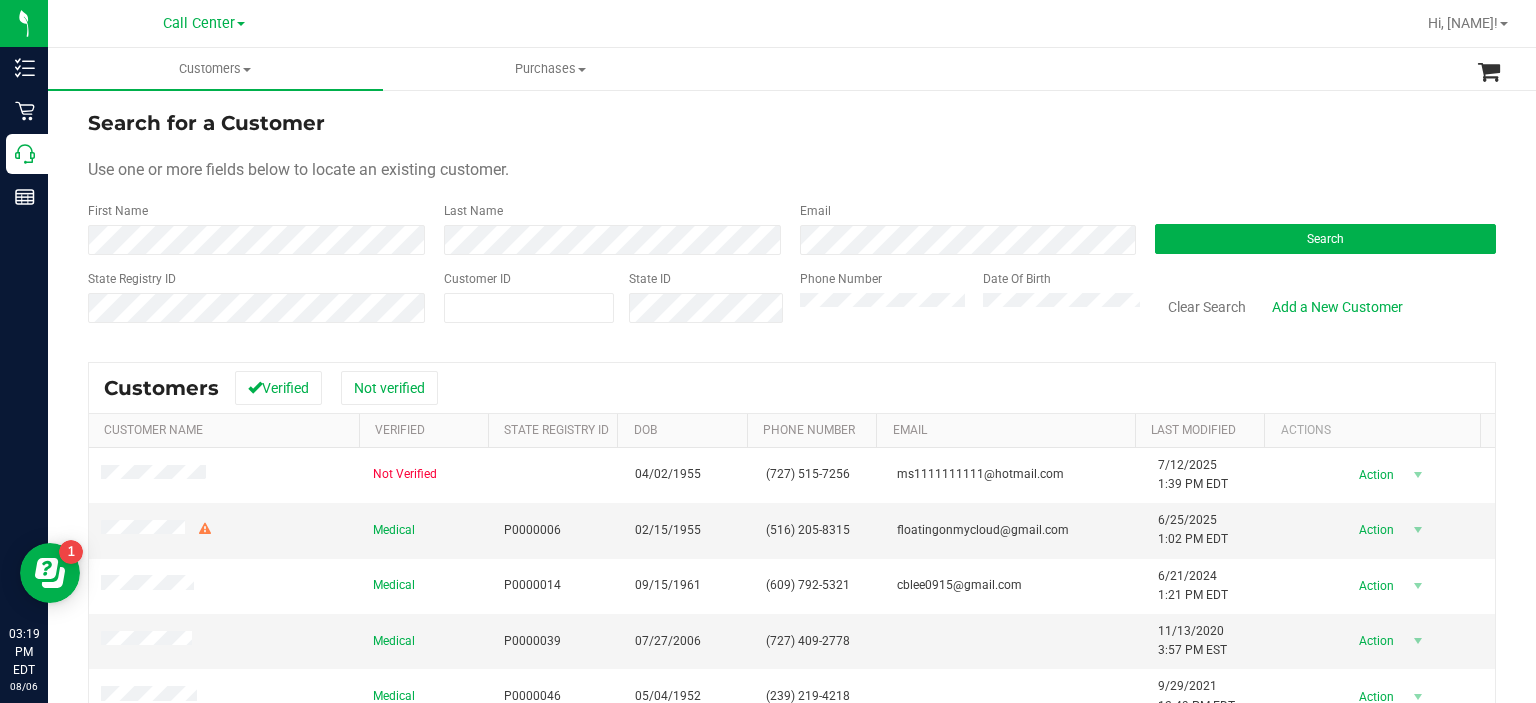 click on "Search" at bounding box center [1318, 228] 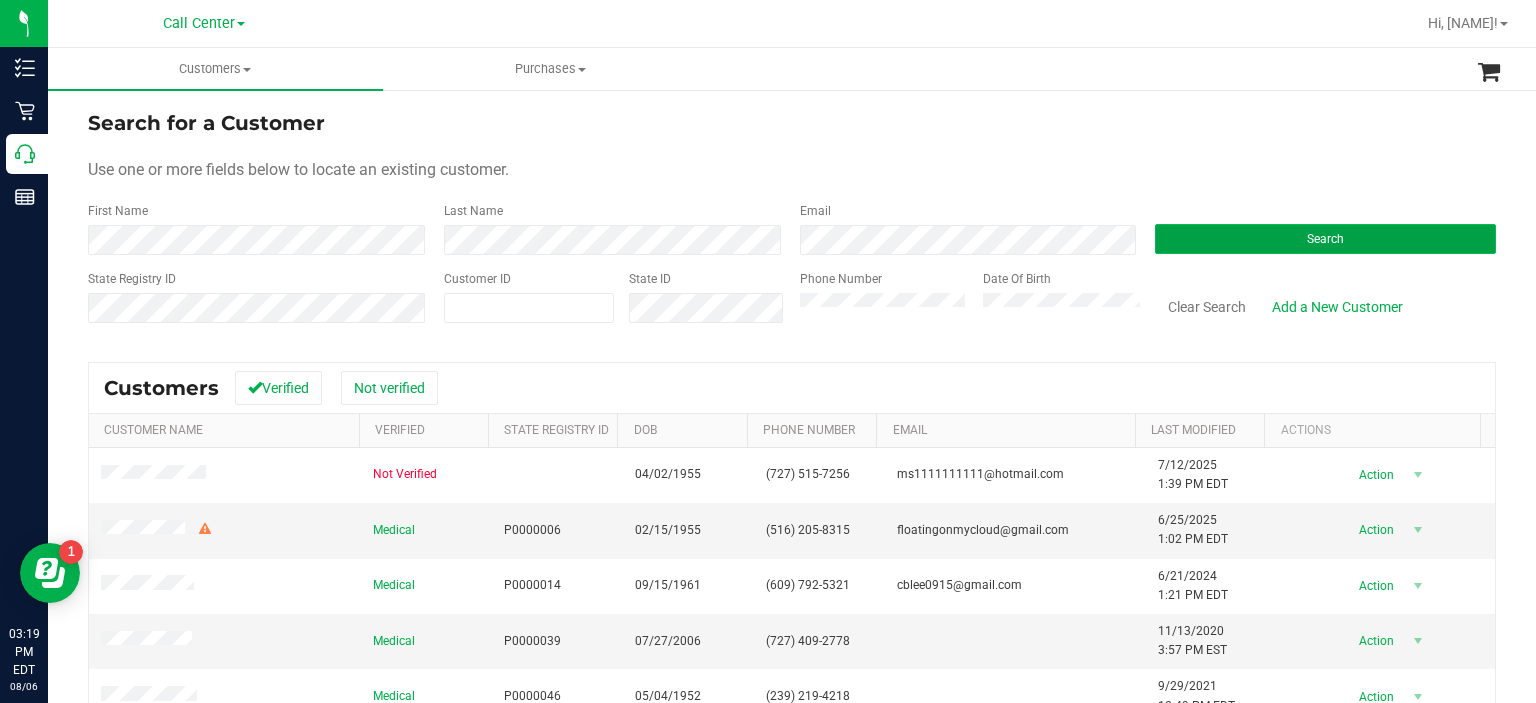 click on "Search" at bounding box center (1325, 239) 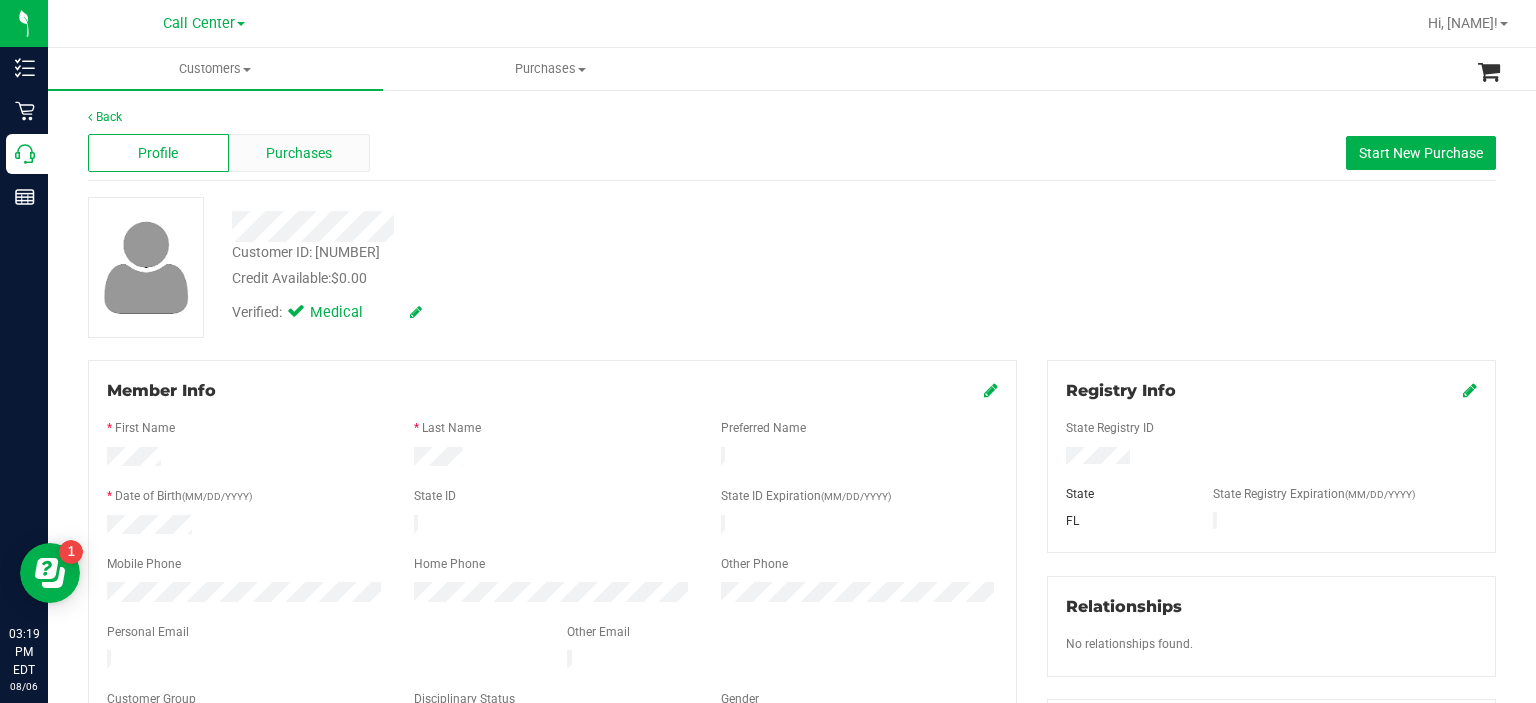 click on "Purchases" at bounding box center (299, 153) 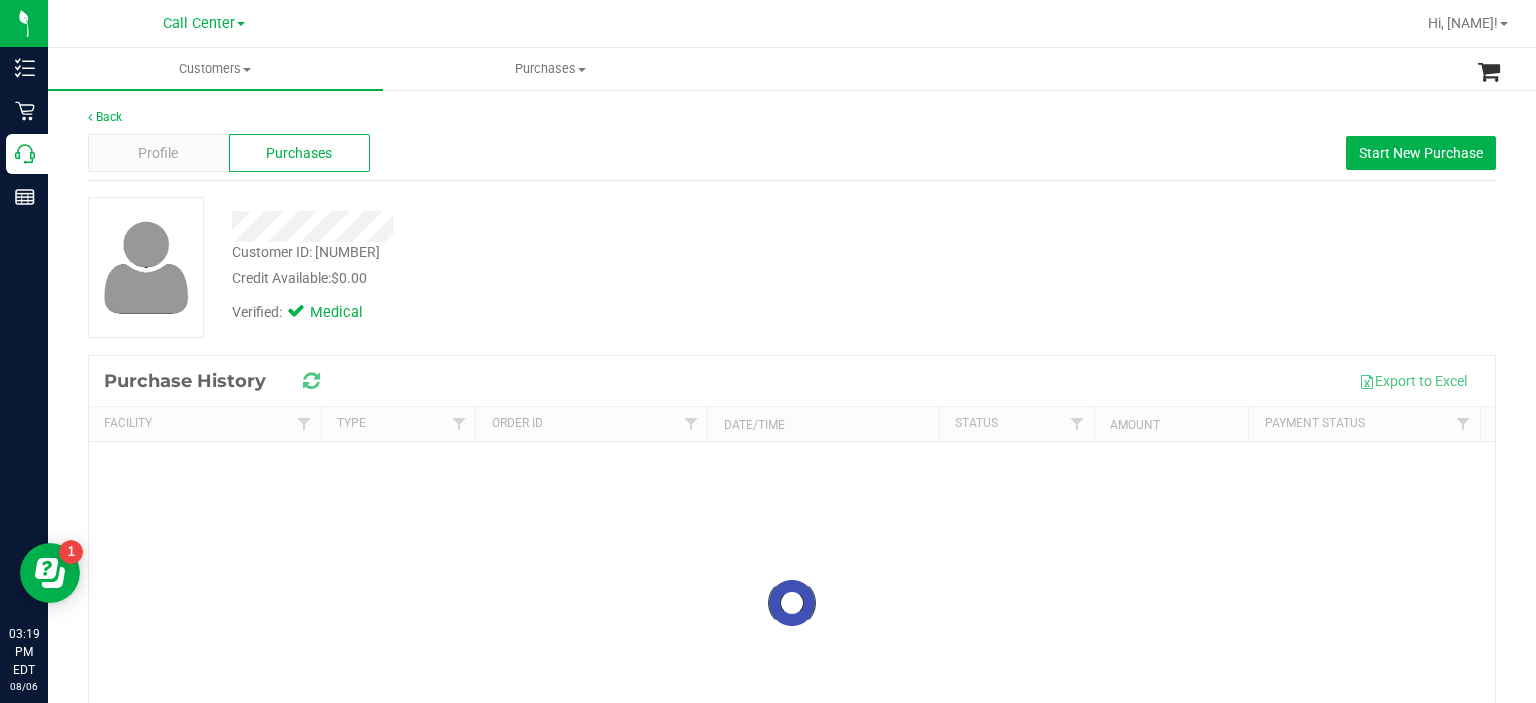 scroll, scrollTop: 27, scrollLeft: 0, axis: vertical 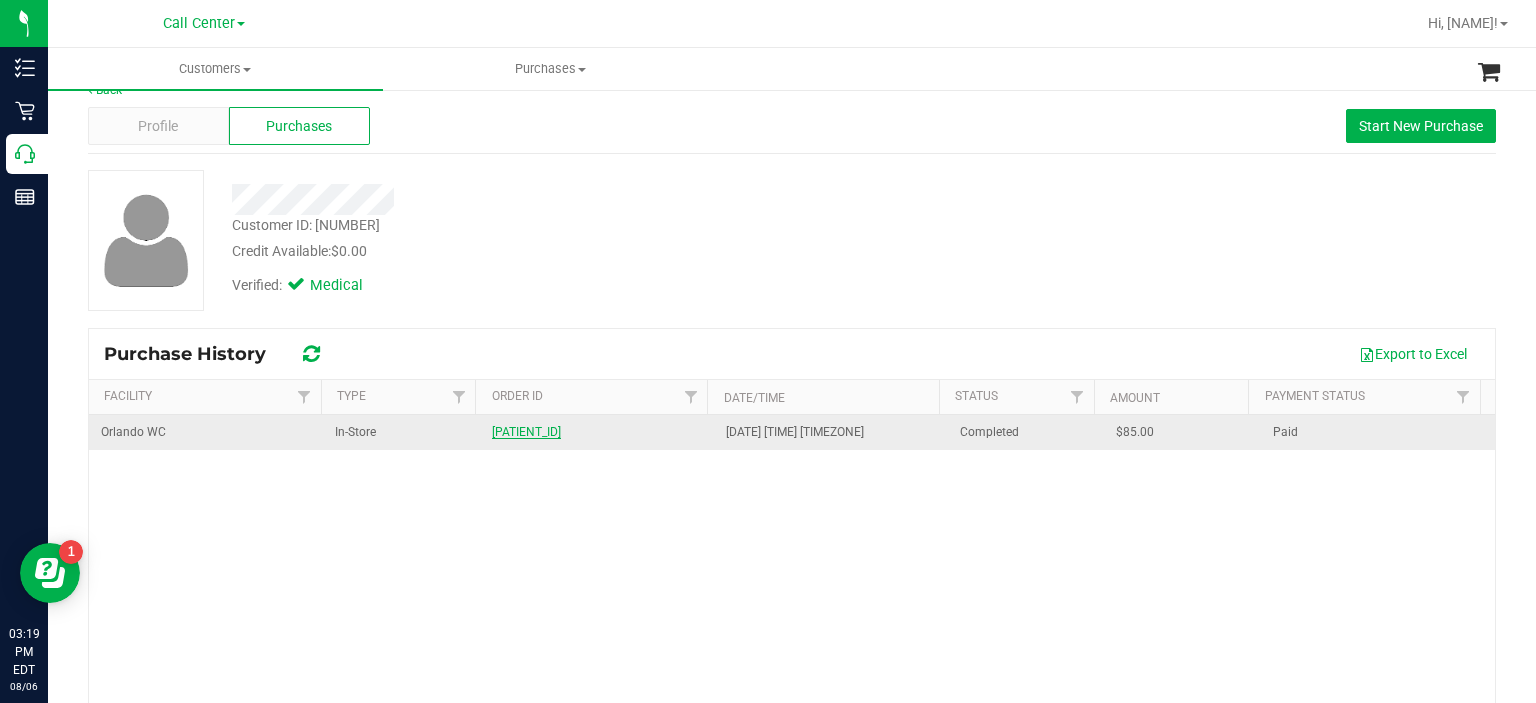 click on "[PATIENT_ID]" at bounding box center [526, 432] 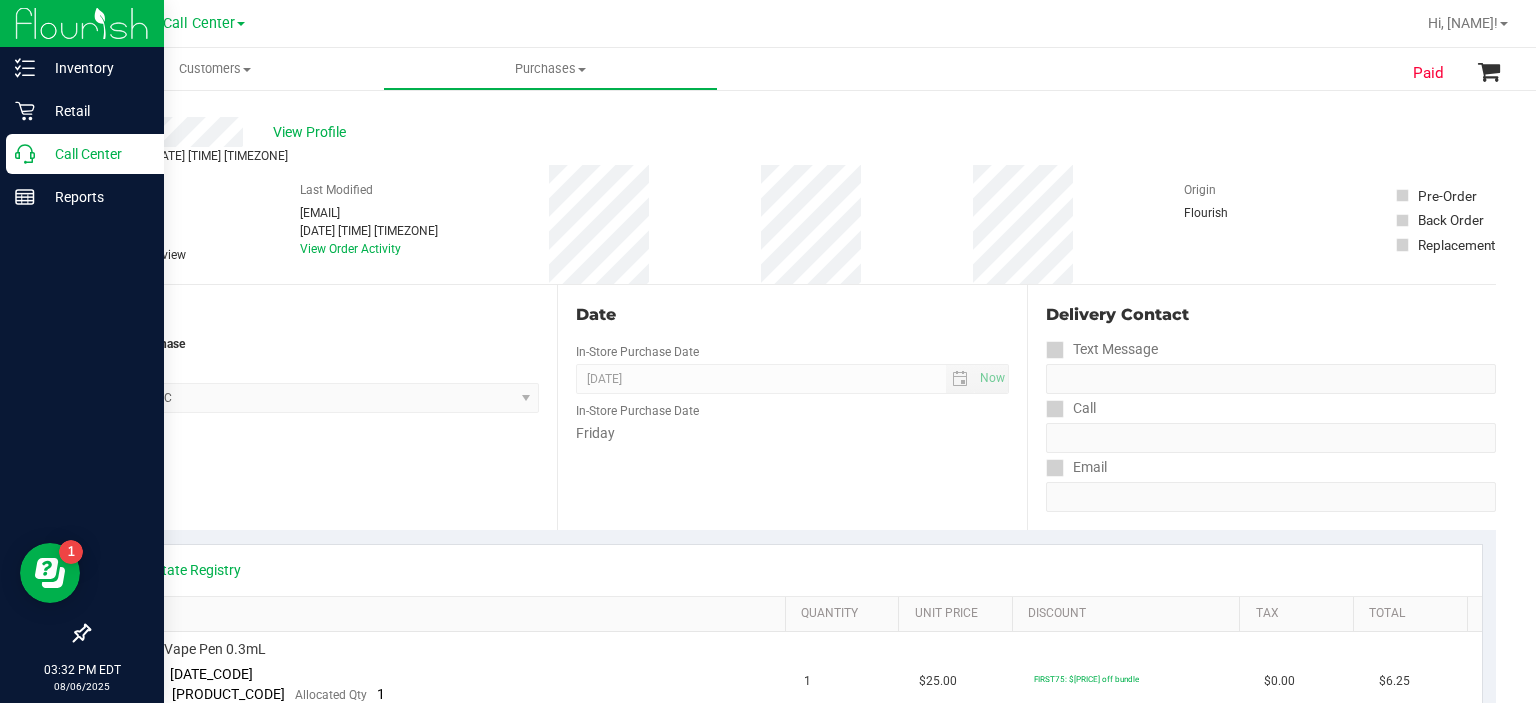 click on "Call Center" at bounding box center [95, 154] 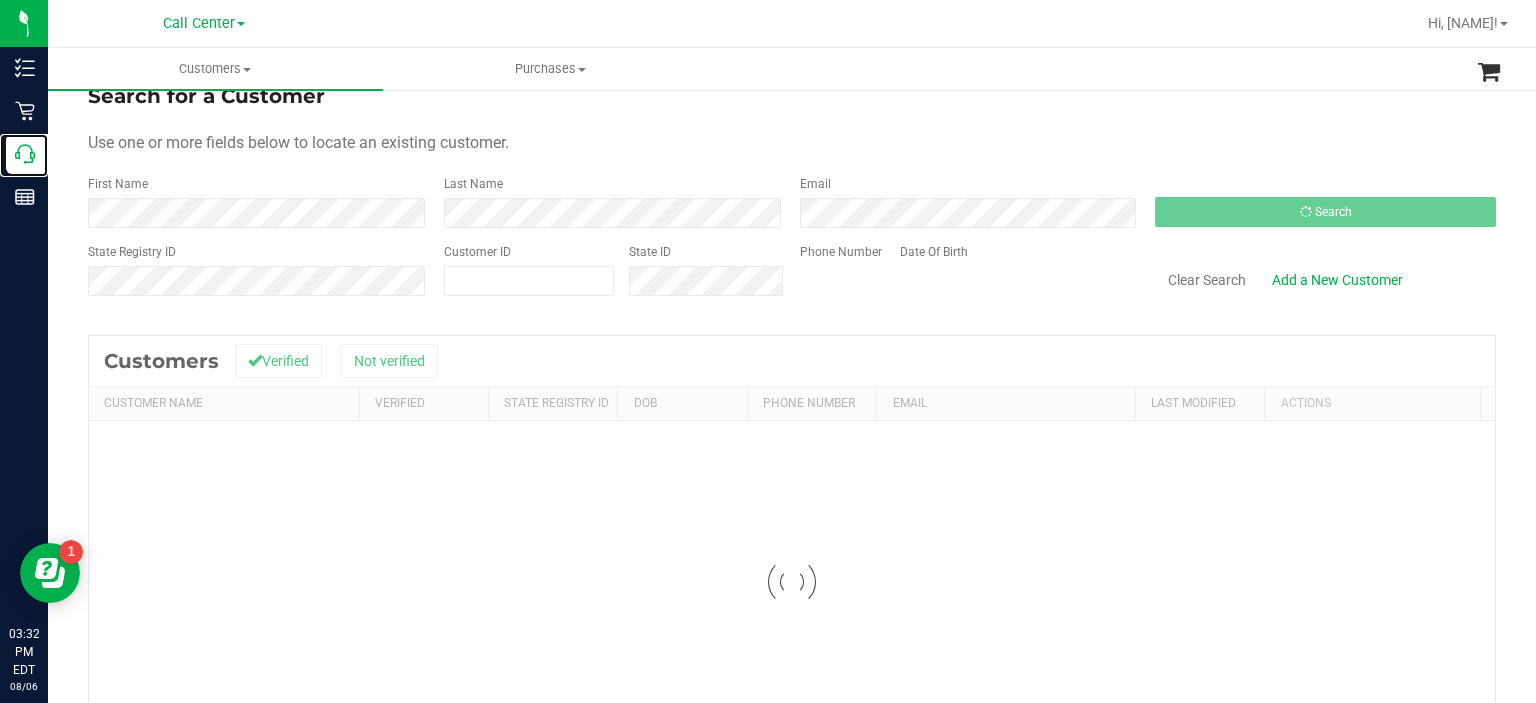 scroll, scrollTop: 0, scrollLeft: 0, axis: both 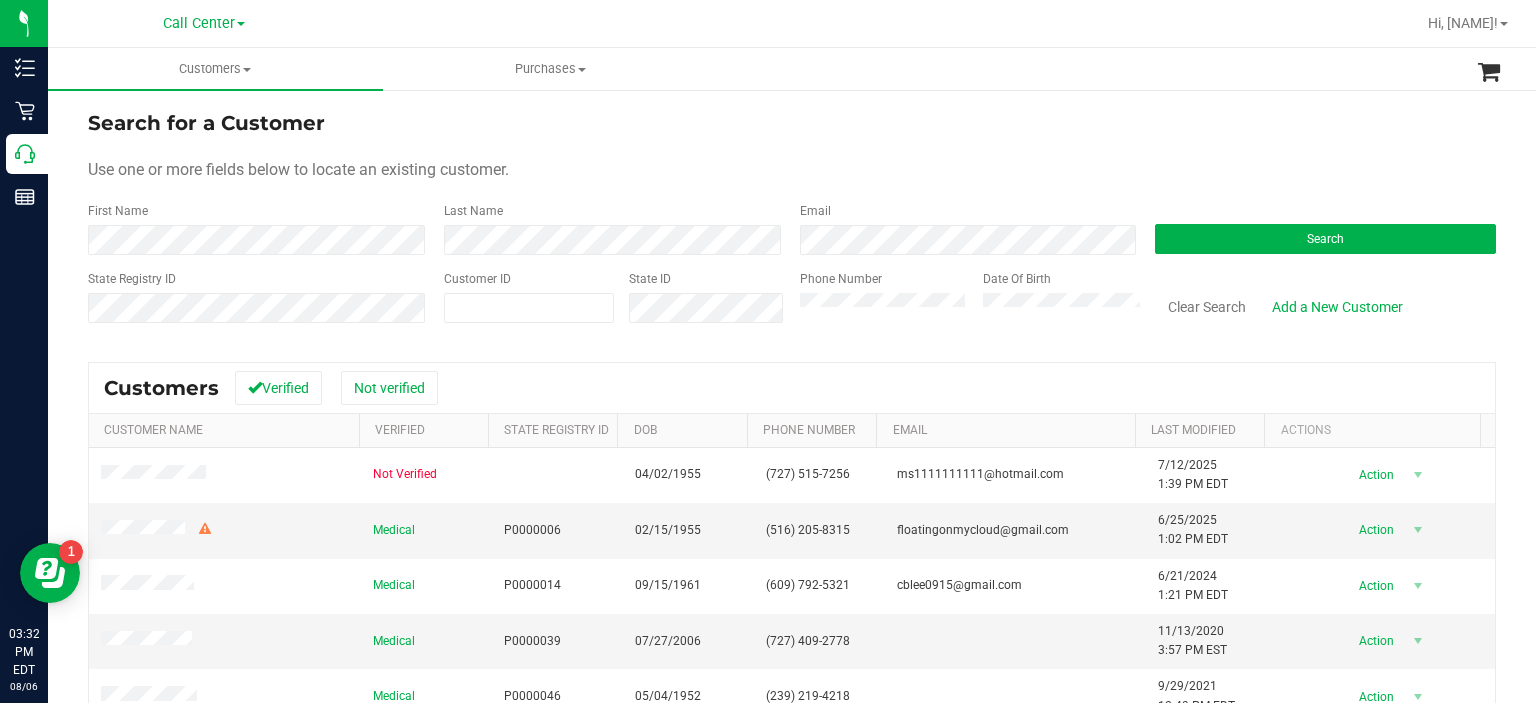 click on "Search for a Customer
Use one or more fields below to locate an existing customer.
First Name
Last Name
Email
Search
State Registry ID
Customer ID
State ID
Phone Number
Date Of Birth" at bounding box center (792, 224) 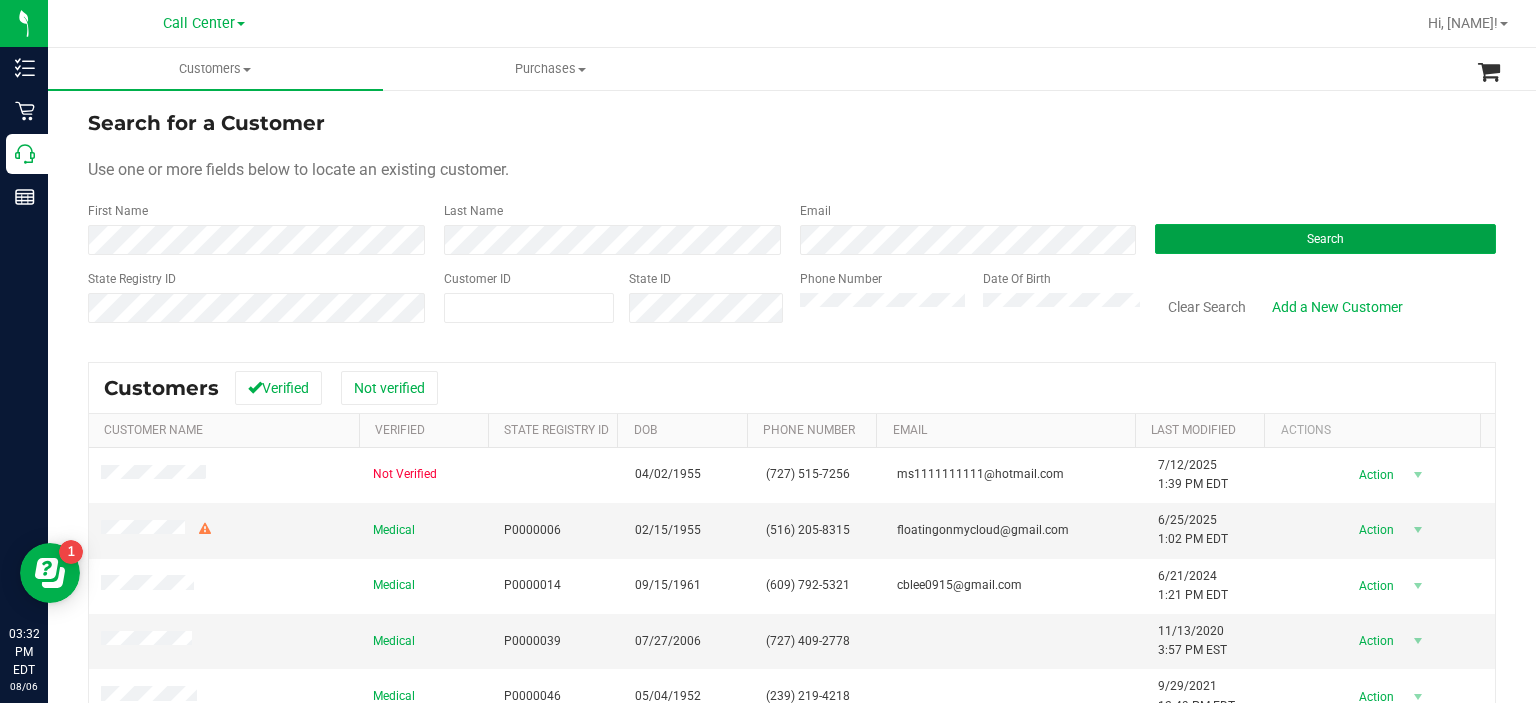 click on "Search" at bounding box center [1325, 239] 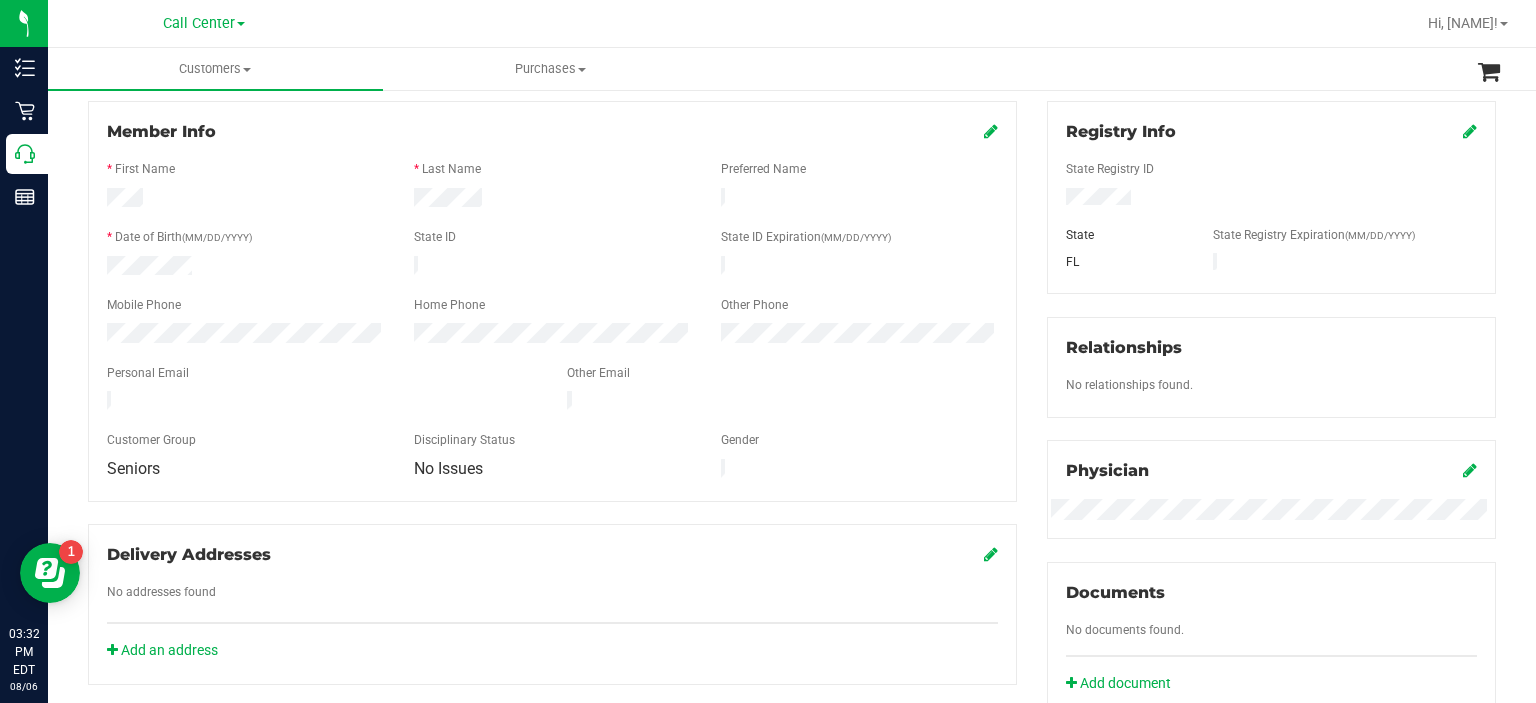 scroll, scrollTop: 244, scrollLeft: 0, axis: vertical 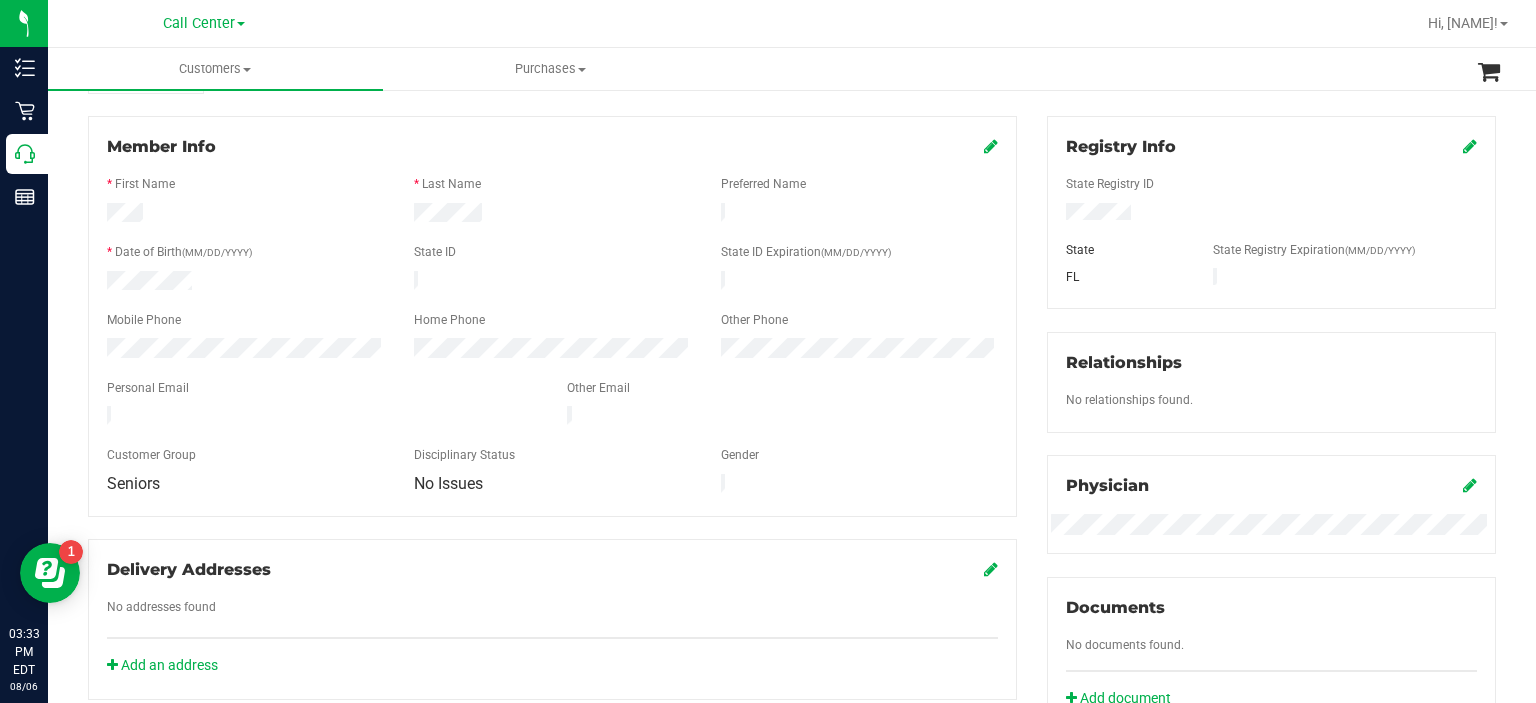 click on "Member Info
*
First Name
*
Last Name
Preferred Name
*
Date of Birth
(MM/DD/YYYY)
State ID
State ID Expiration
(MM/DD/YYYY)" at bounding box center (552, 316) 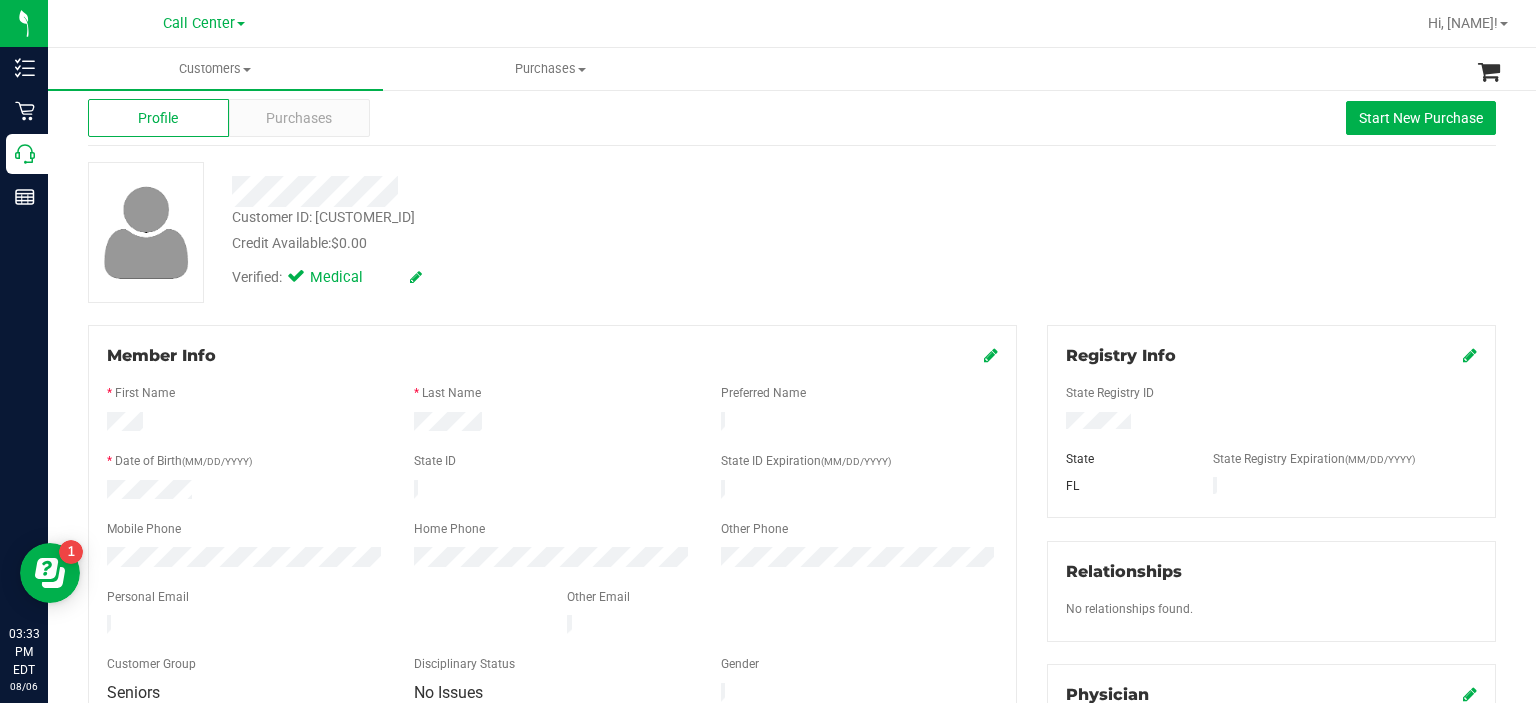 scroll, scrollTop: 0, scrollLeft: 0, axis: both 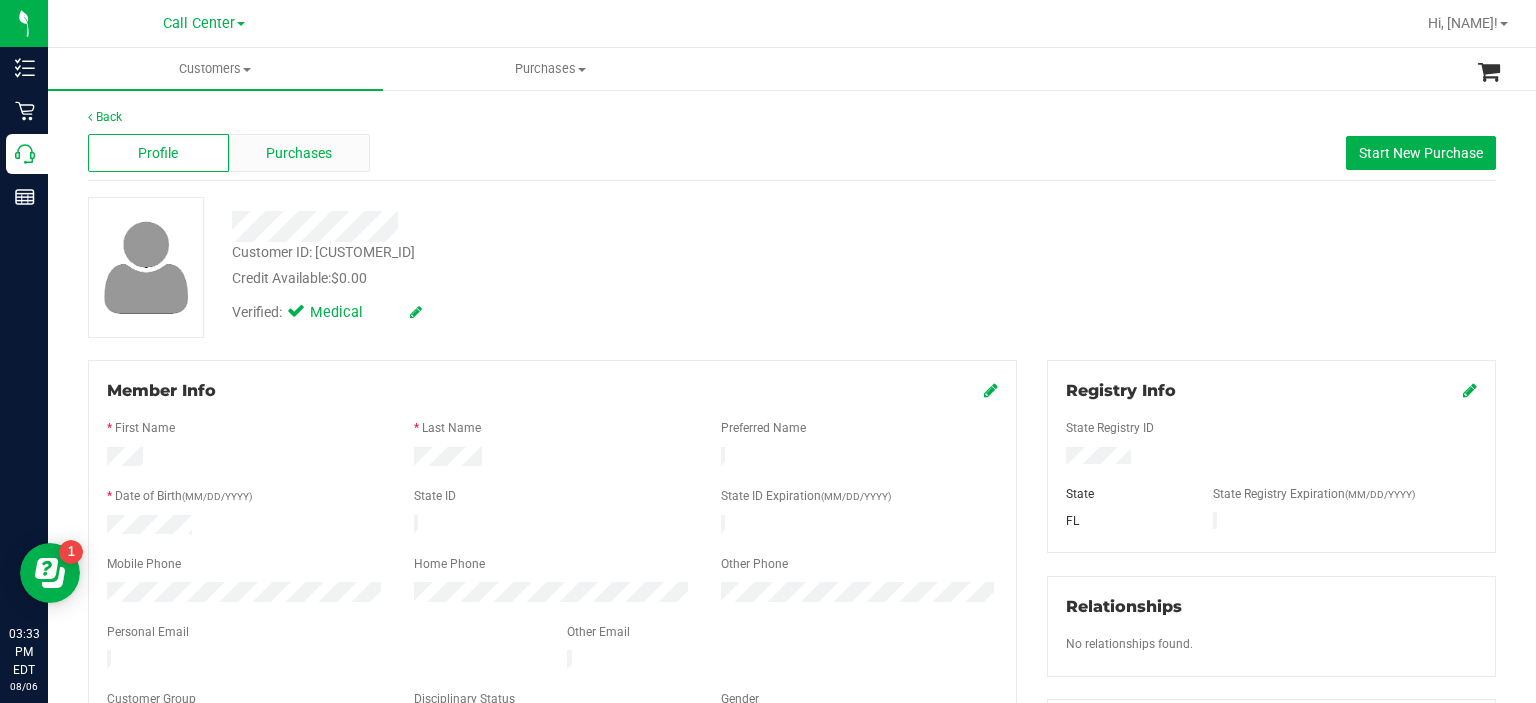 click on "Purchases" at bounding box center [299, 153] 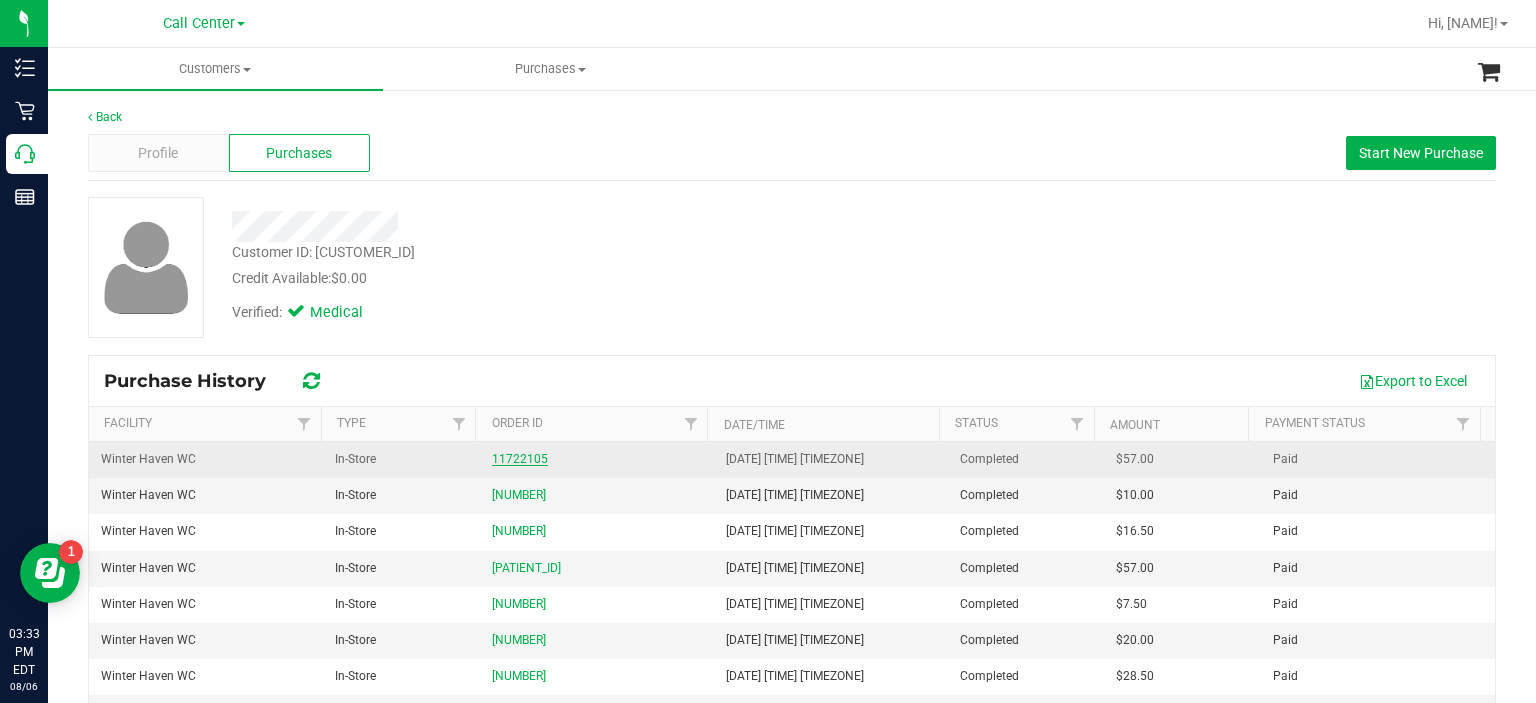 click on "11722105" at bounding box center [520, 459] 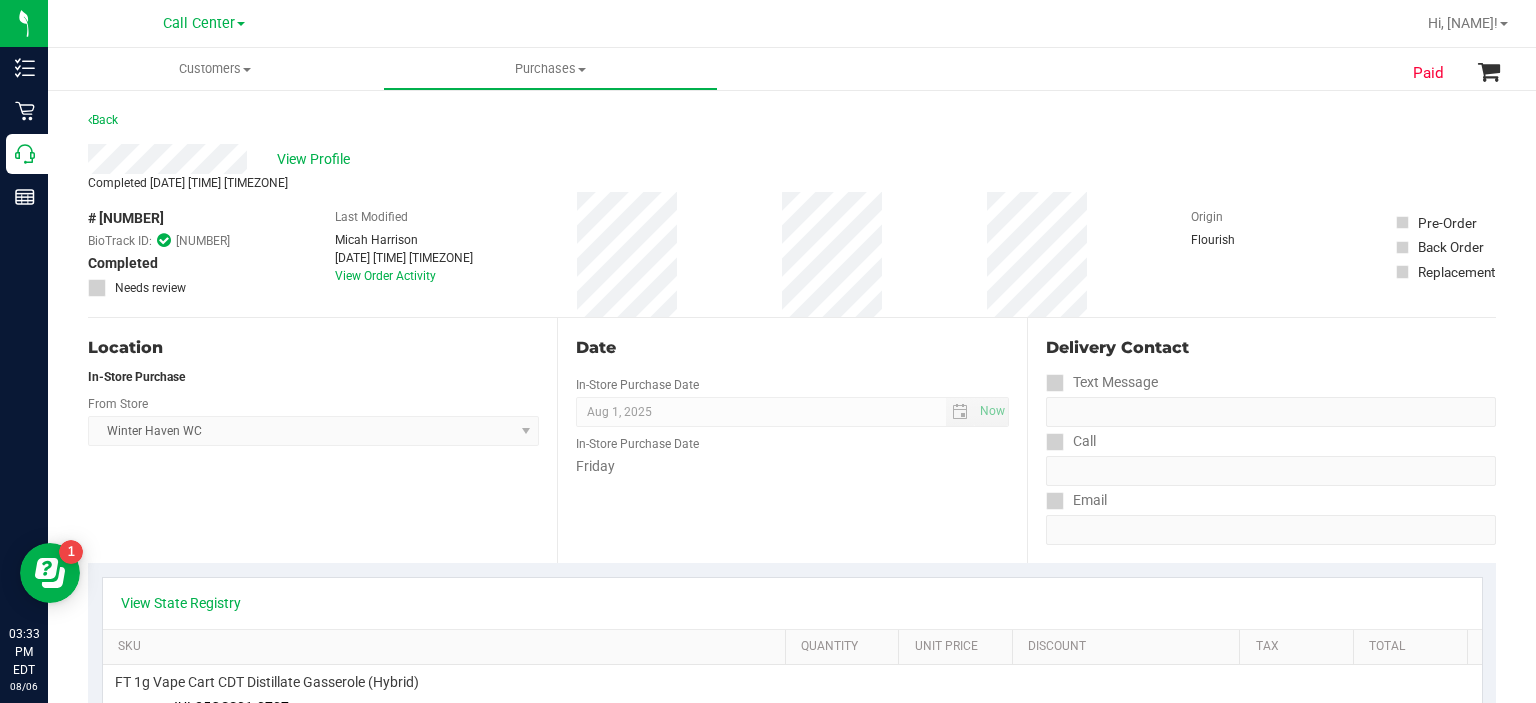 scroll, scrollTop: 80, scrollLeft: 0, axis: vertical 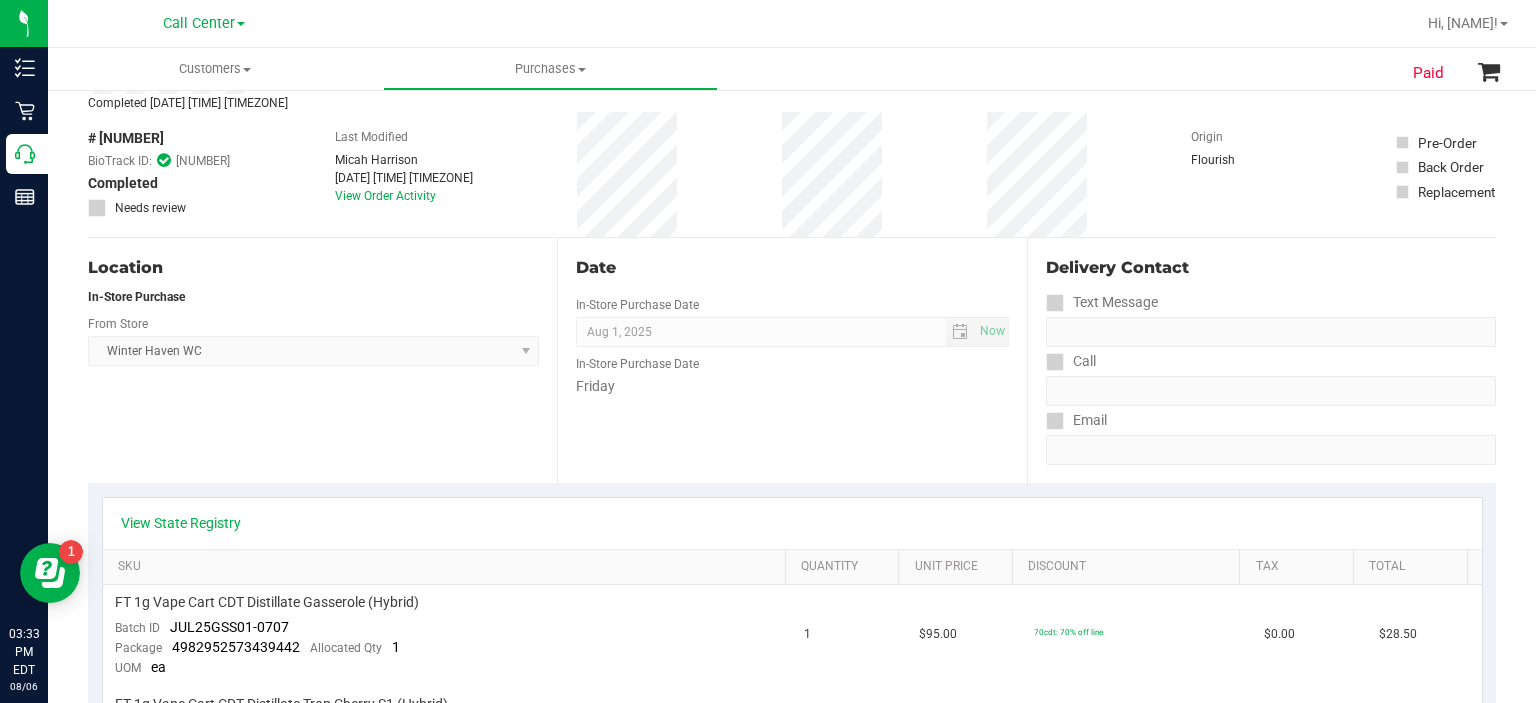 click on "View State Registry" at bounding box center [792, 523] 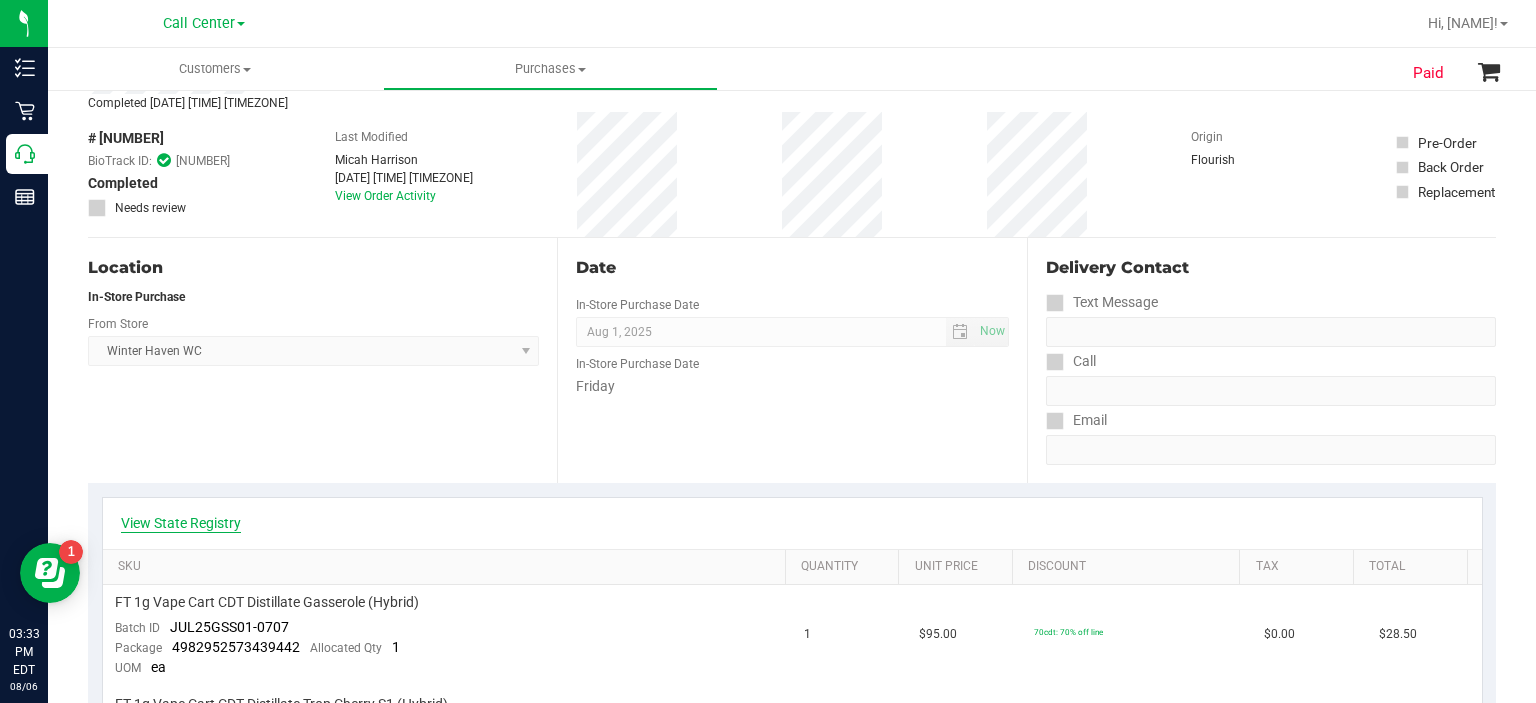 click on "View State Registry" at bounding box center [181, 523] 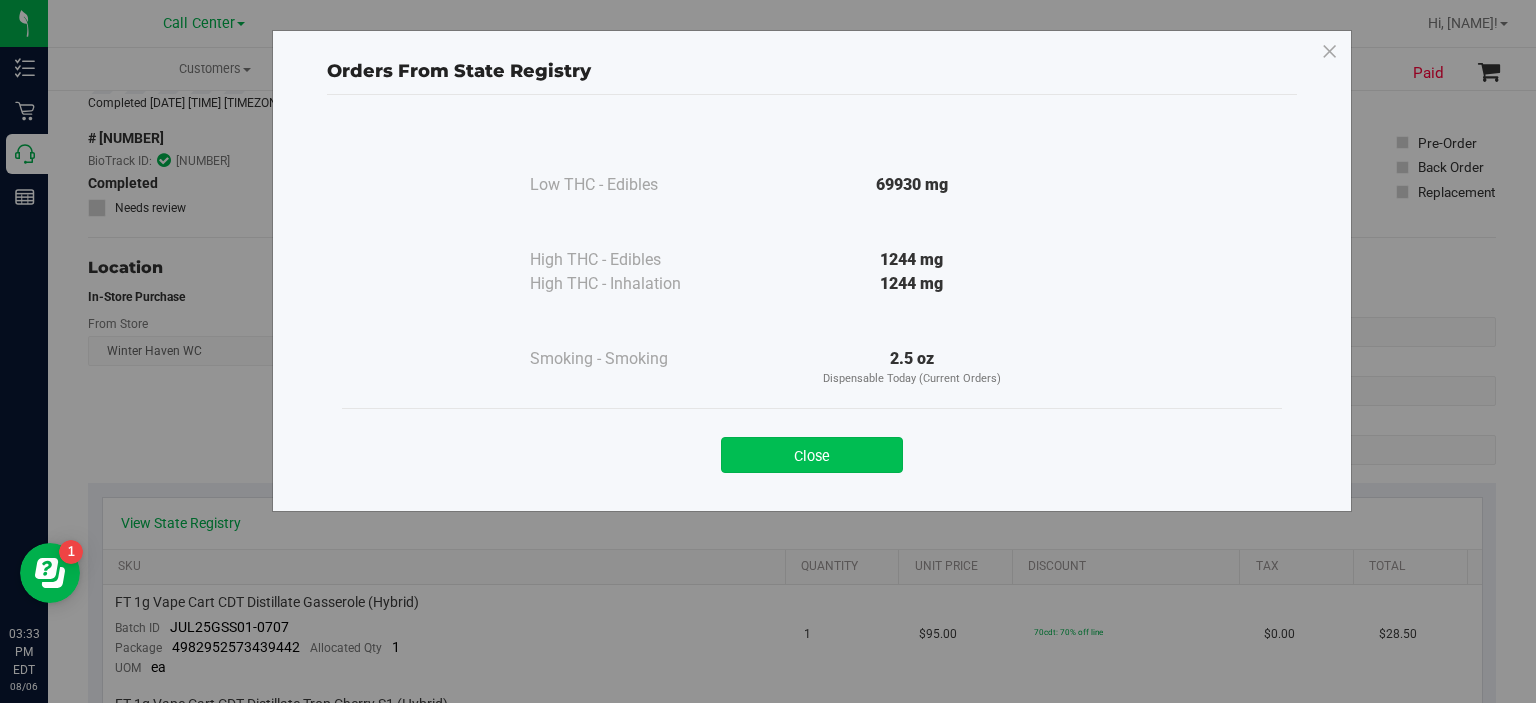 click on "Close" at bounding box center [812, 455] 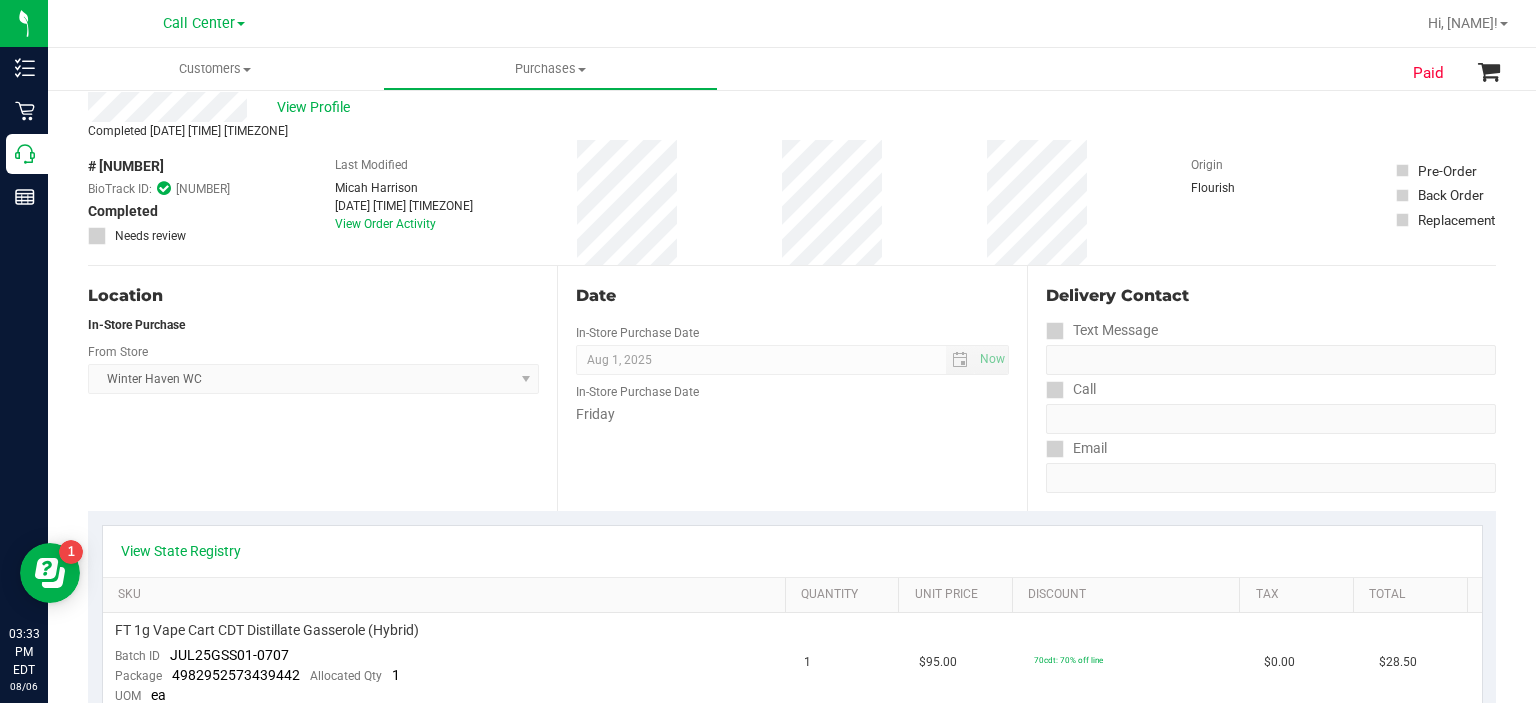 scroll, scrollTop: 0, scrollLeft: 0, axis: both 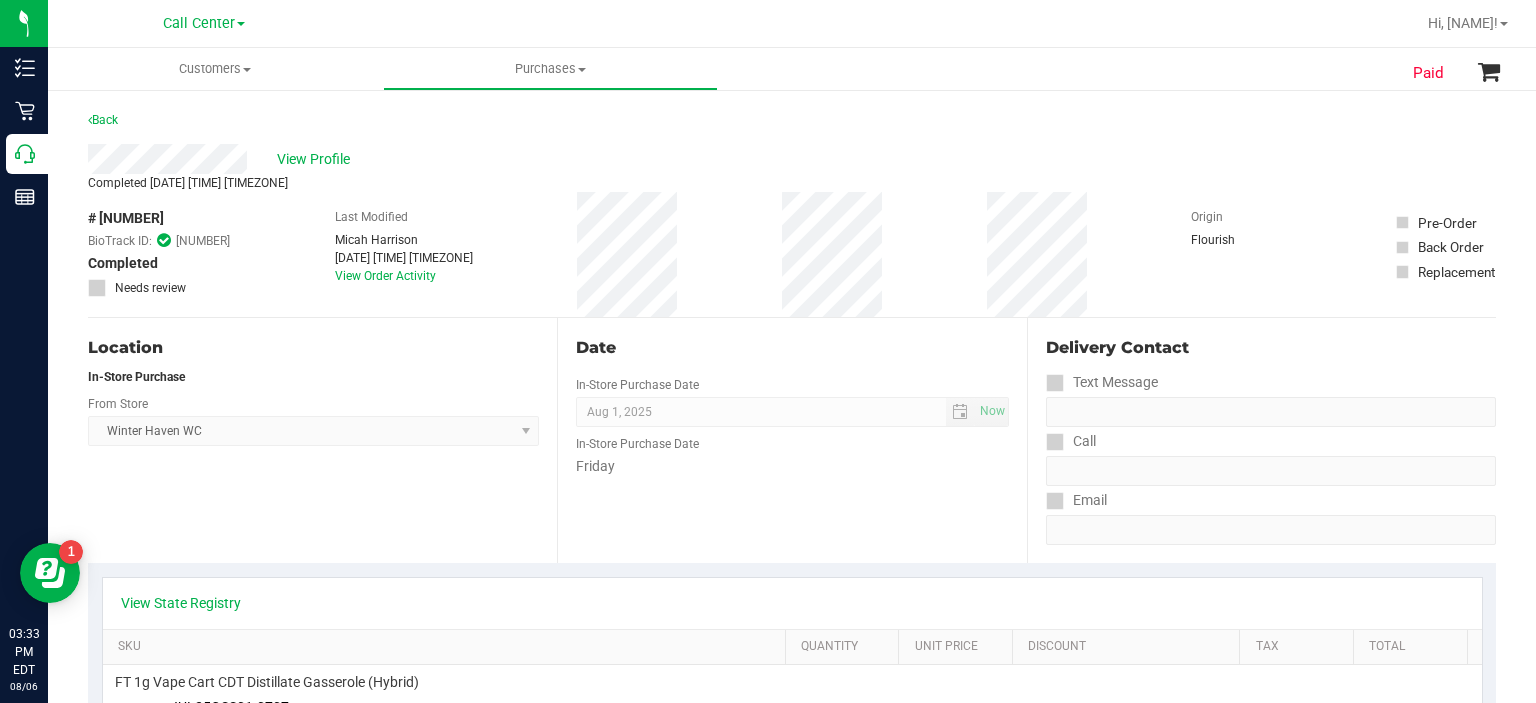 click on "View State Registry" at bounding box center [792, 603] 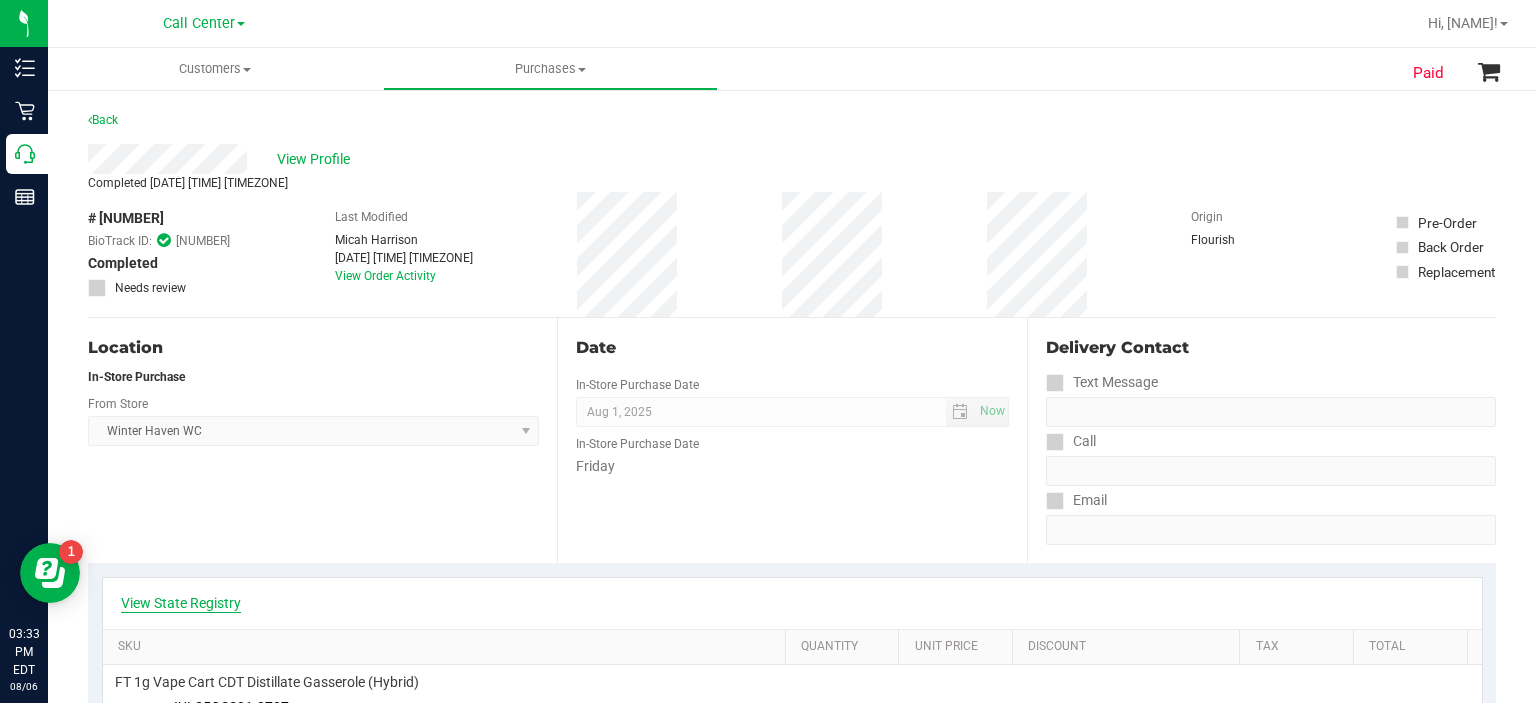 click on "View State Registry" at bounding box center (181, 603) 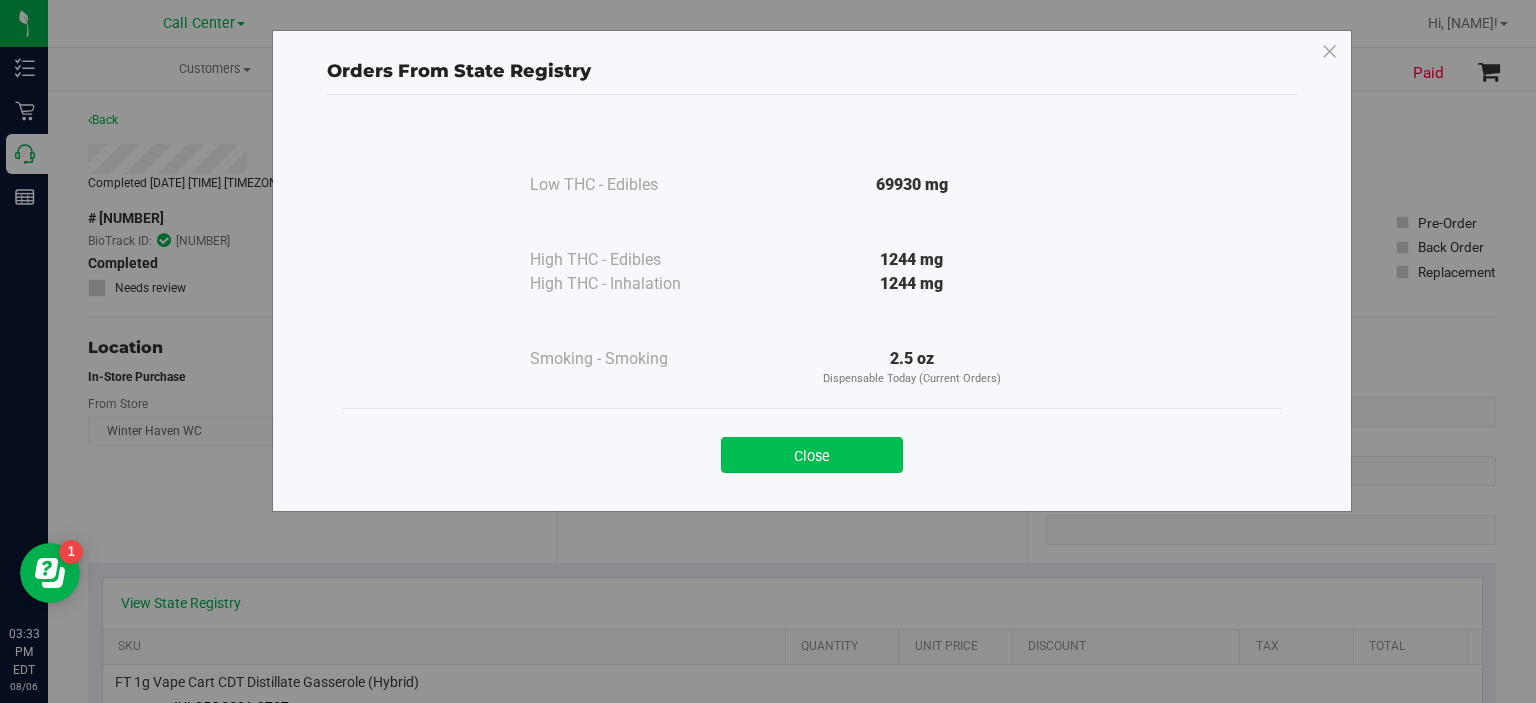 click on "Close" at bounding box center [812, 455] 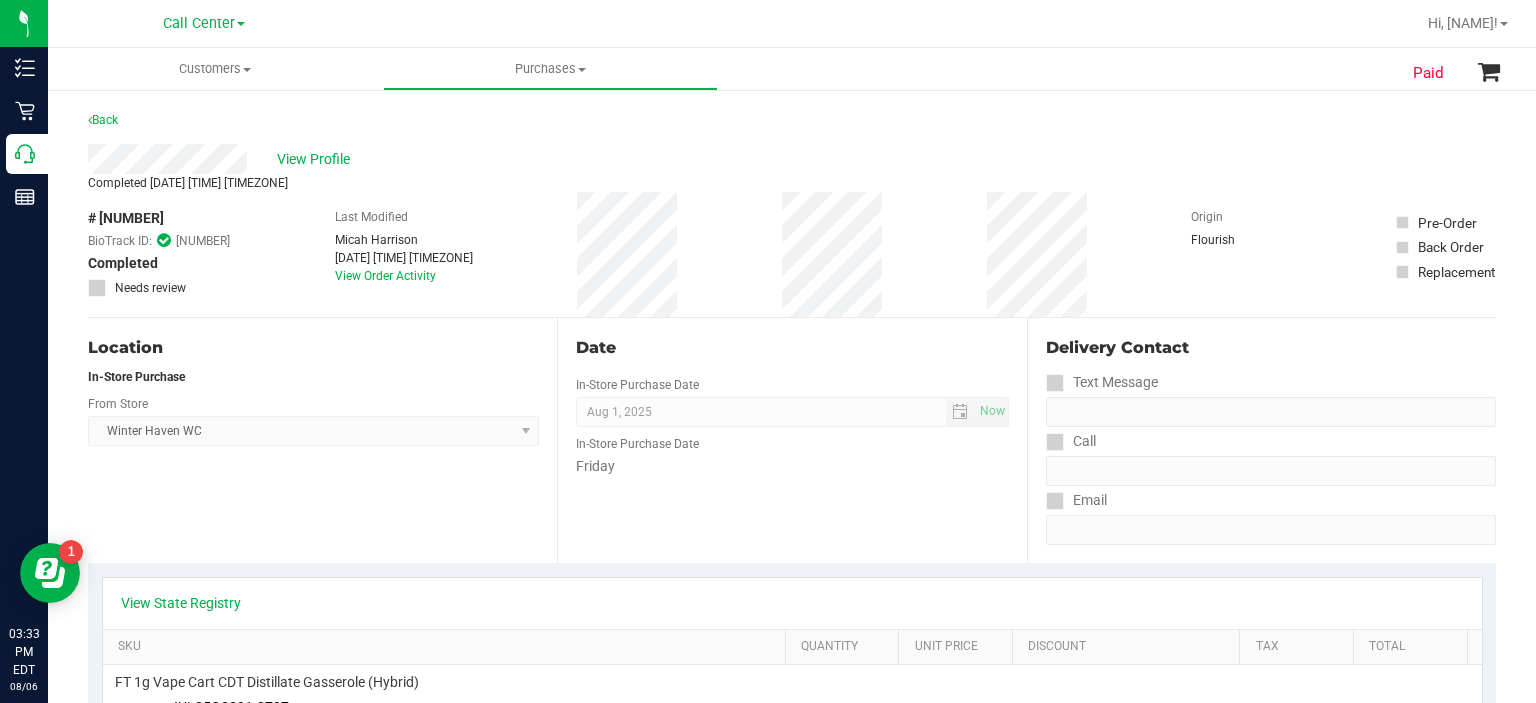 drag, startPoint x: 884, startPoint y: 235, endPoint x: 742, endPoint y: 252, distance: 143.01399 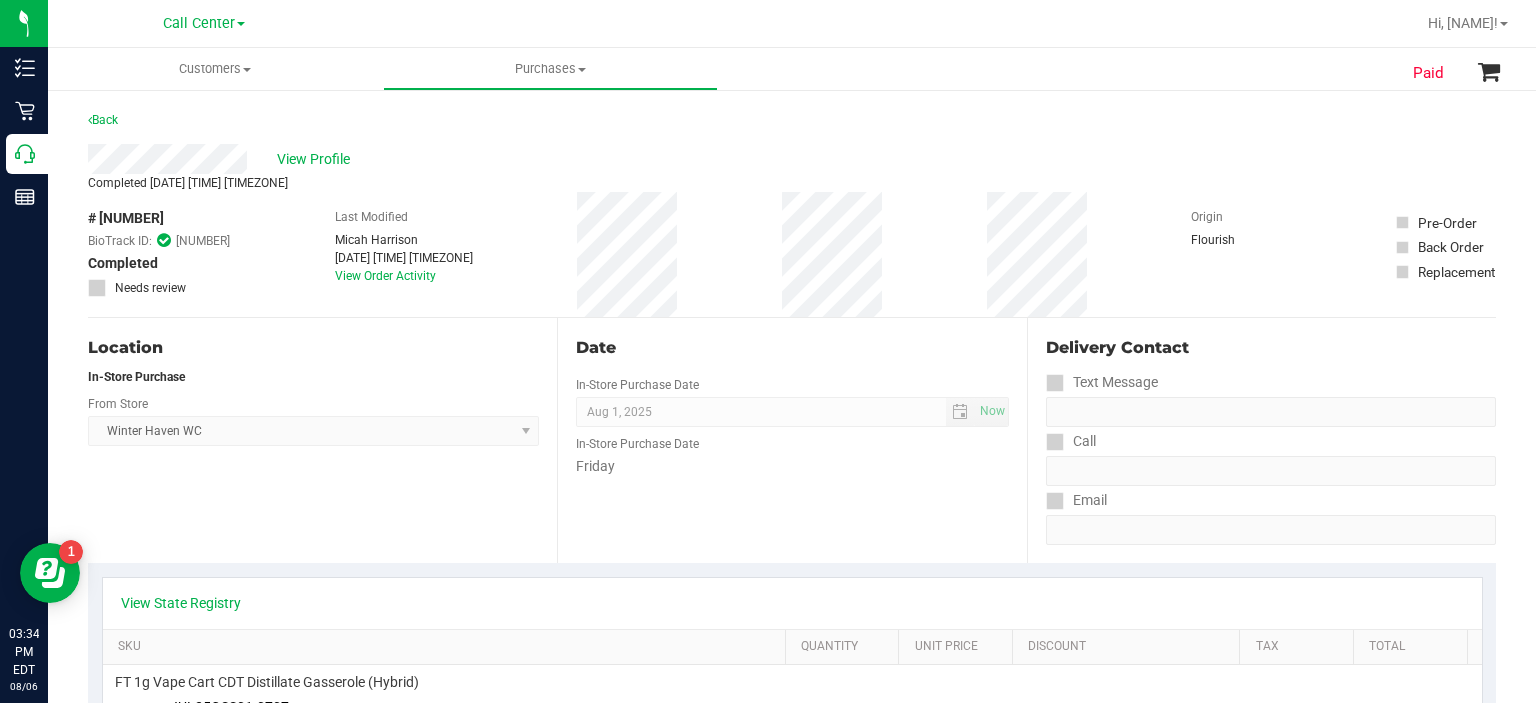 click on "Completed [DATE] [TIME] [TIMEZONE]" at bounding box center (792, 183) 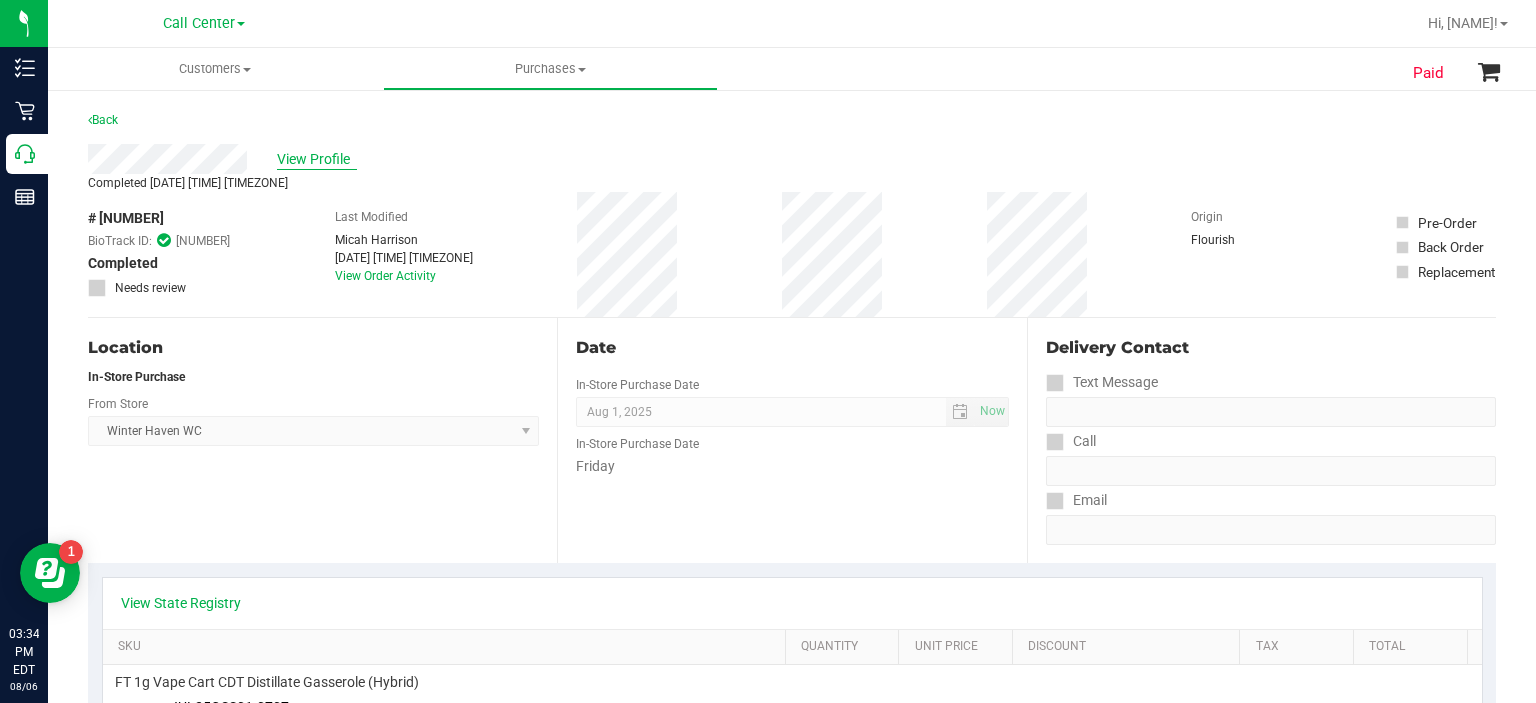 click on "View Profile" at bounding box center [317, 159] 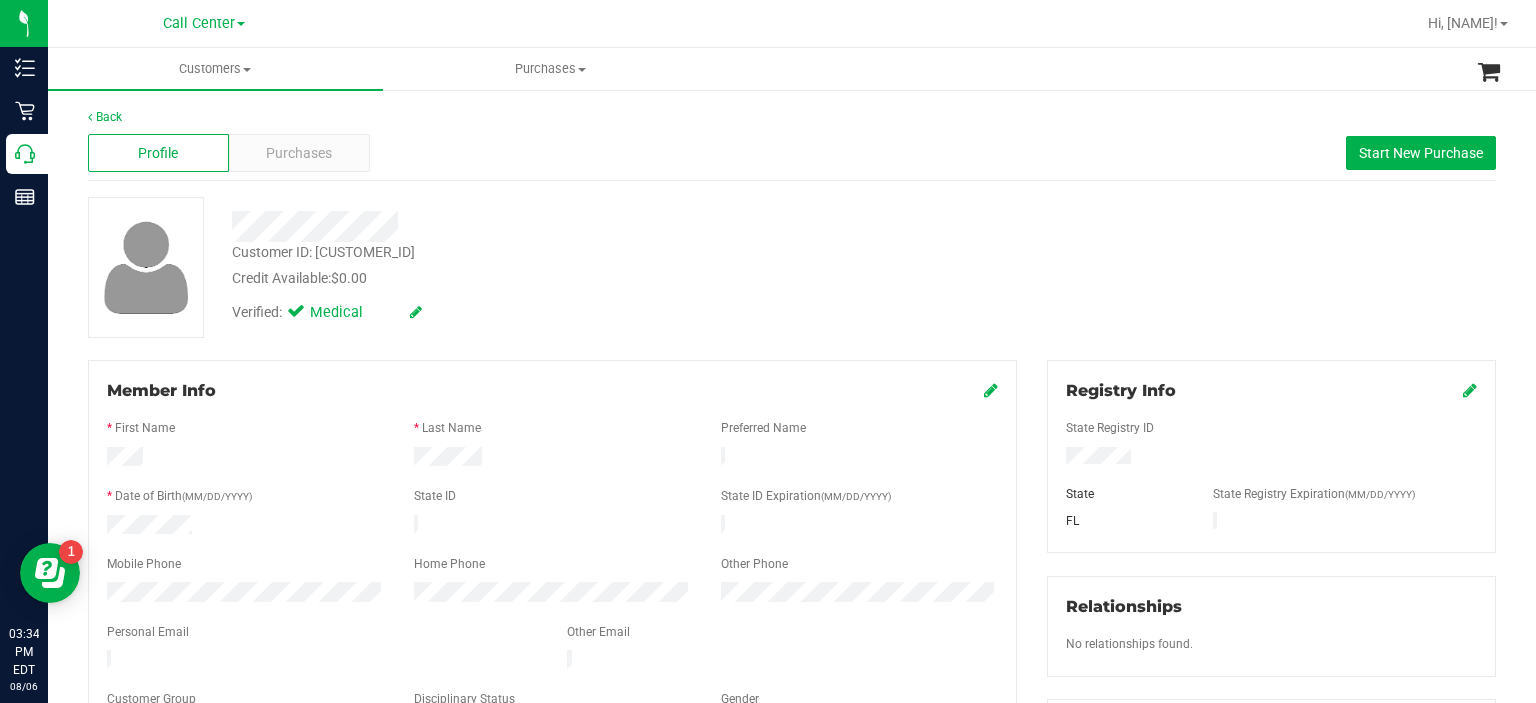 scroll, scrollTop: 116, scrollLeft: 0, axis: vertical 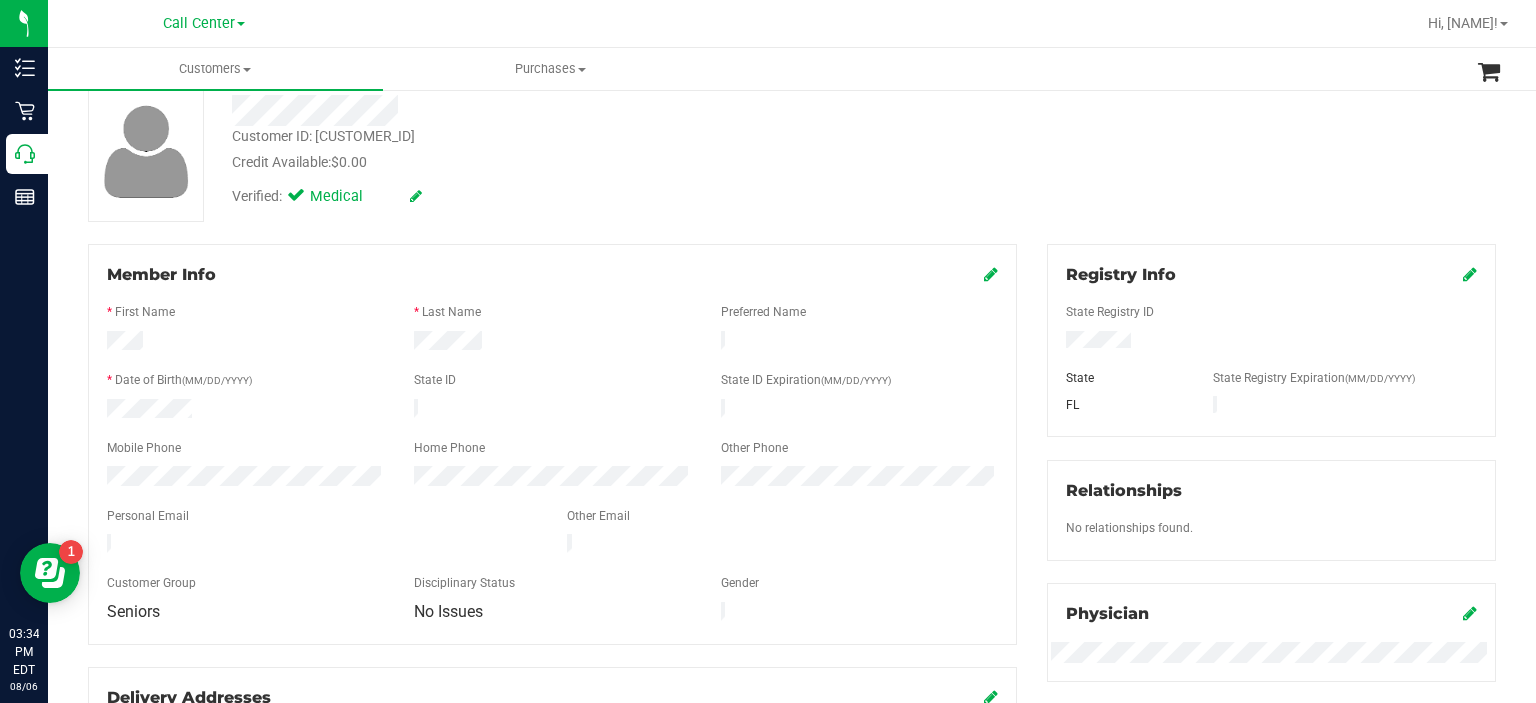drag, startPoint x: 203, startPoint y: 405, endPoint x: 80, endPoint y: 407, distance: 123.01626 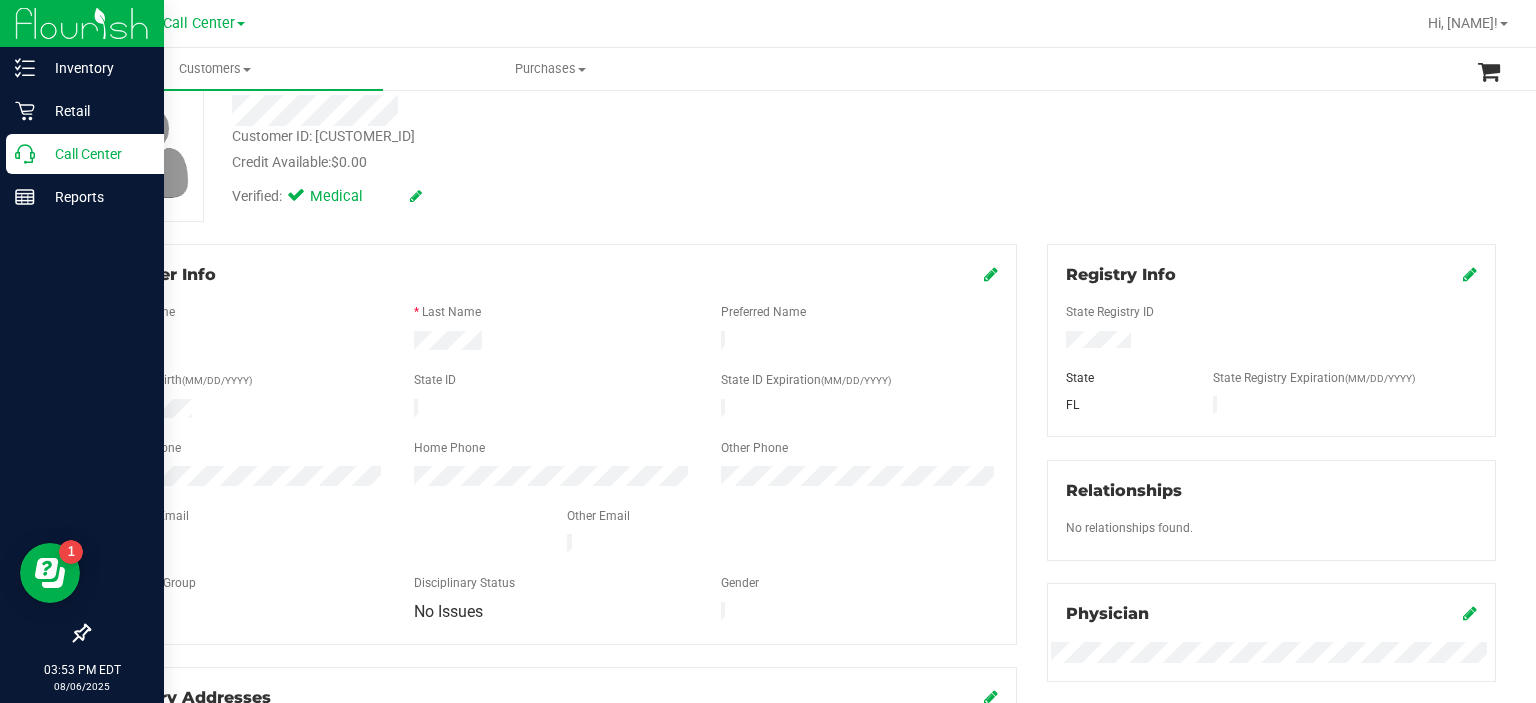 click 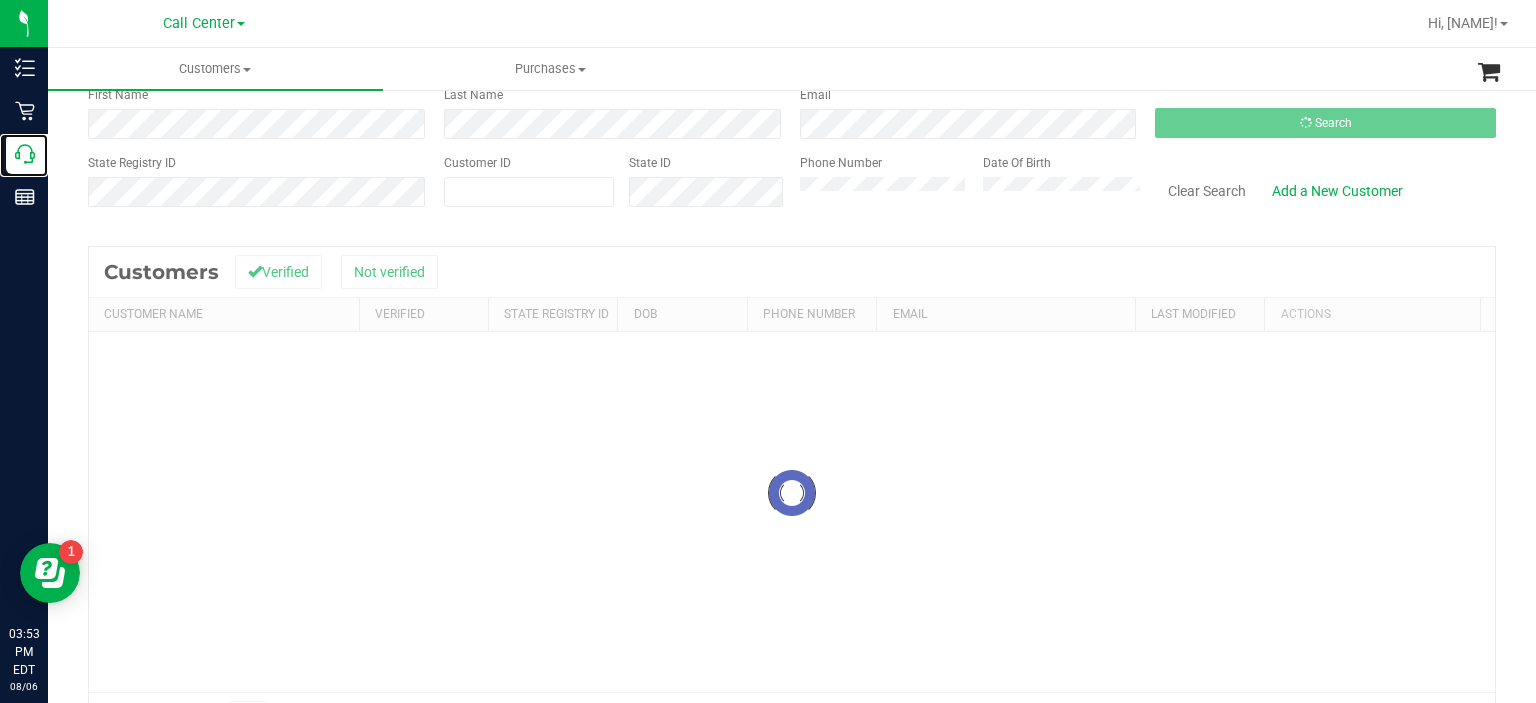 scroll, scrollTop: 0, scrollLeft: 0, axis: both 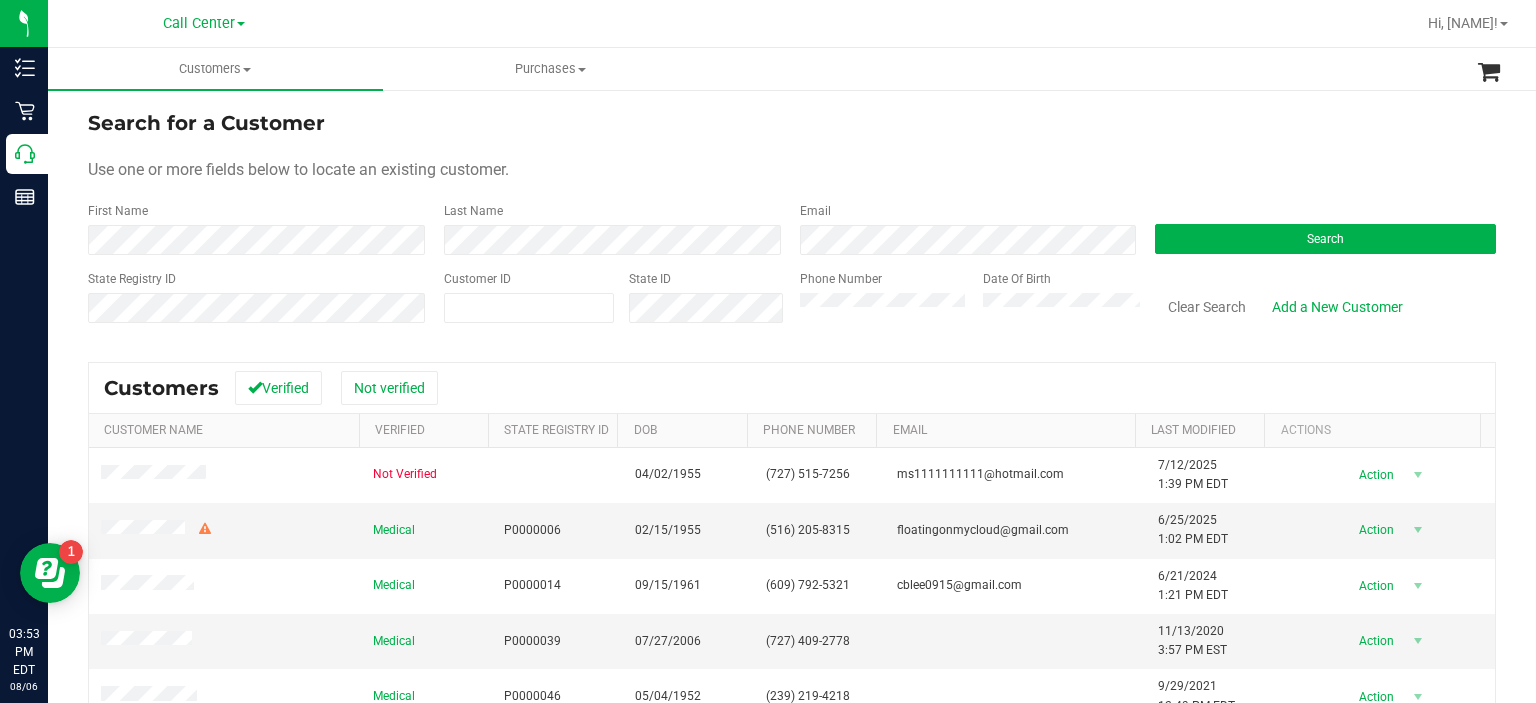 click on "Phone Number" at bounding box center (884, 305) 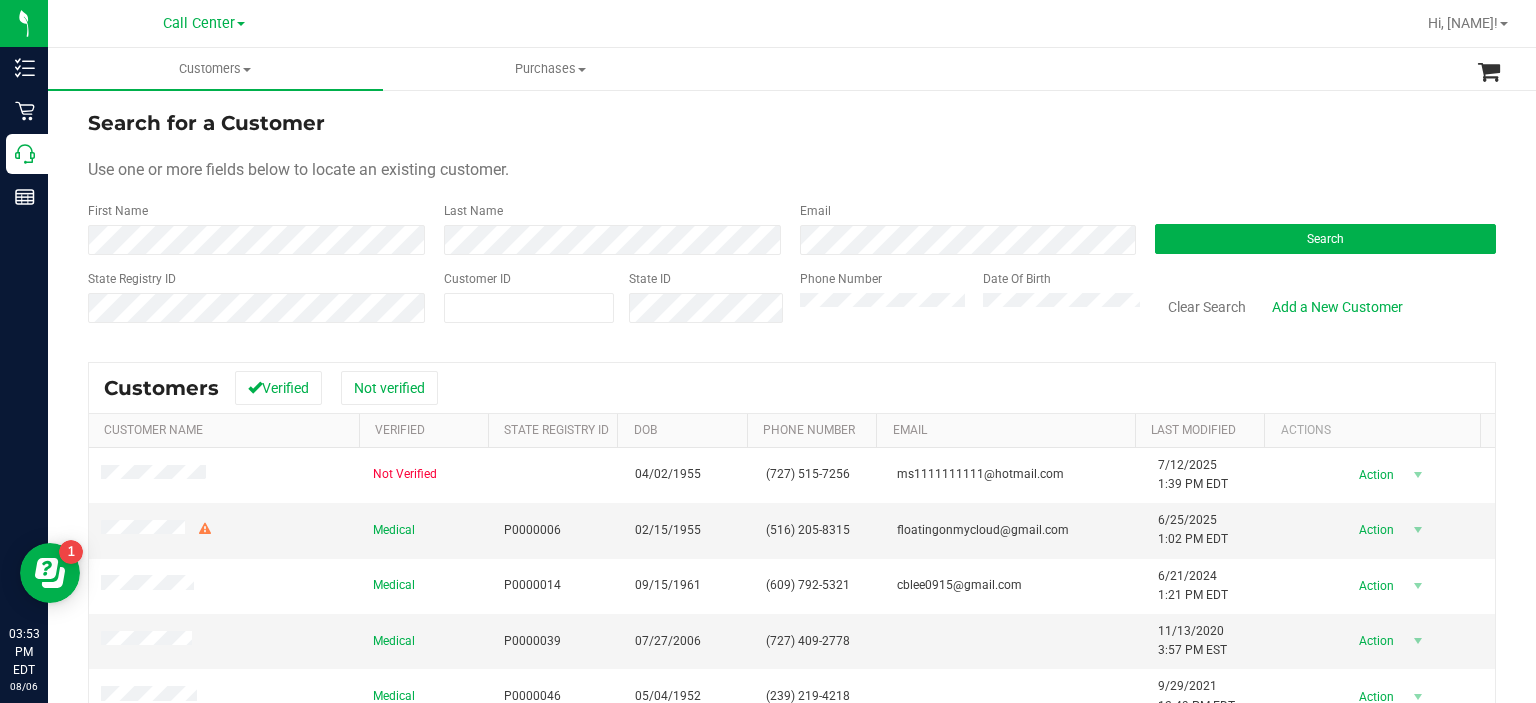 click on "Search for a Customer
Use one or more fields below to locate an existing customer.
First Name
Last Name
Email
Search
State Registry ID
Customer ID
State ID
Phone Number
Date Of Birth" at bounding box center [792, 224] 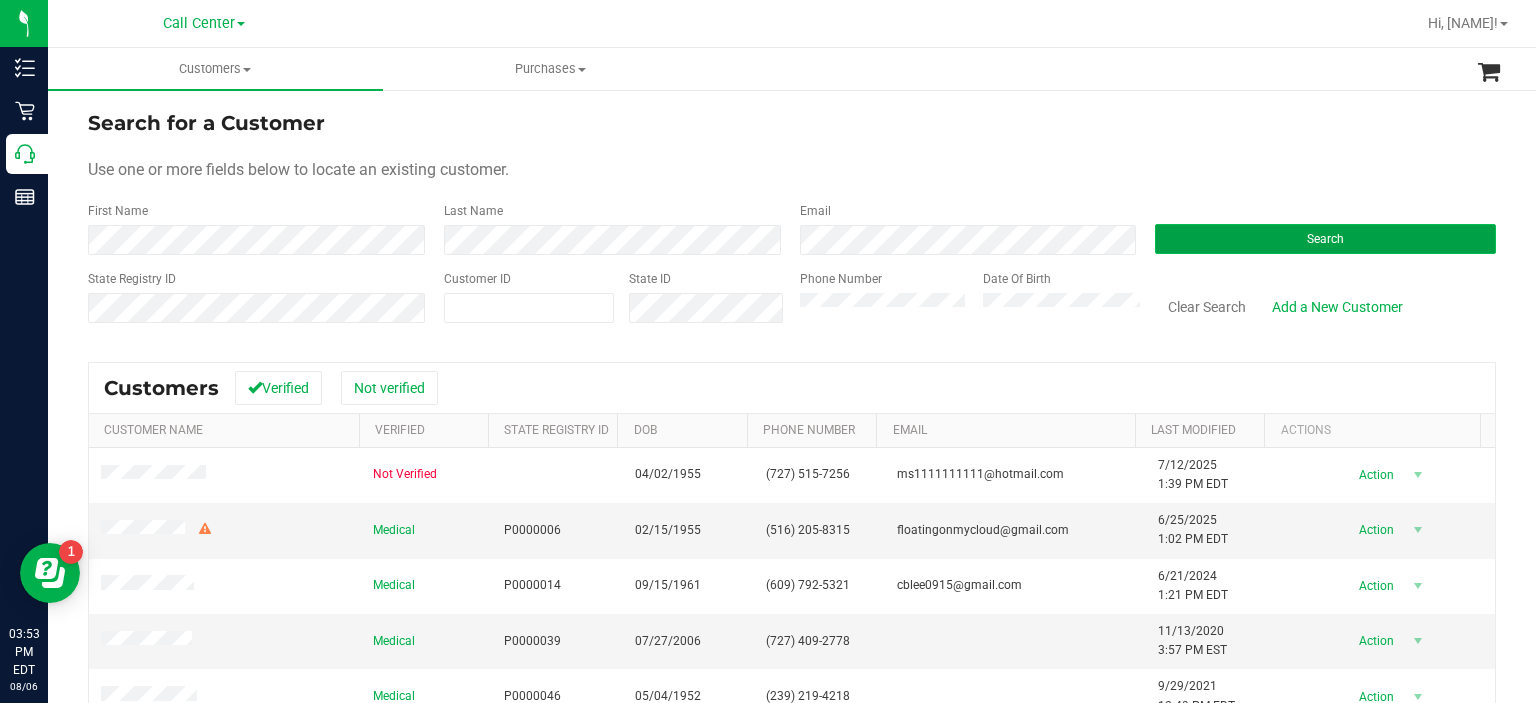 click on "Search" at bounding box center [1325, 239] 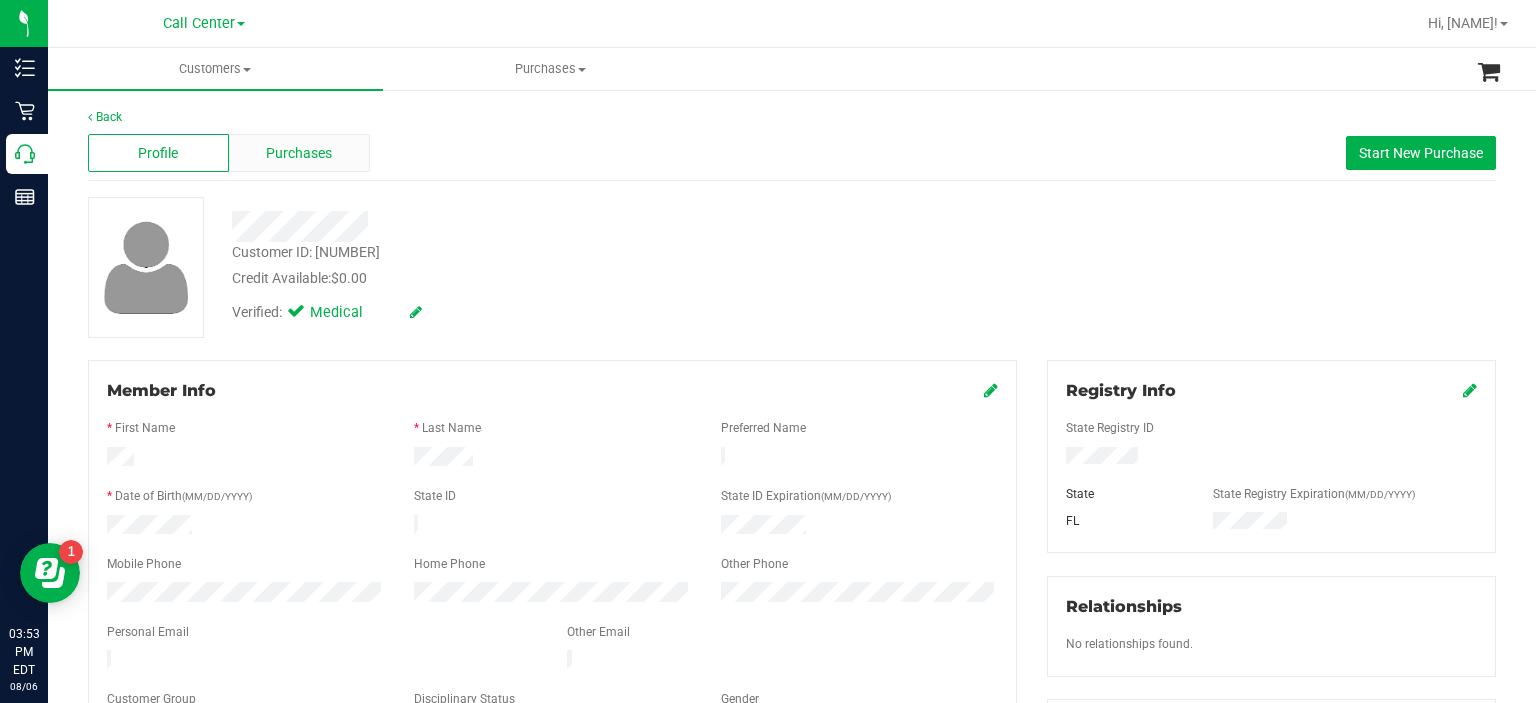 click on "Purchases" at bounding box center [299, 153] 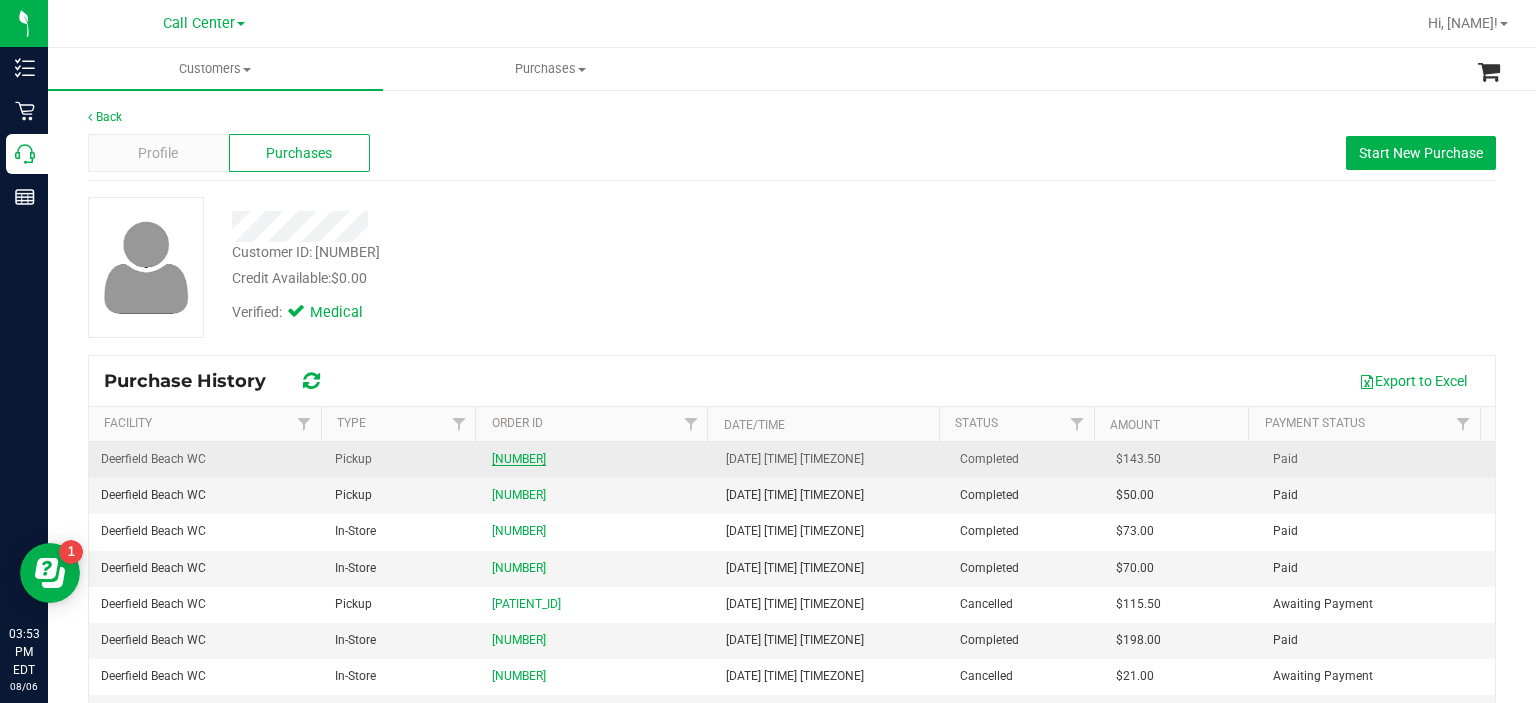 click on "[NUMBER]" at bounding box center (519, 459) 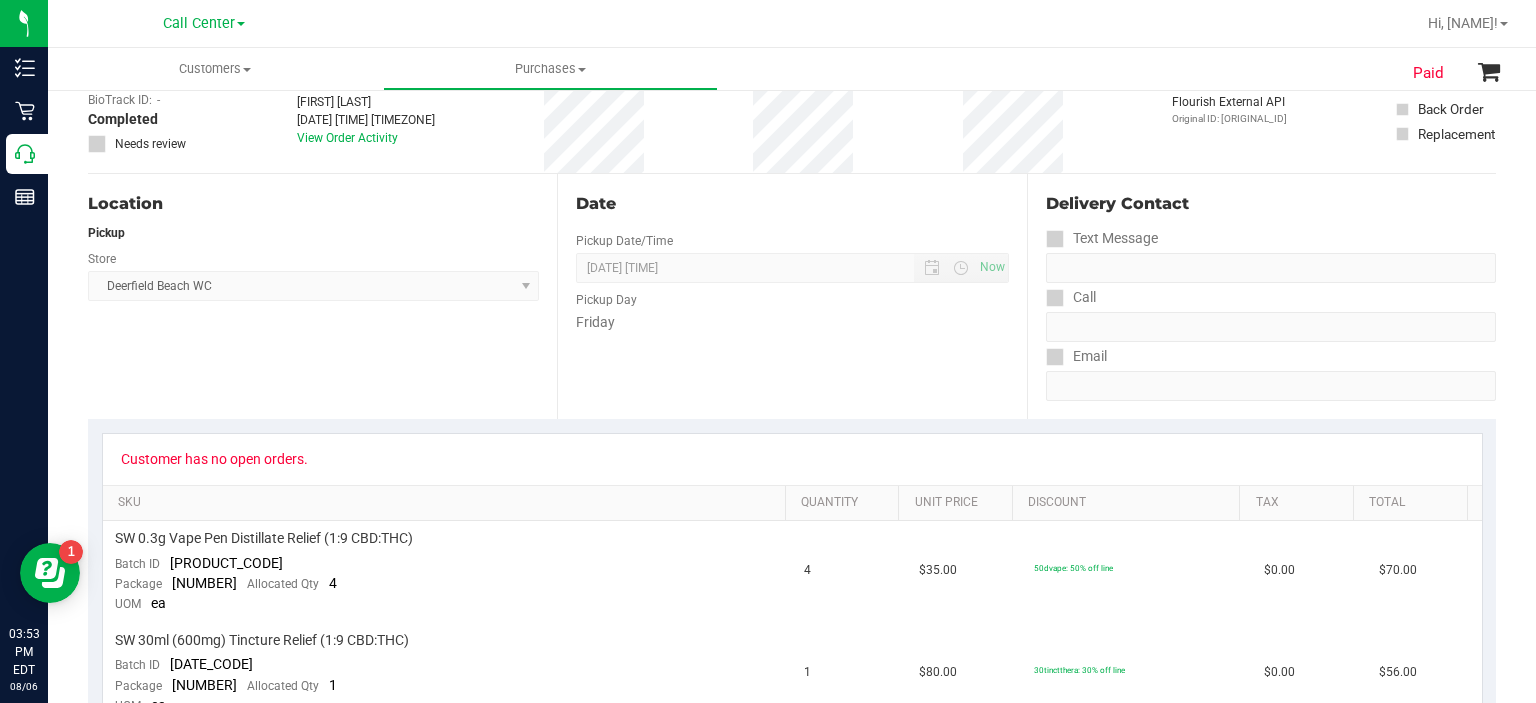 scroll, scrollTop: 147, scrollLeft: 0, axis: vertical 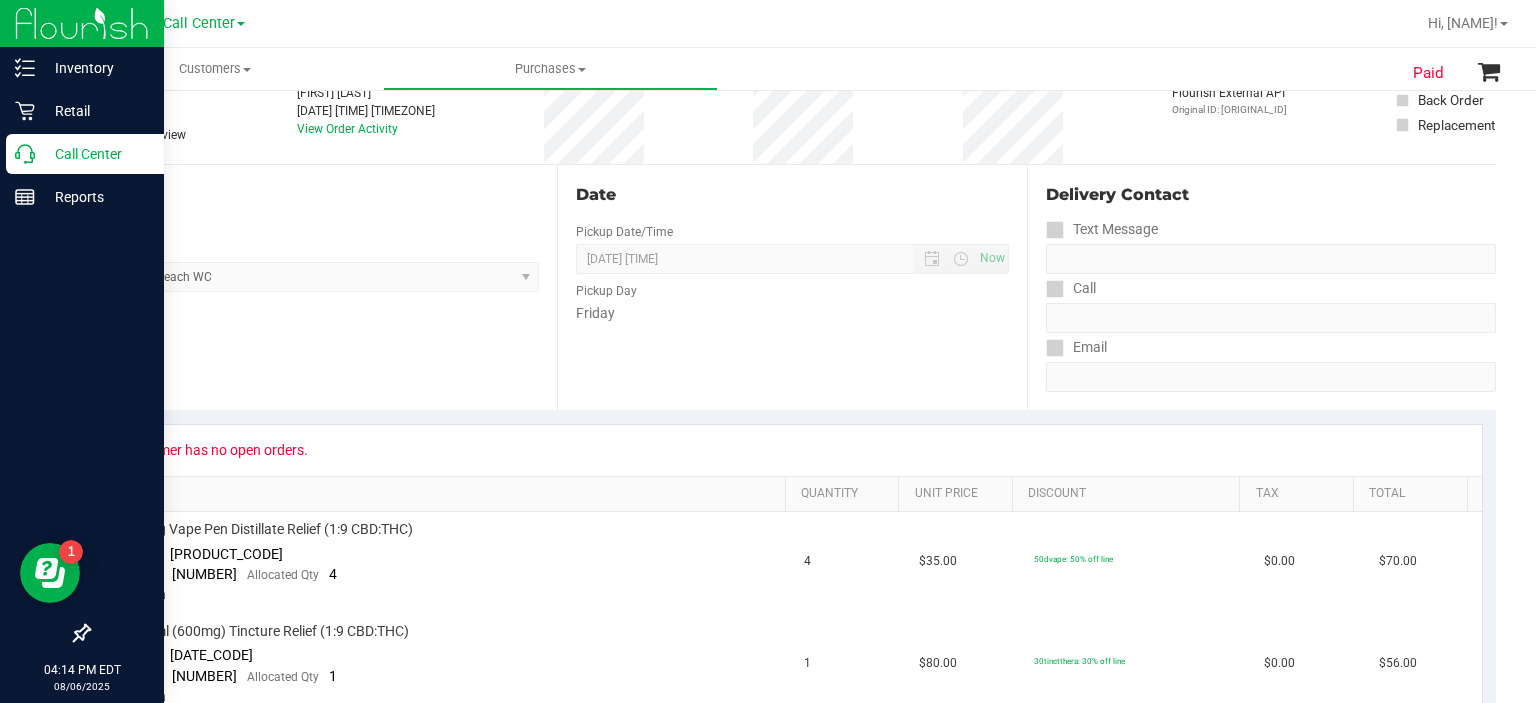 click on "Call Center" at bounding box center (95, 154) 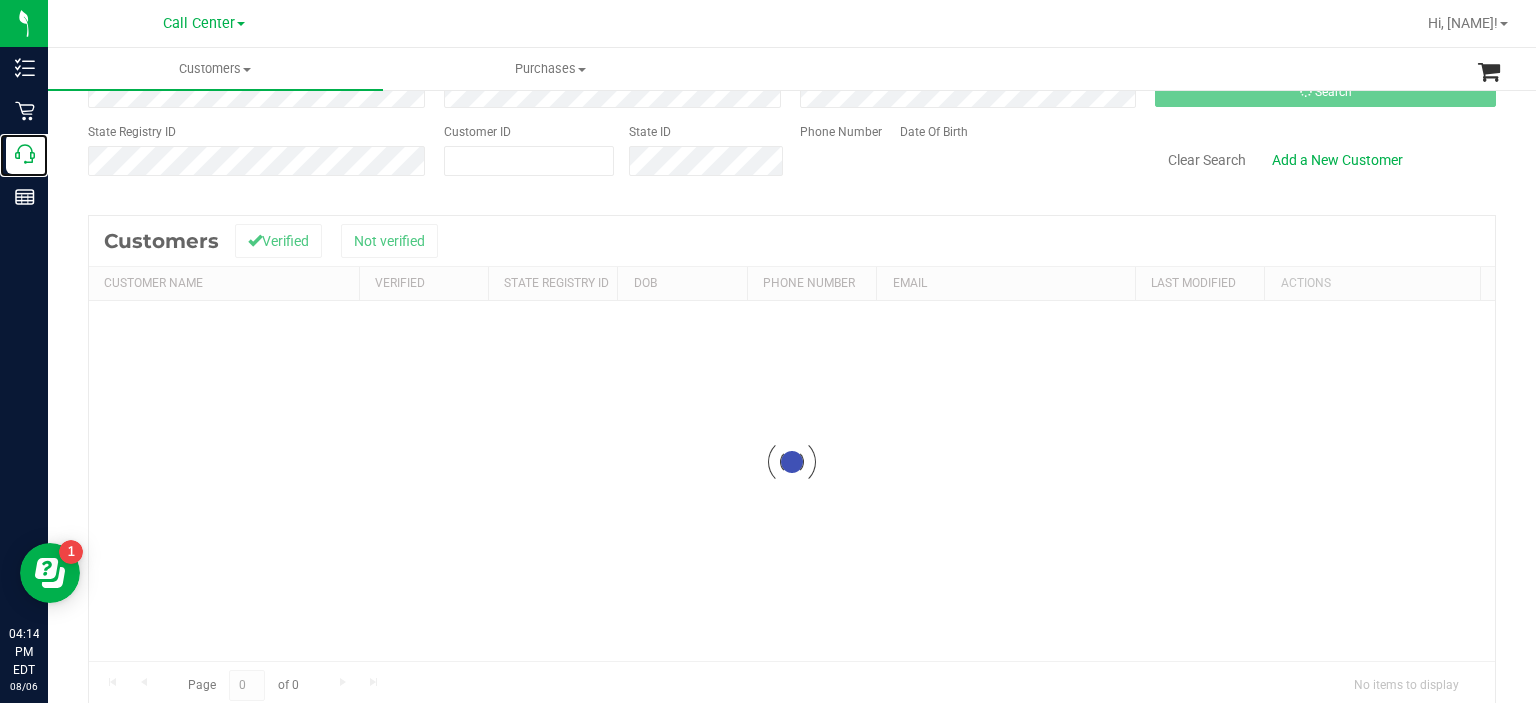 scroll, scrollTop: 0, scrollLeft: 0, axis: both 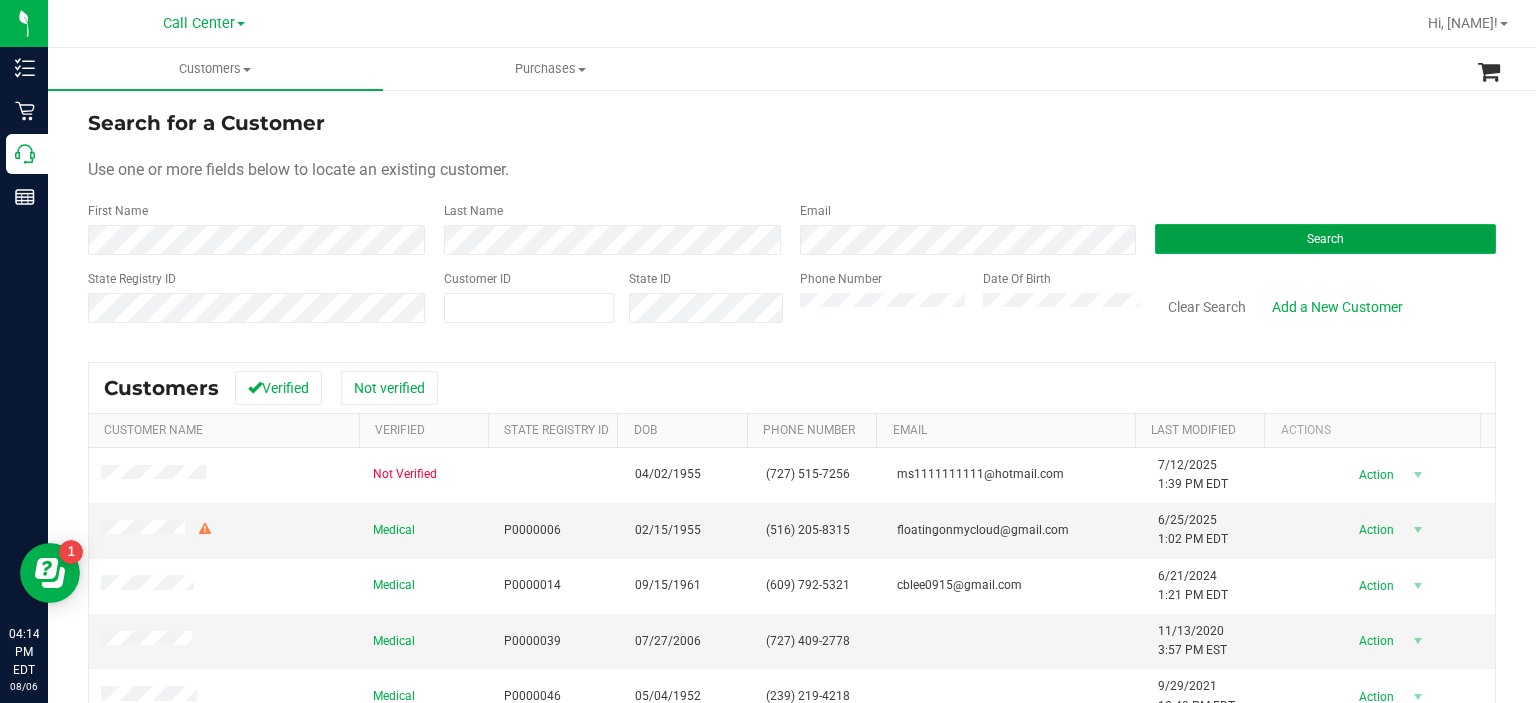 click on "Search" at bounding box center [1325, 239] 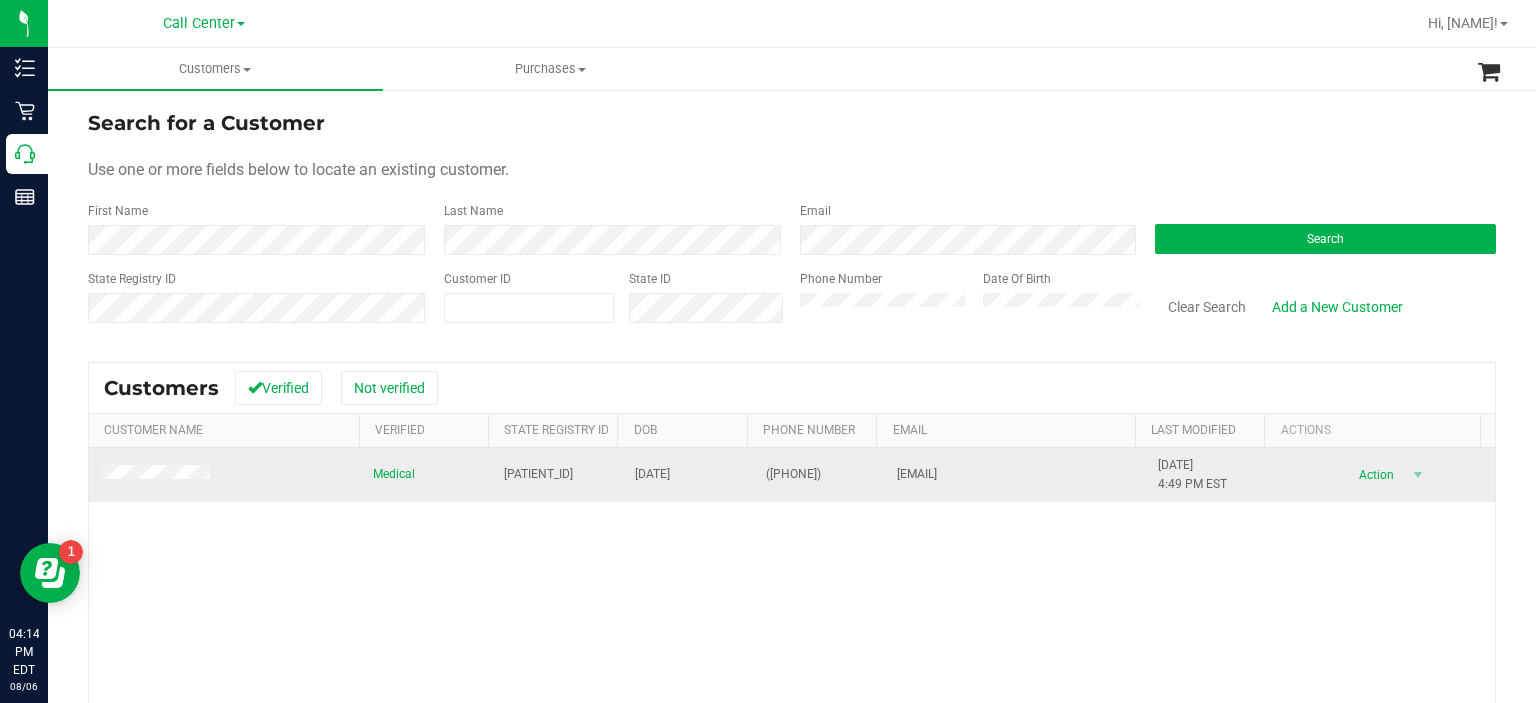 click at bounding box center (225, 475) 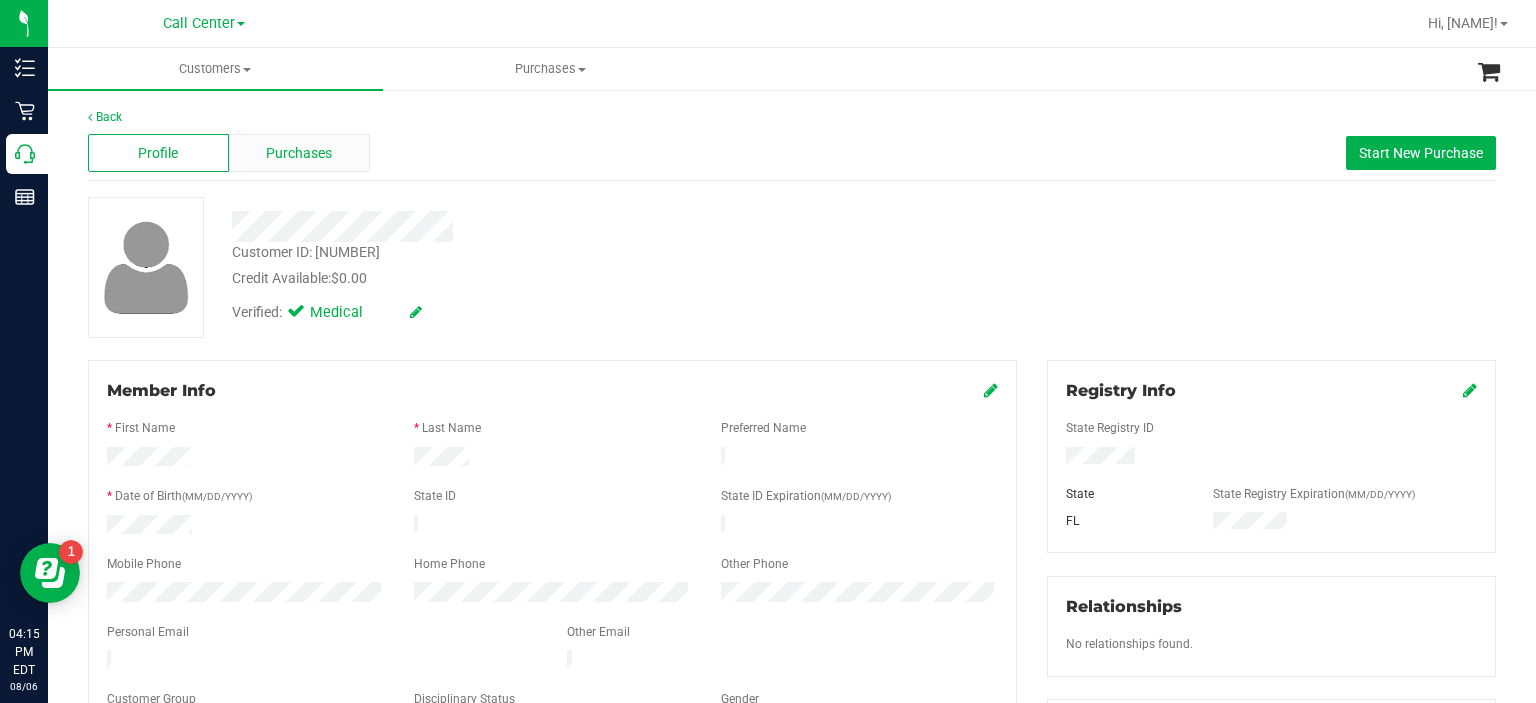 click on "Purchases" at bounding box center [299, 153] 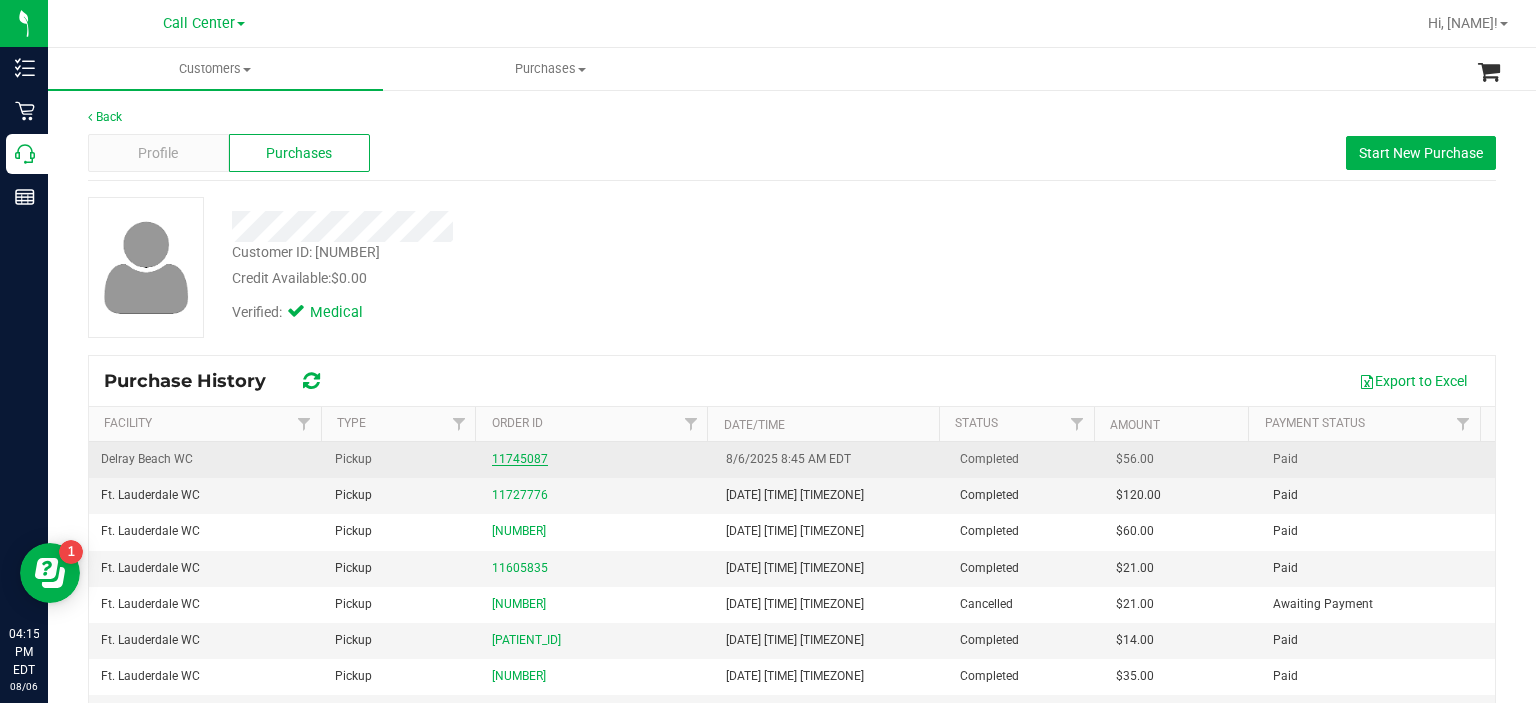 click on "11745087" at bounding box center [520, 459] 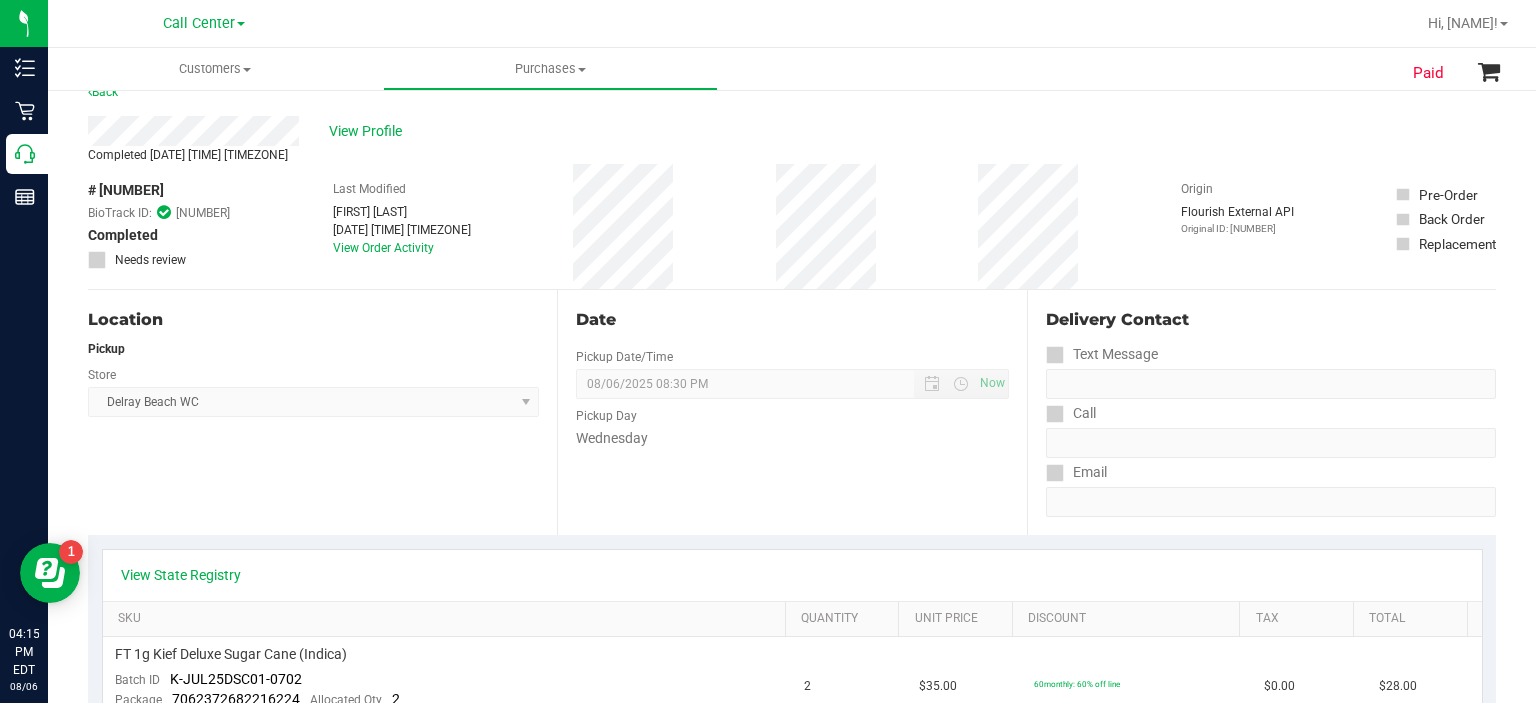 scroll, scrollTop: 0, scrollLeft: 0, axis: both 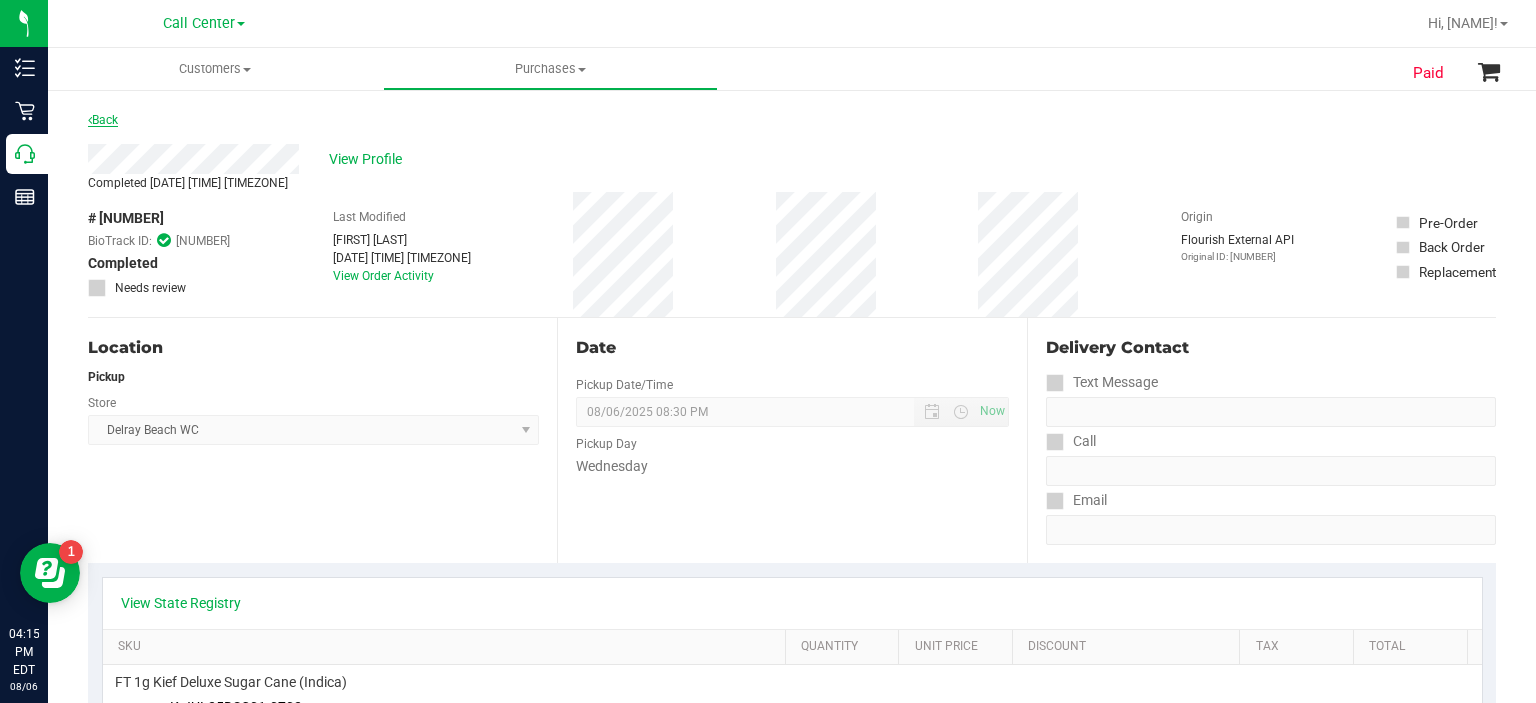 click on "Back" at bounding box center [103, 120] 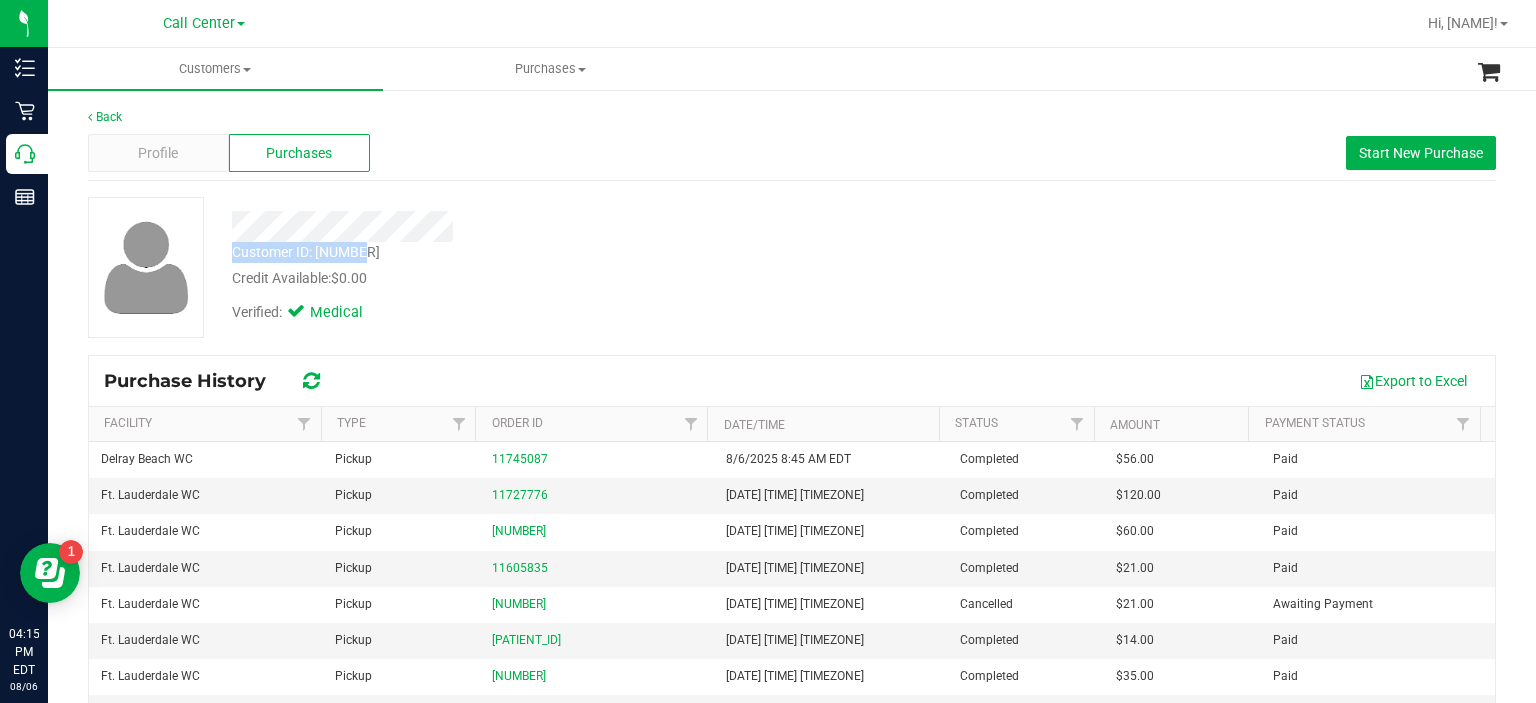 drag, startPoint x: 367, startPoint y: 251, endPoint x: 228, endPoint y: 255, distance: 139.05754 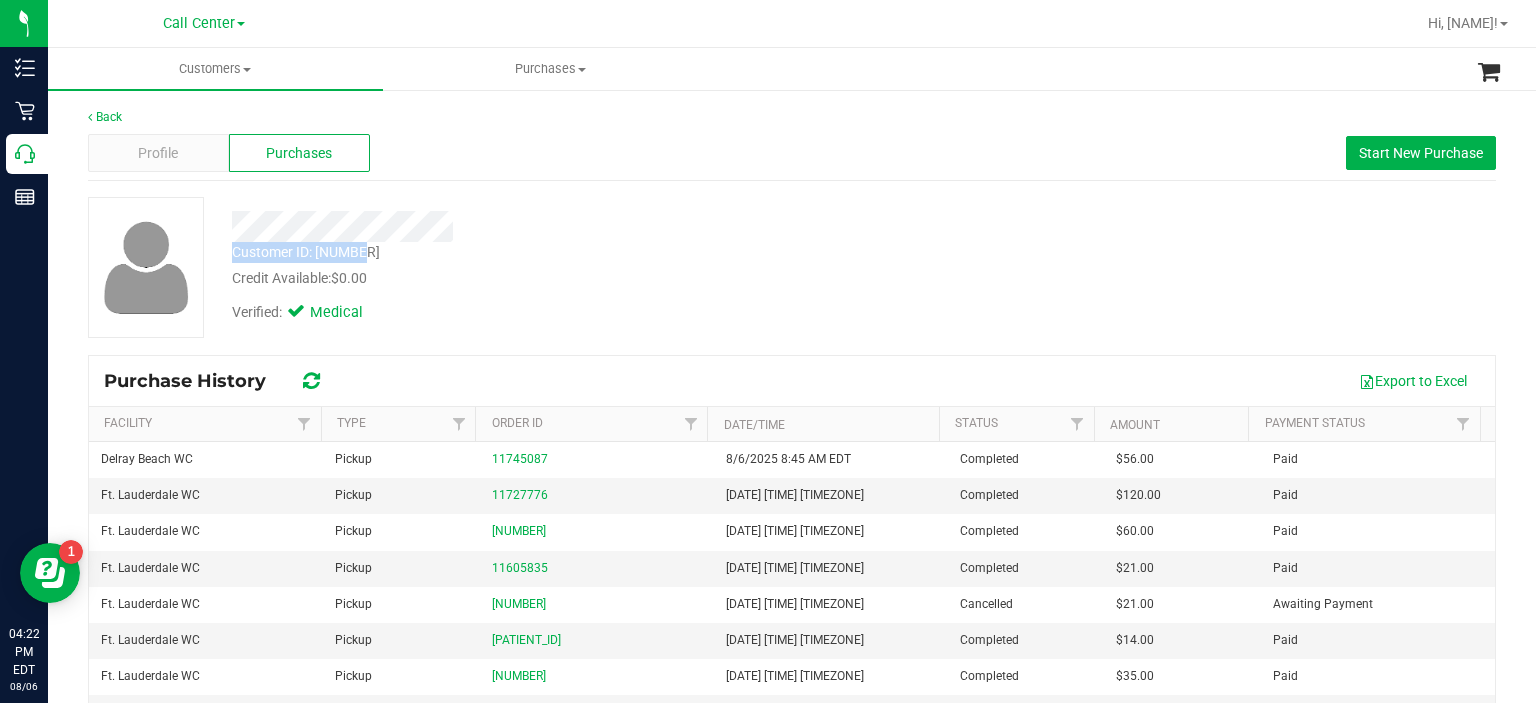 click on "Customer ID: [NUMBER]" at bounding box center (306, 252) 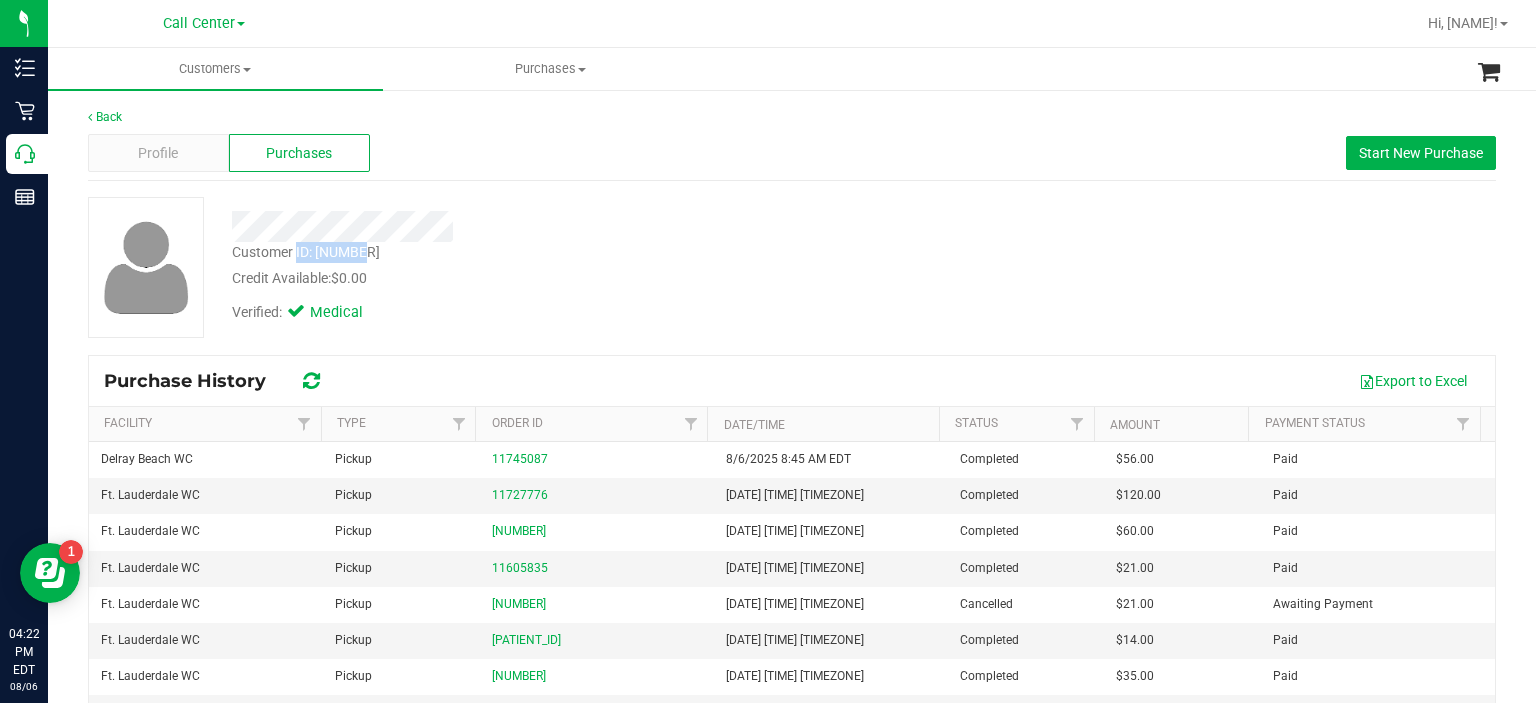 drag, startPoint x: 368, startPoint y: 252, endPoint x: 296, endPoint y: 242, distance: 72.691124 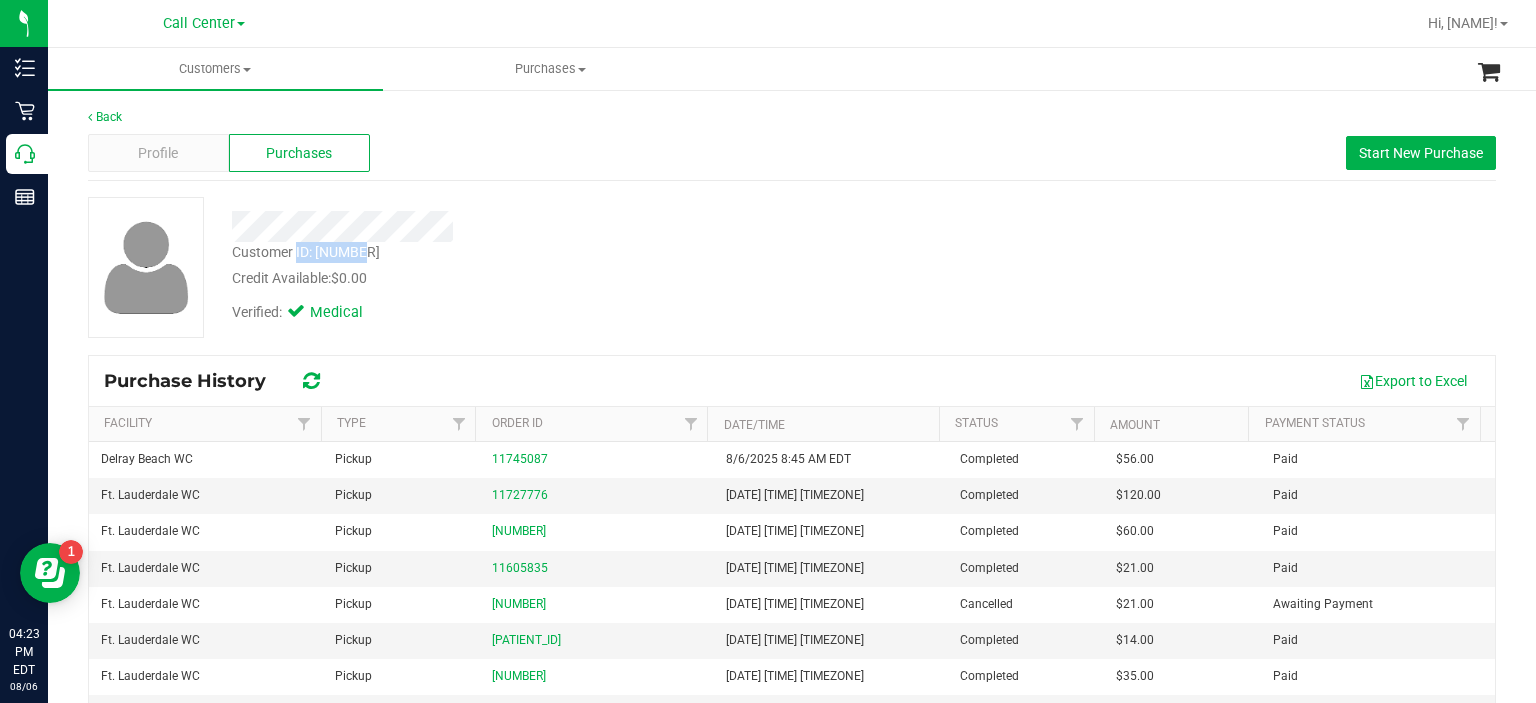 copy on "ID: [PATIENT_ID]" 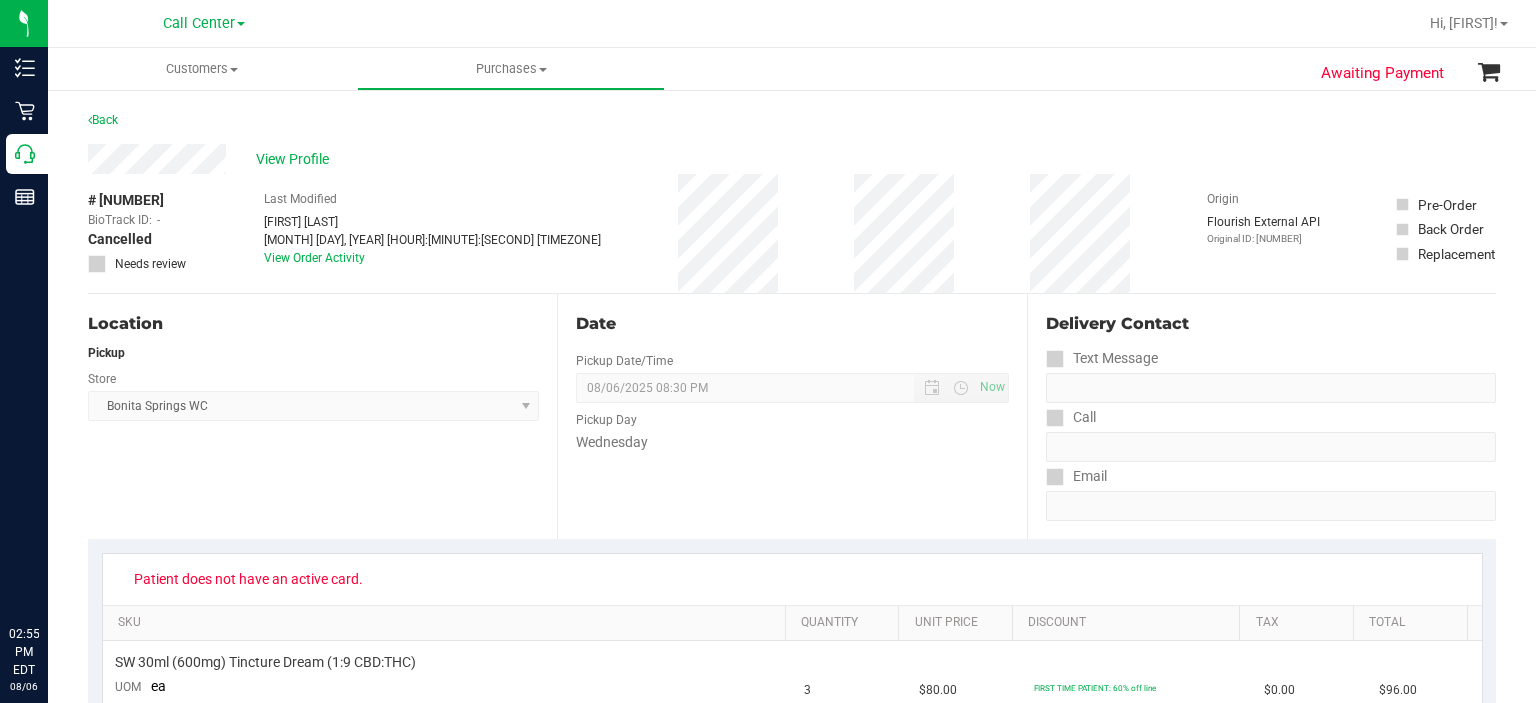 scroll, scrollTop: 0, scrollLeft: 0, axis: both 